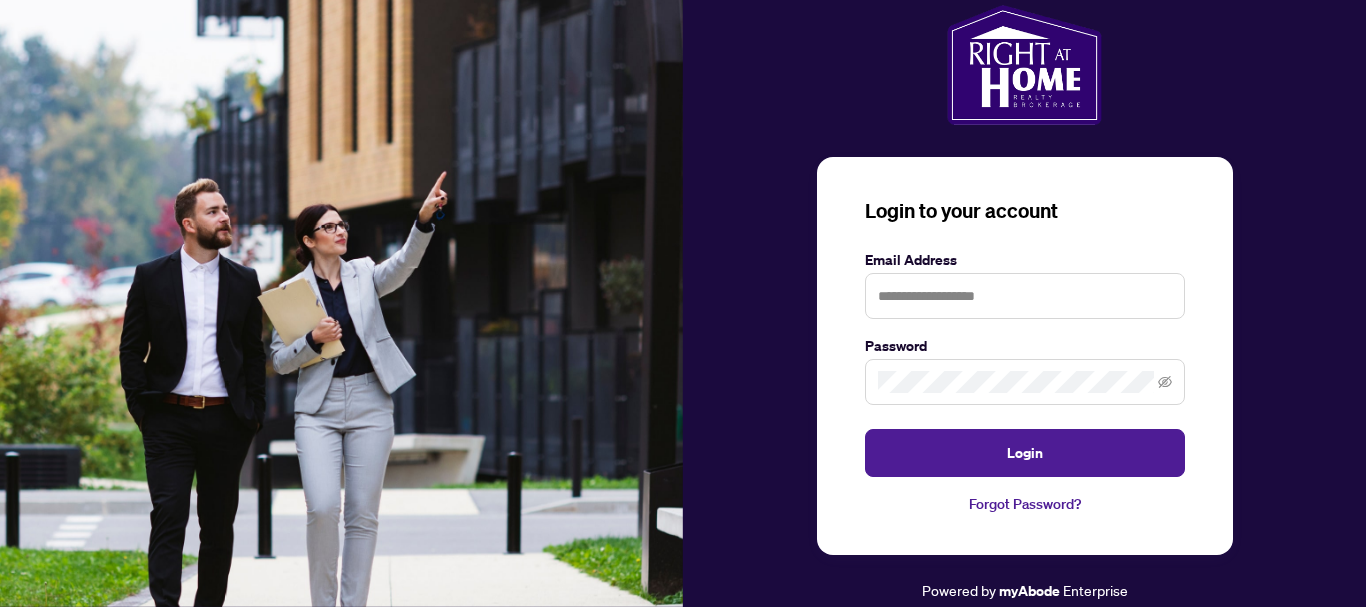 scroll, scrollTop: 0, scrollLeft: 0, axis: both 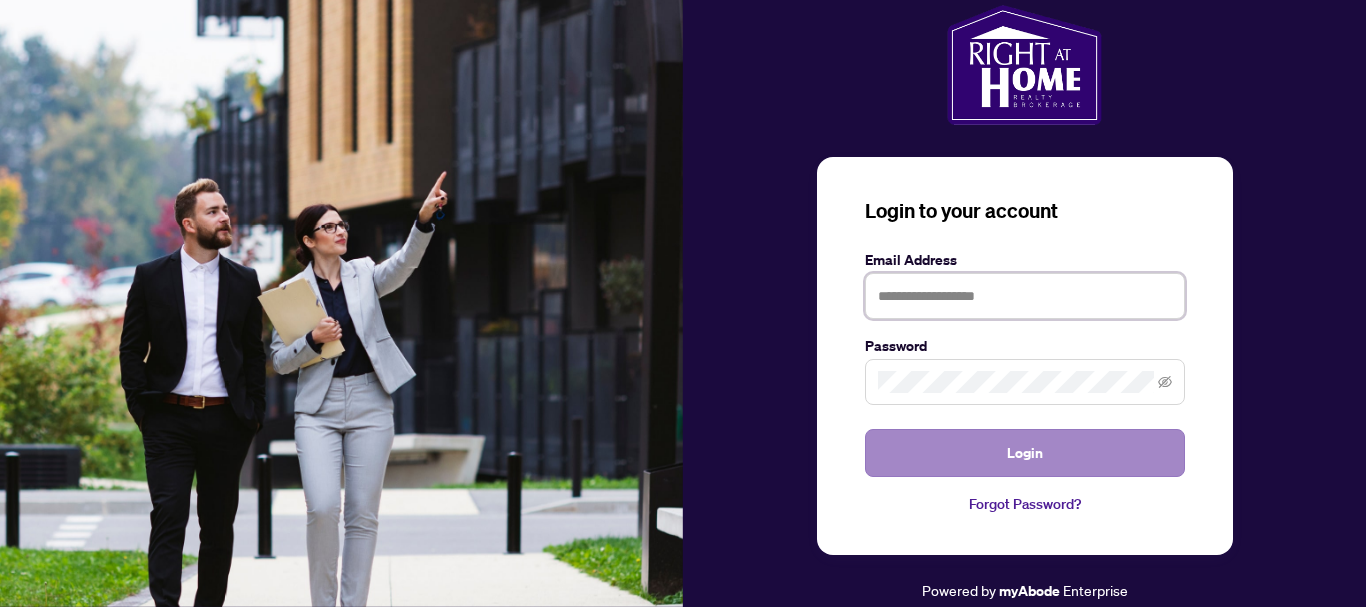 type on "**********" 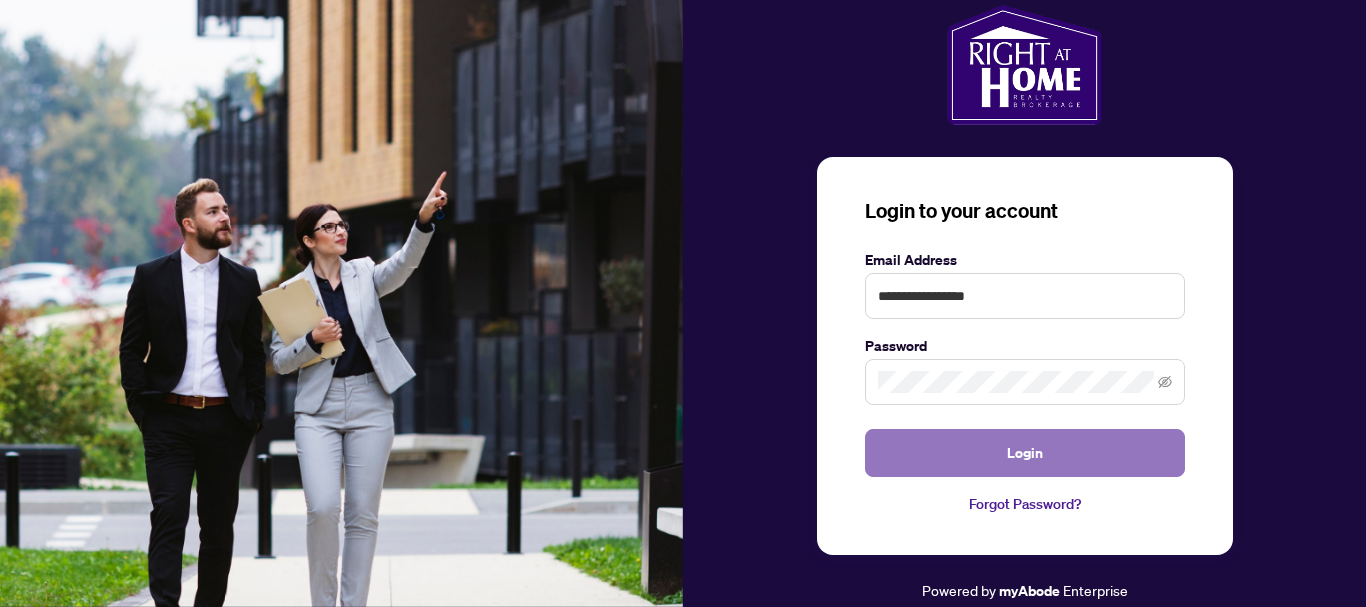 click on "Login" at bounding box center [1025, 453] 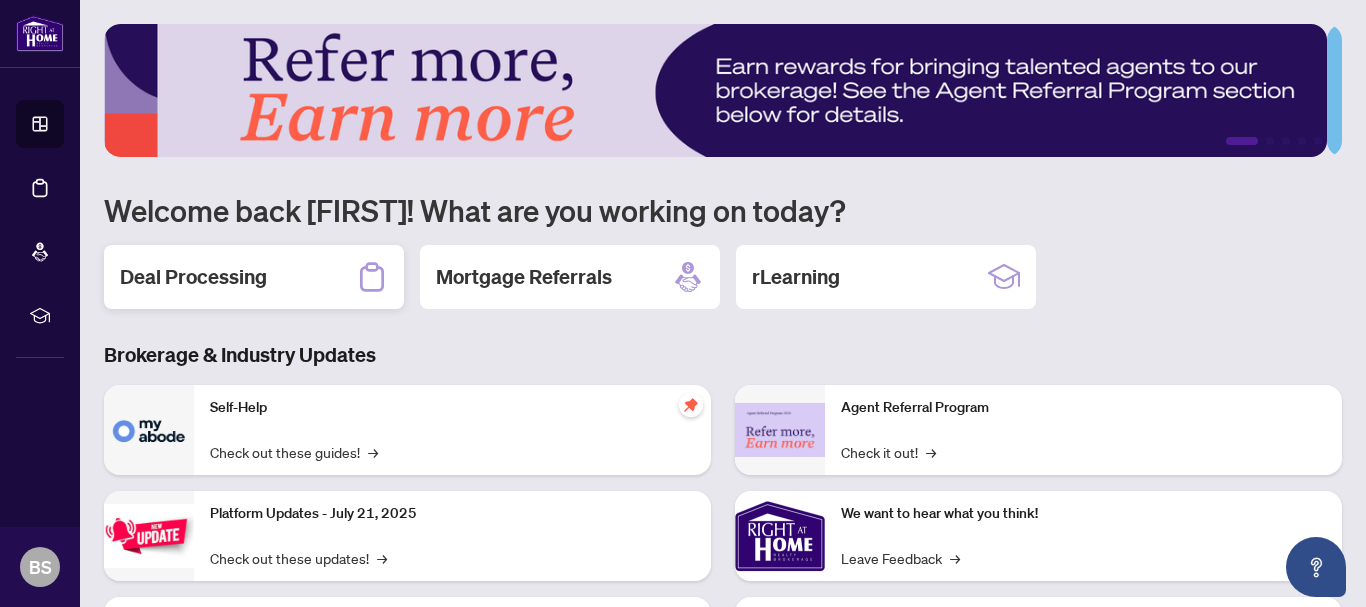click on "Deal Processing" at bounding box center (193, 277) 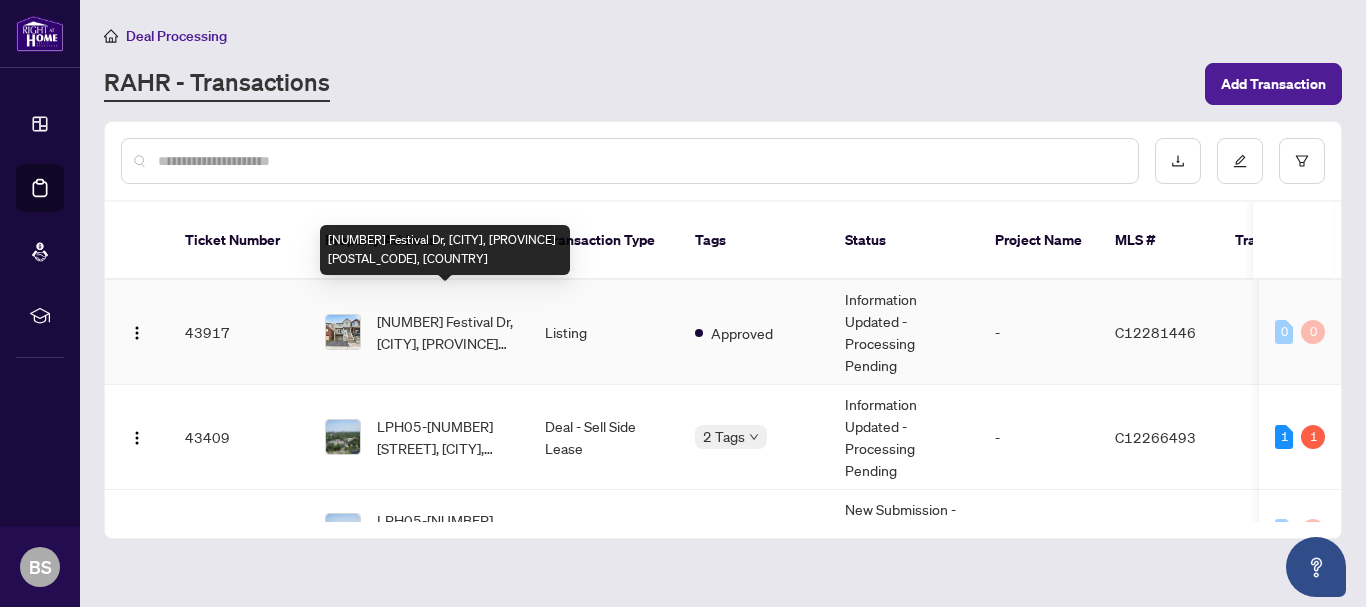 click on "[NUMBER] Festival Dr, [CITY], [PROVINCE] [POSTAL_CODE], [COUNTRY]" at bounding box center [445, 332] 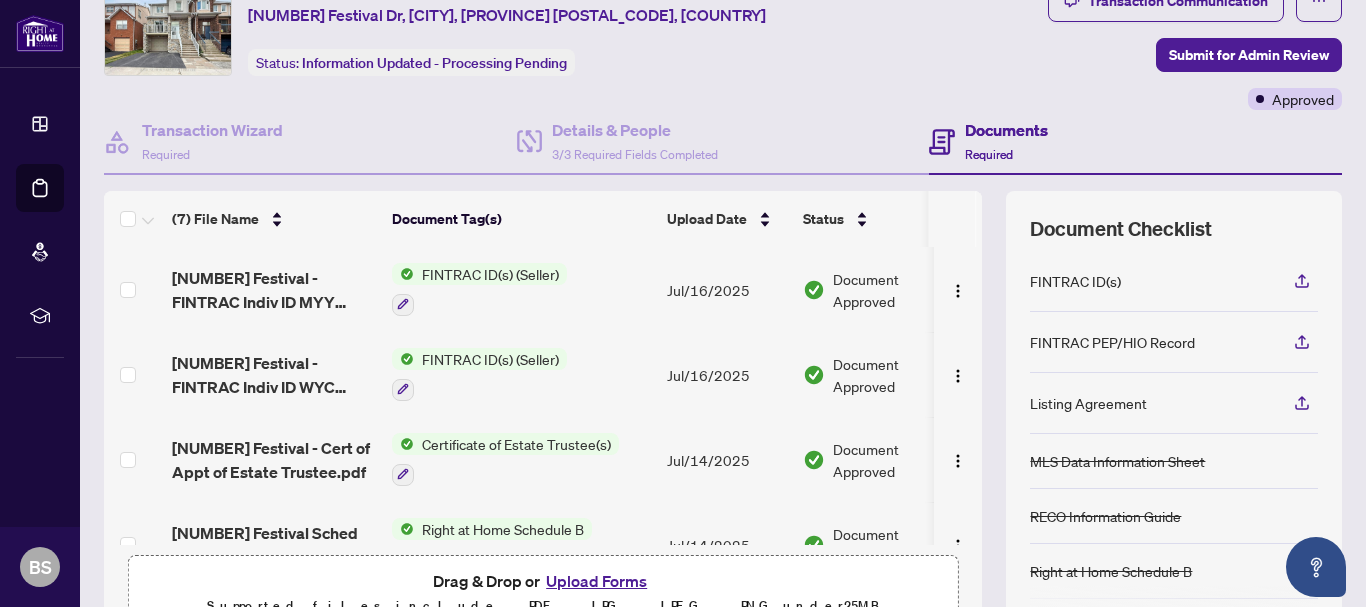 scroll, scrollTop: 0, scrollLeft: 0, axis: both 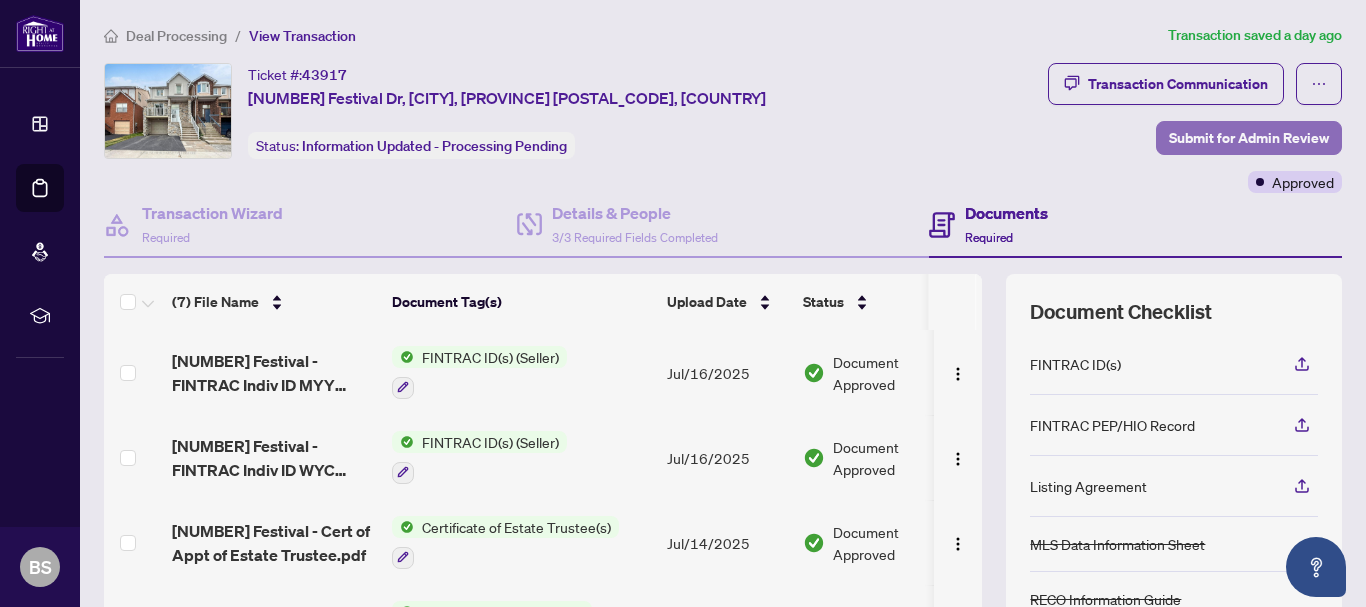 click on "Submit for Admin Review" at bounding box center (1249, 138) 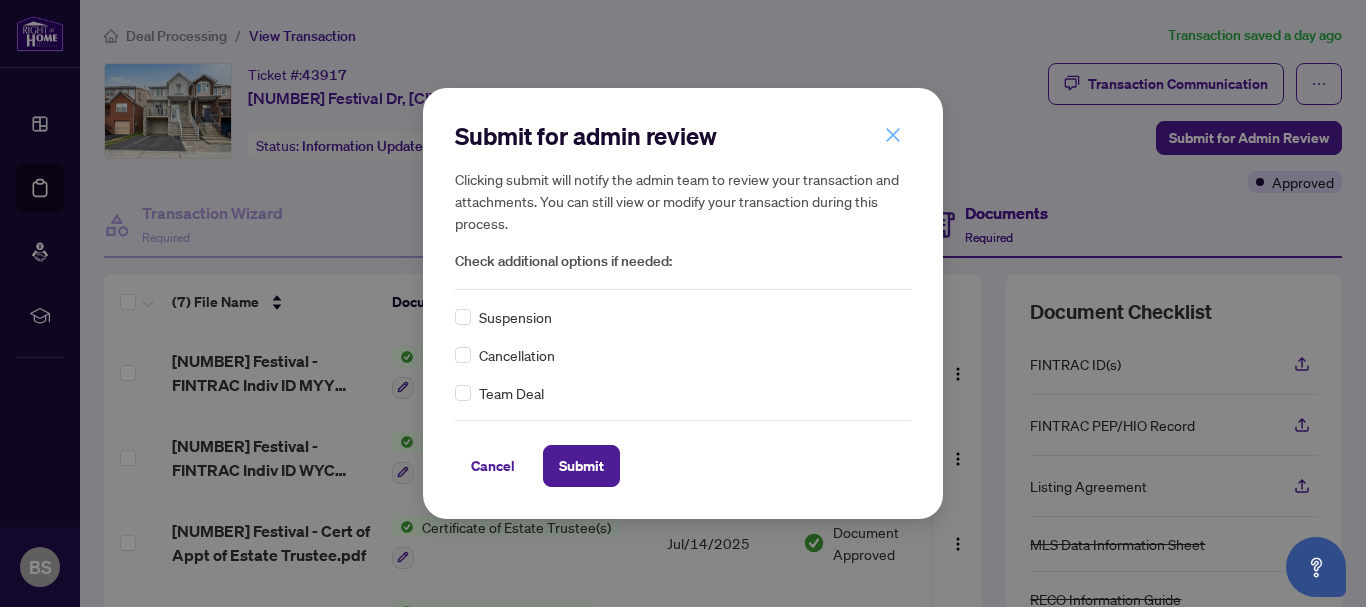 click 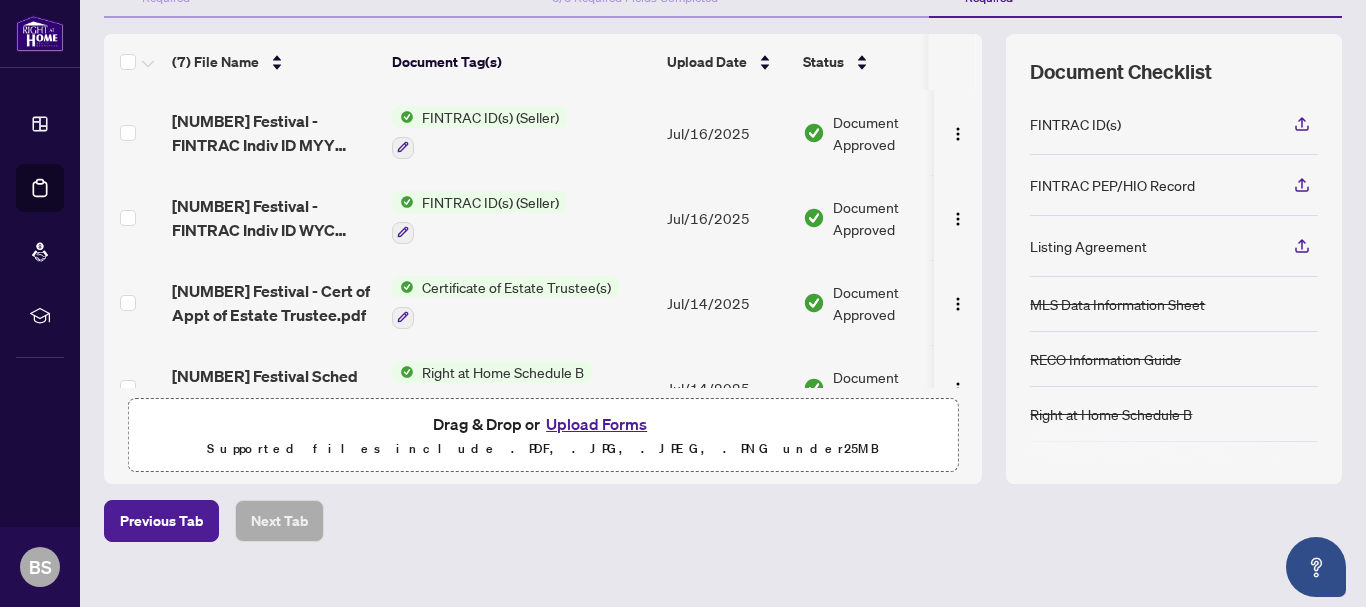 scroll, scrollTop: 268, scrollLeft: 0, axis: vertical 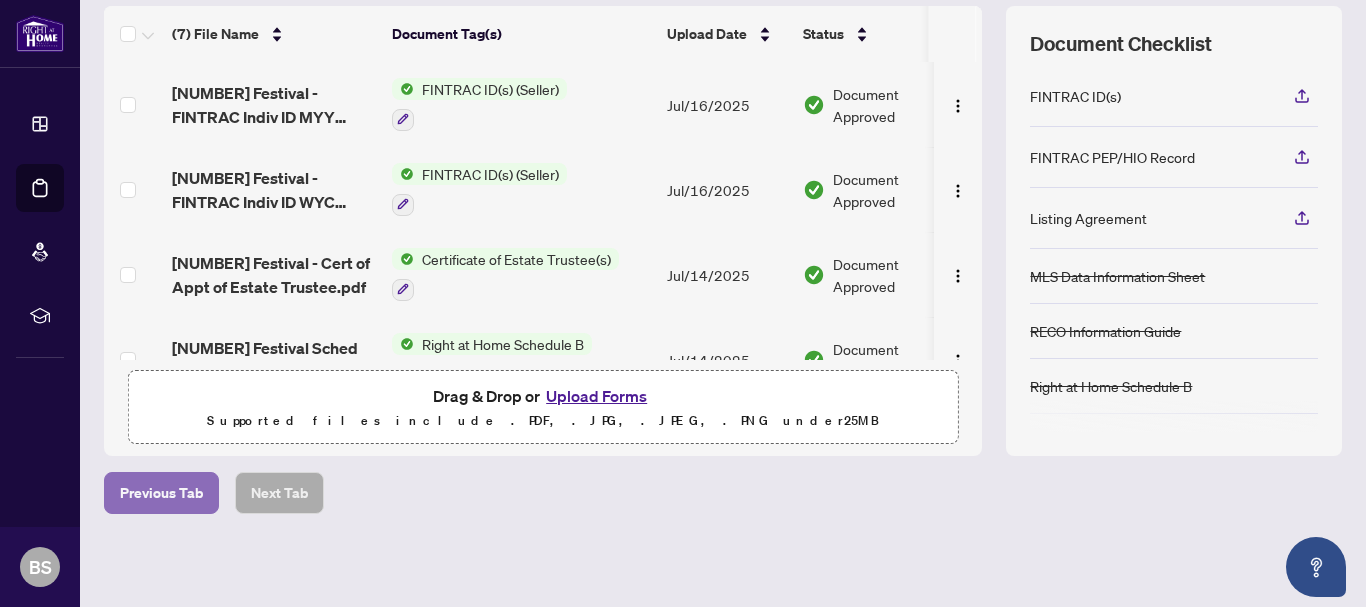 click on "Previous Tab" at bounding box center [161, 493] 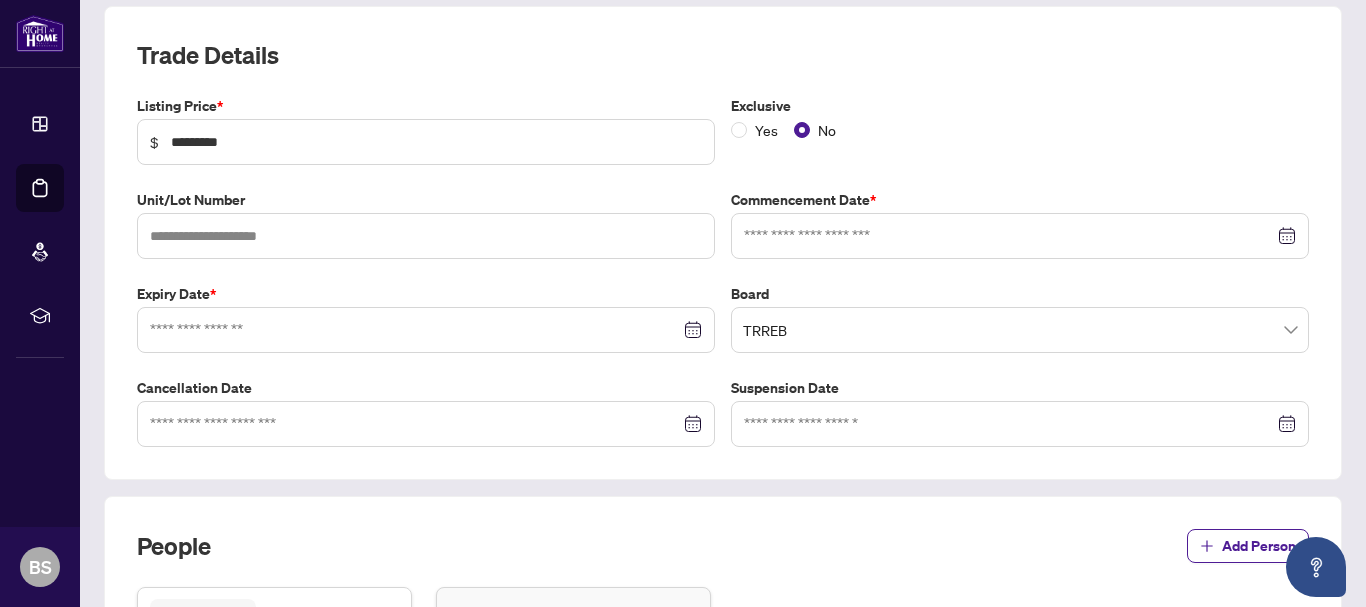 type on "**********" 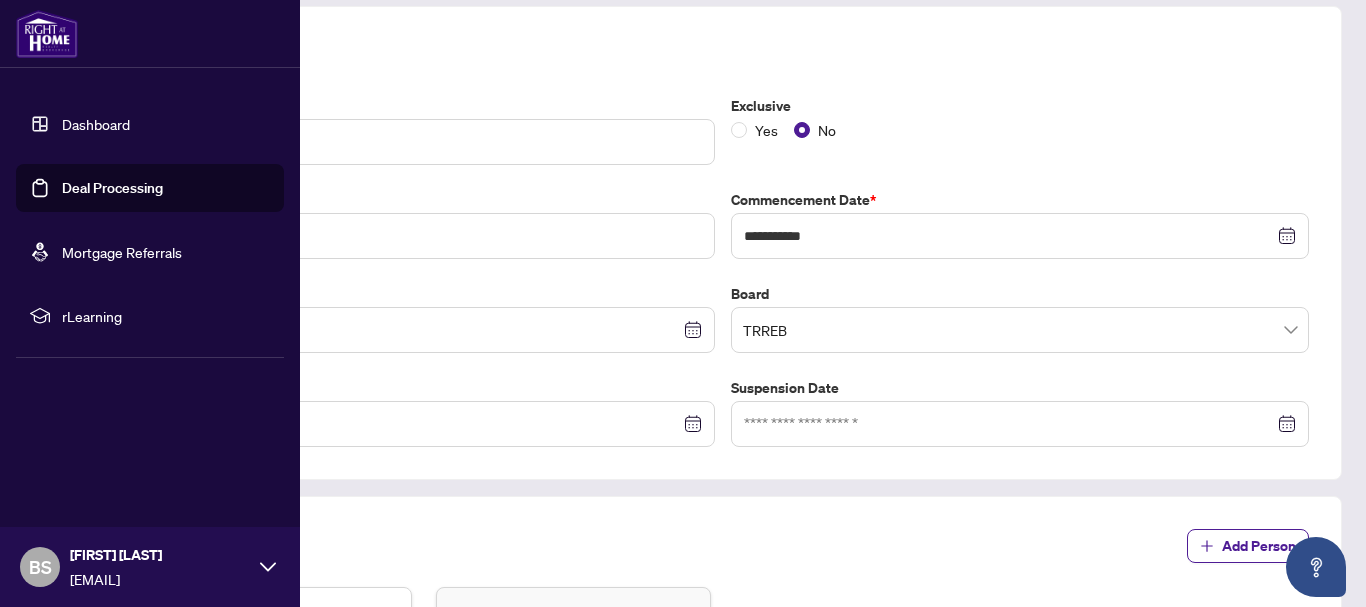 click on "Deal Processing" at bounding box center [112, 188] 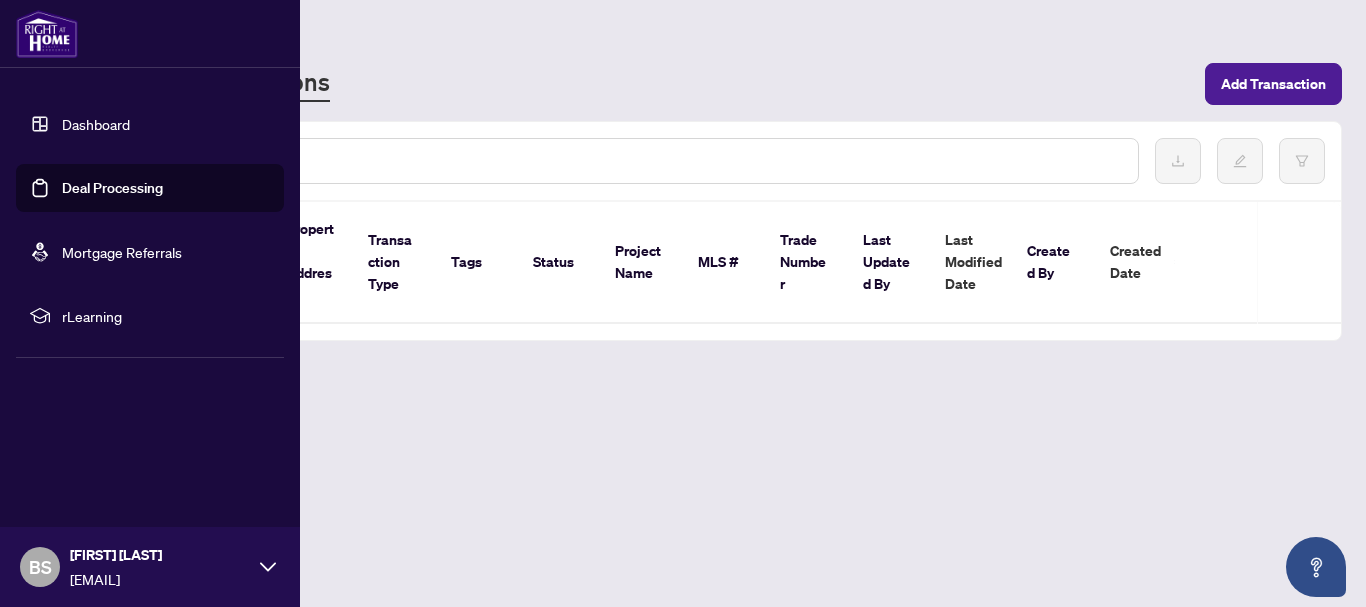 scroll, scrollTop: 0, scrollLeft: 0, axis: both 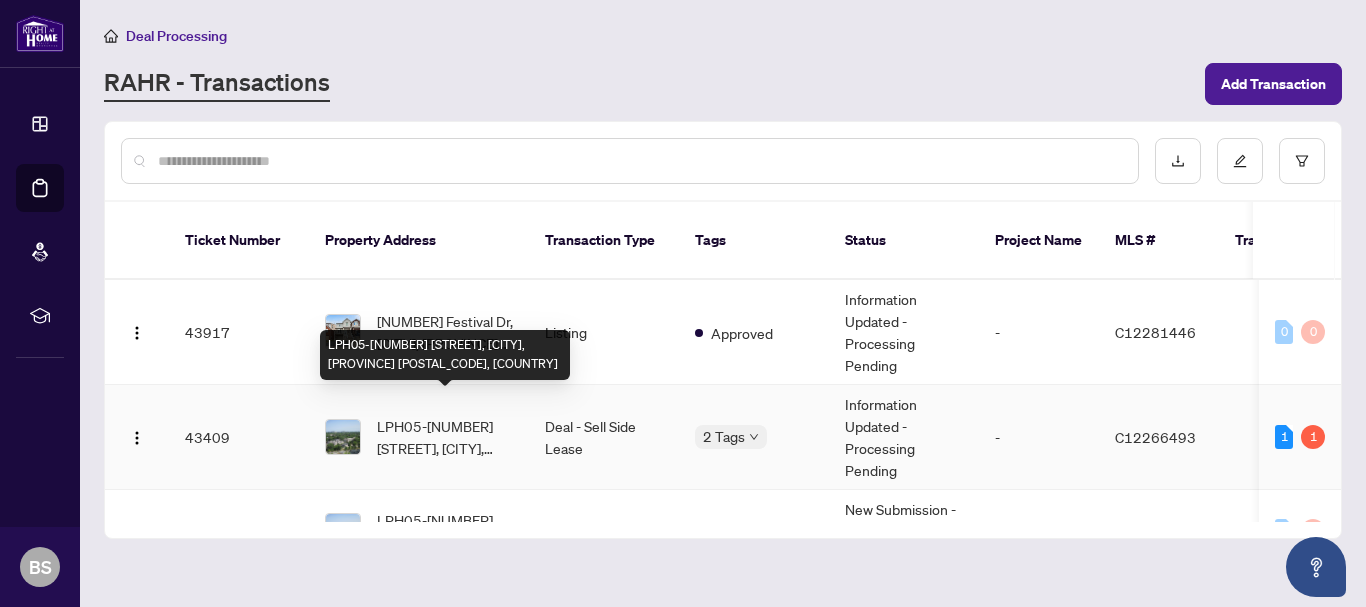 click on "LPH05-[NUMBER] [STREET], [CITY], [PROVINCE] [POSTAL_CODE], [COUNTRY]" at bounding box center [445, 437] 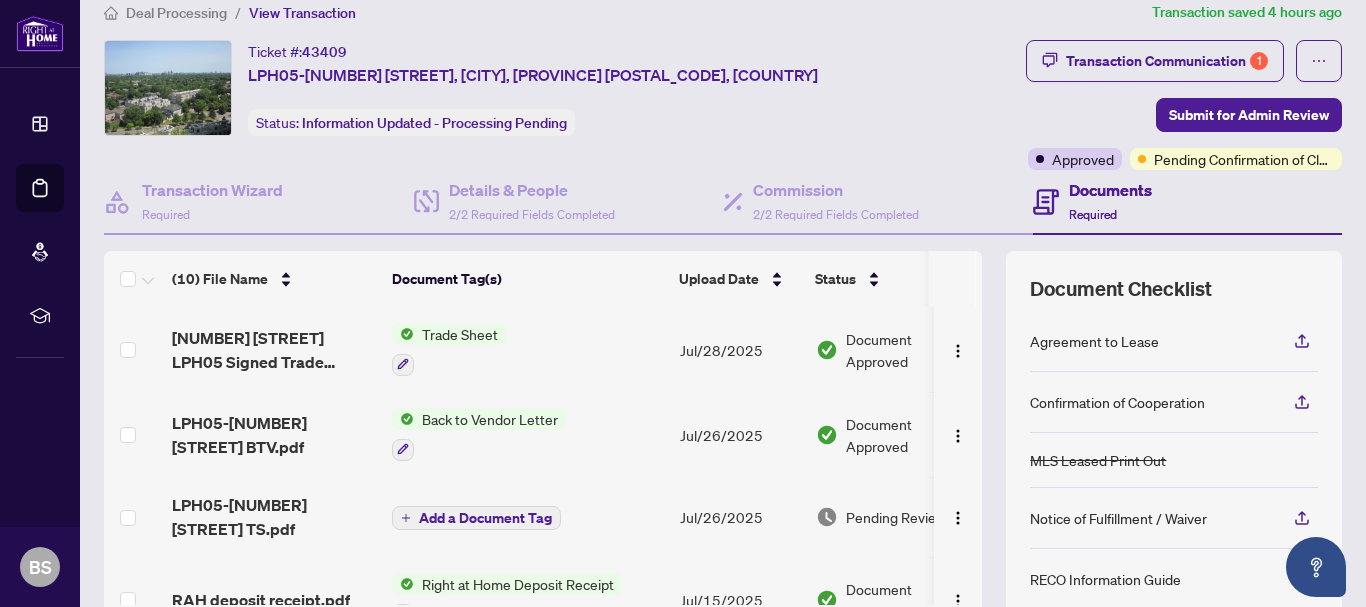 scroll, scrollTop: 25, scrollLeft: 0, axis: vertical 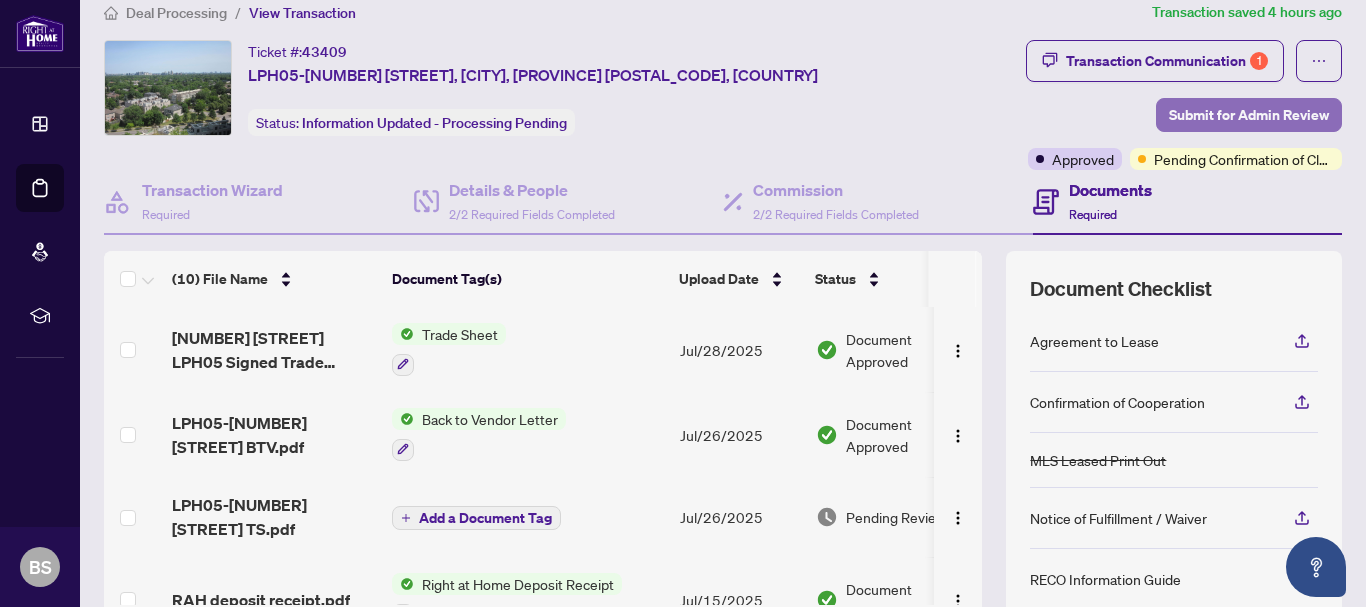click on "Submit for Admin Review" at bounding box center [1249, 115] 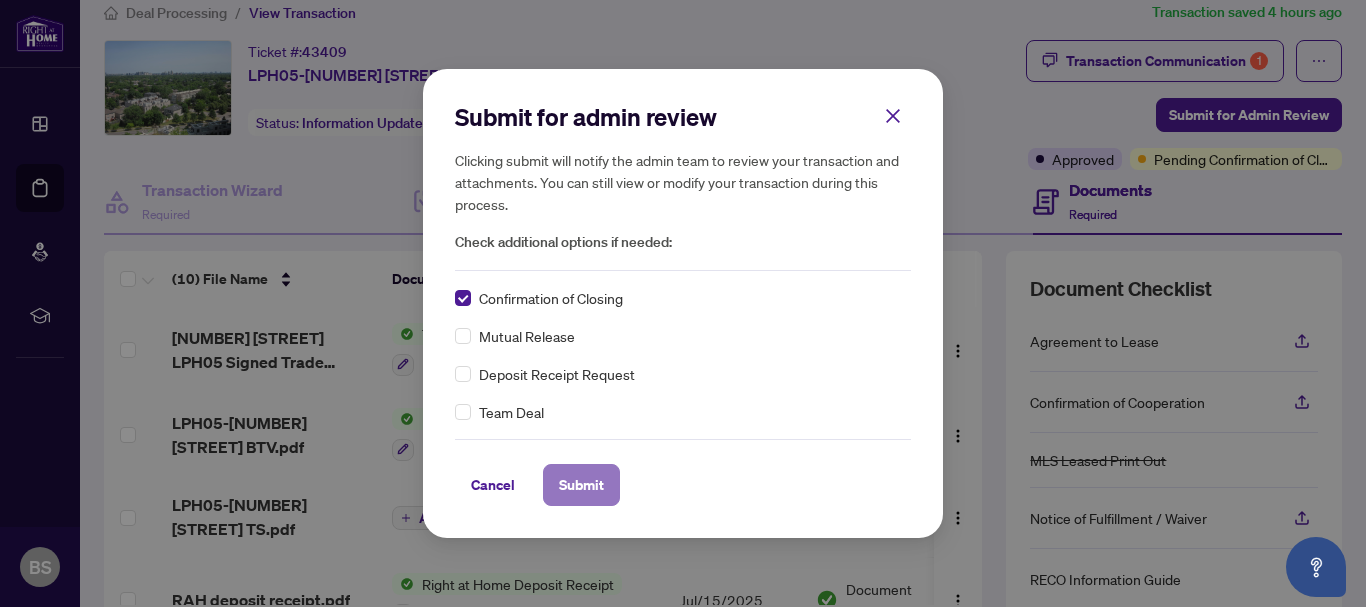 click on "Submit" at bounding box center [581, 485] 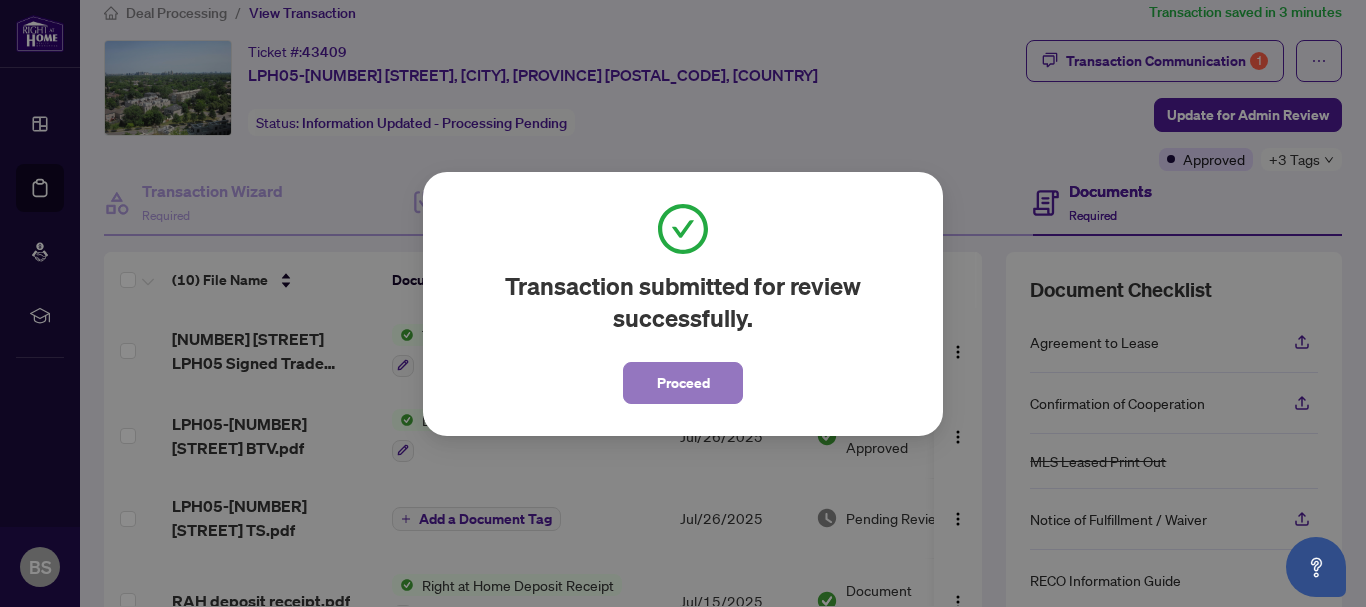 click on "Proceed" at bounding box center (683, 383) 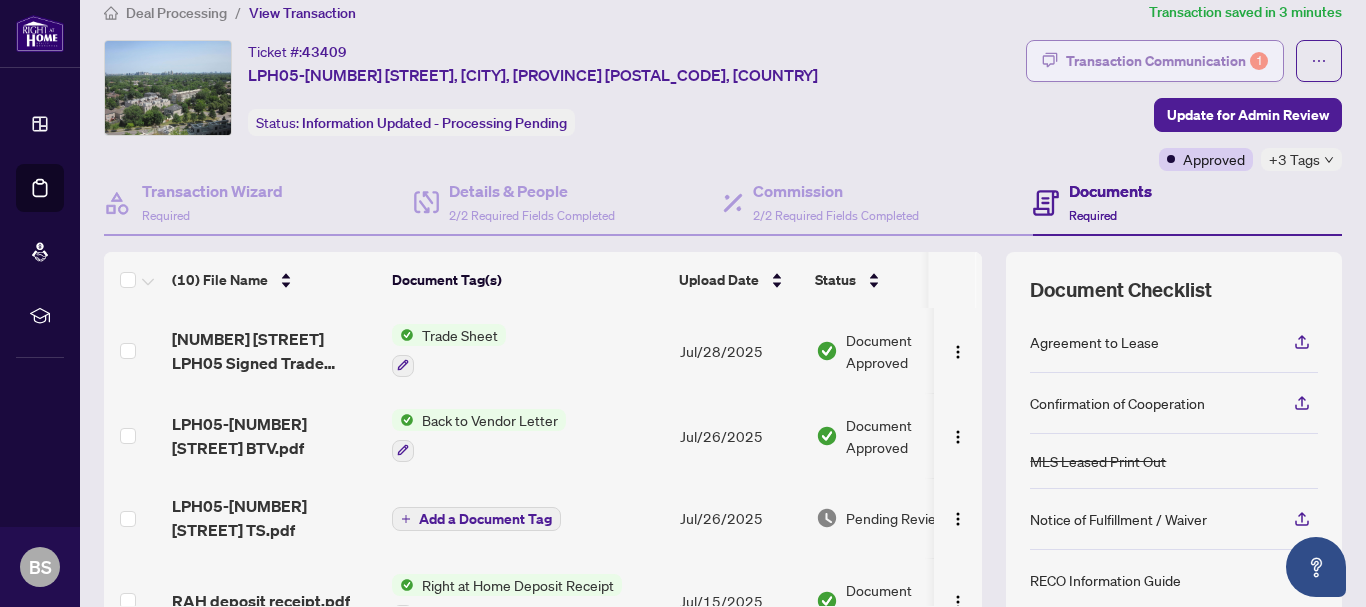click on "Transaction Communication 1" at bounding box center [1167, 61] 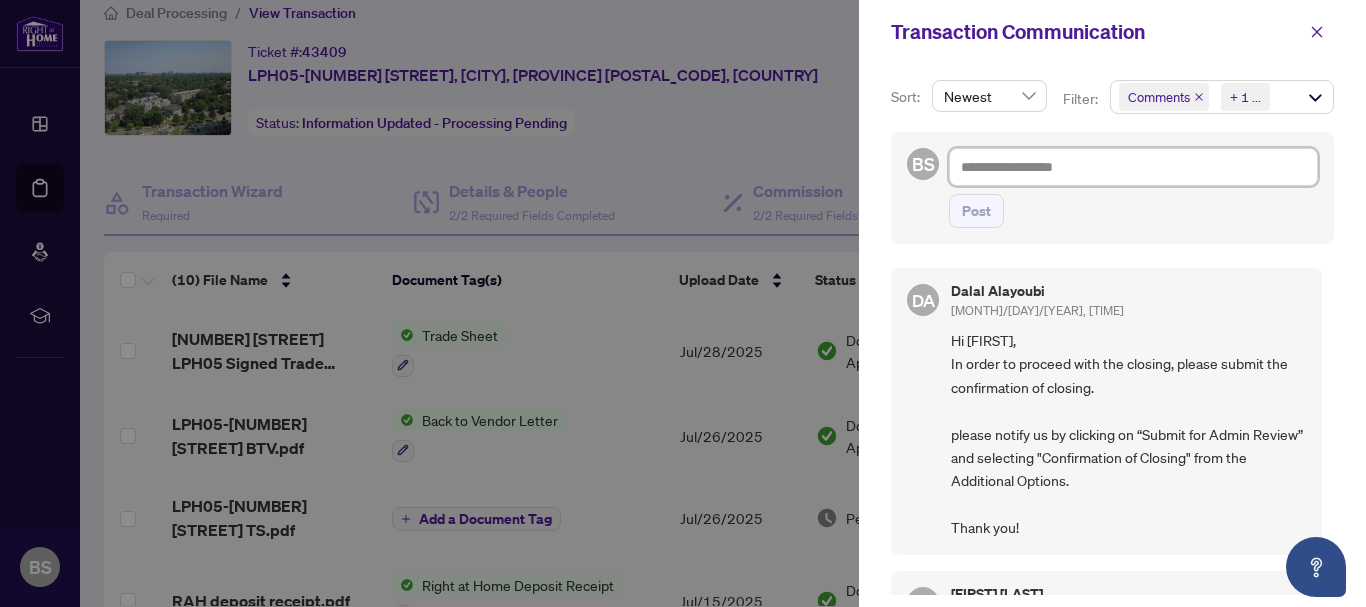 click at bounding box center [1133, 167] 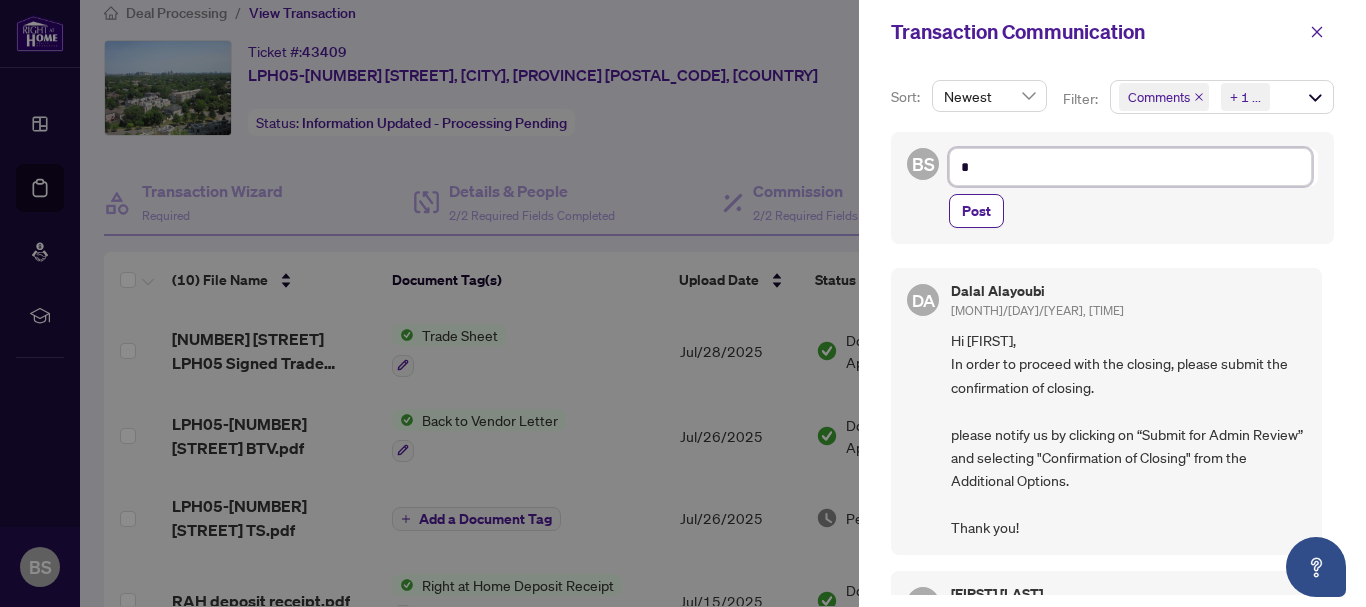 type on "**" 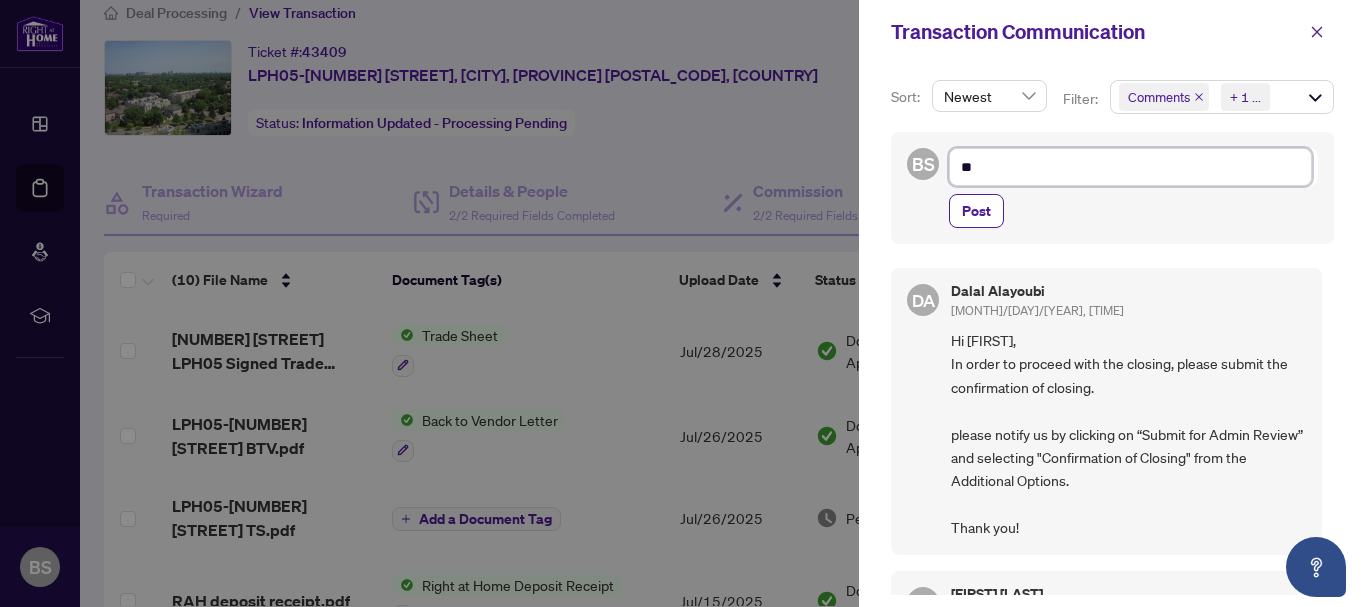 type on "***" 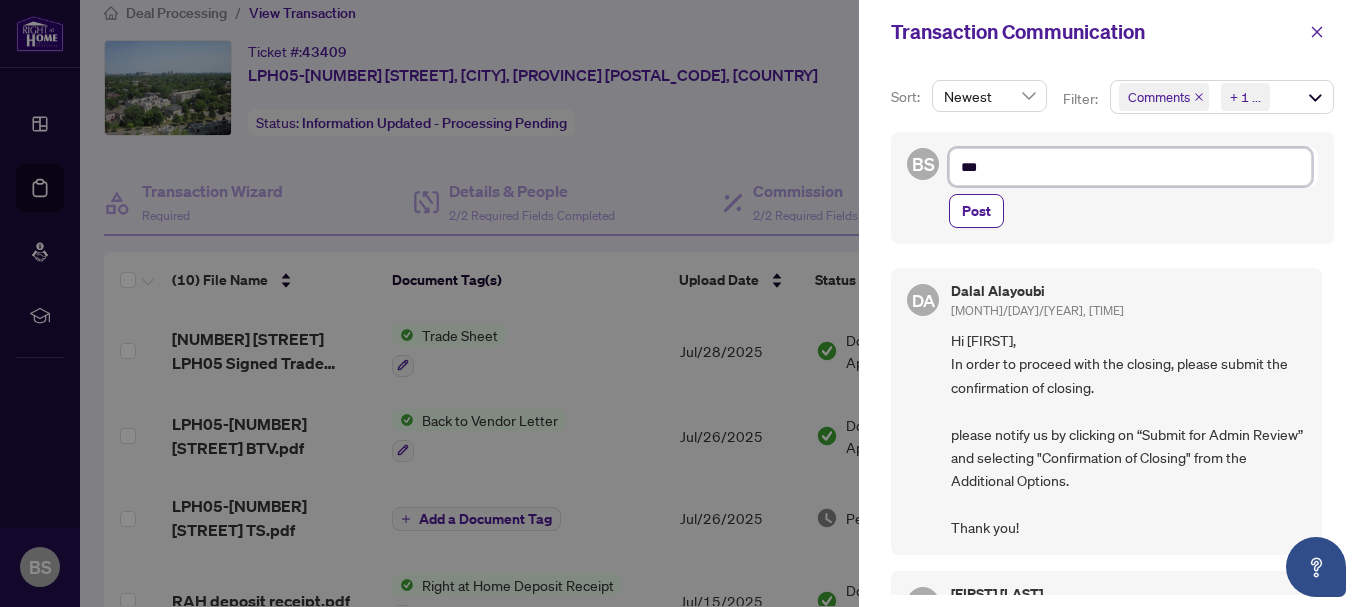 type on "****" 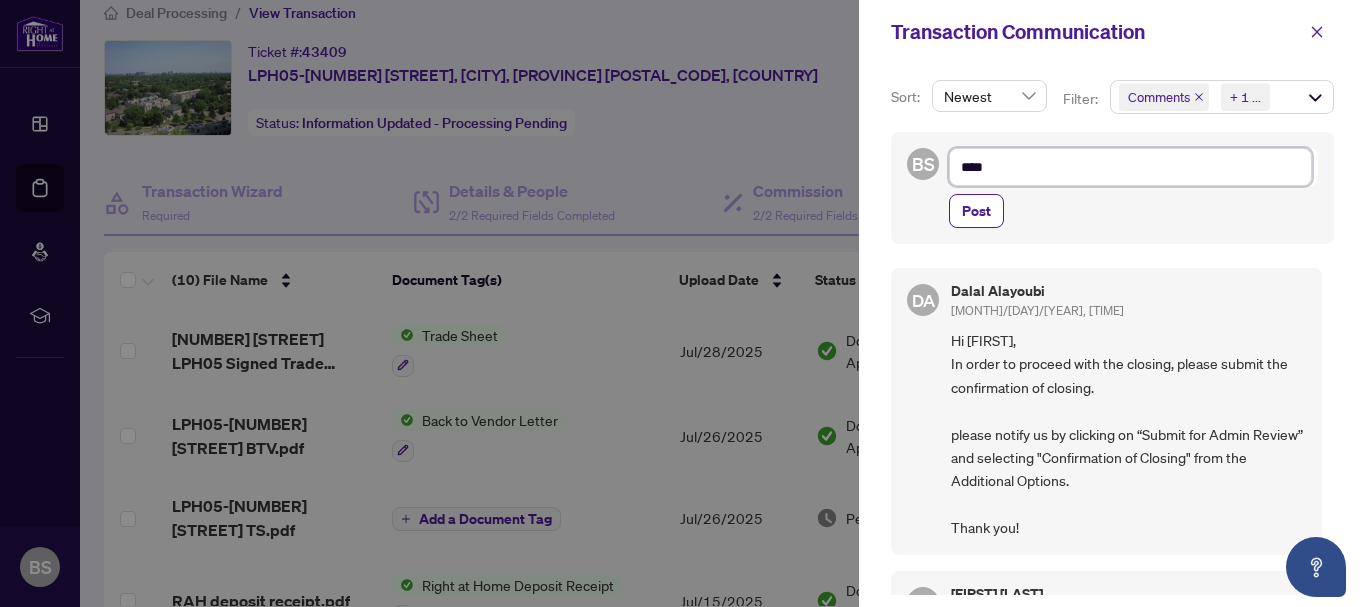 type on "*****" 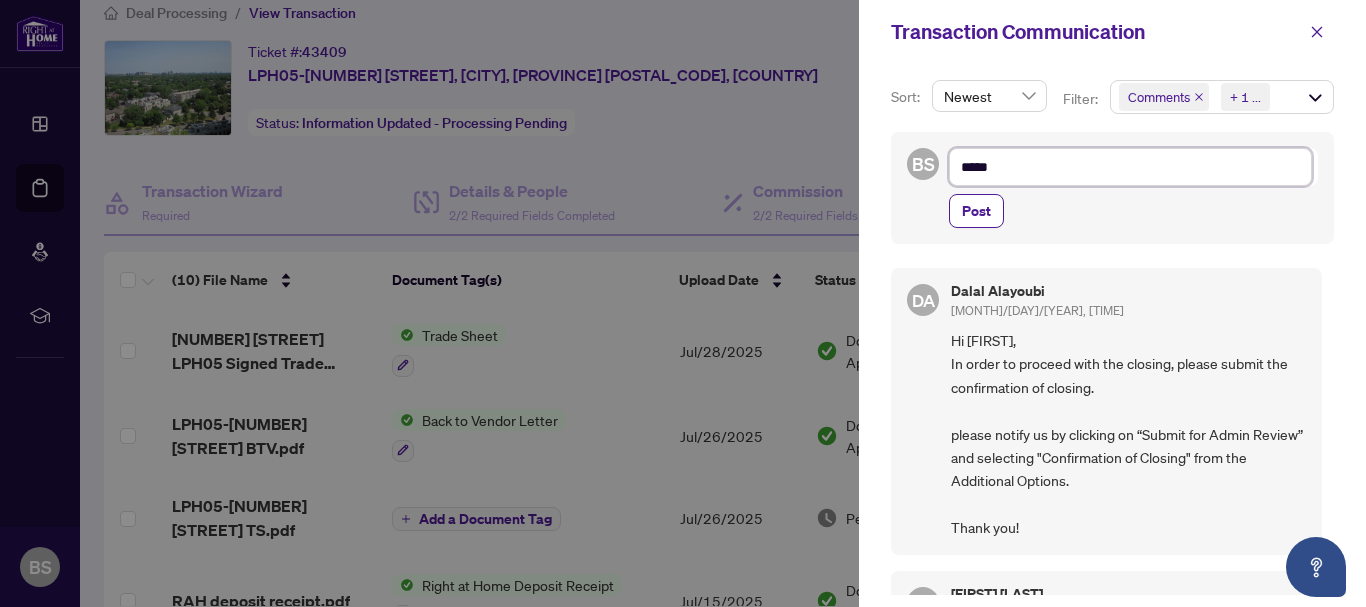 type on "****" 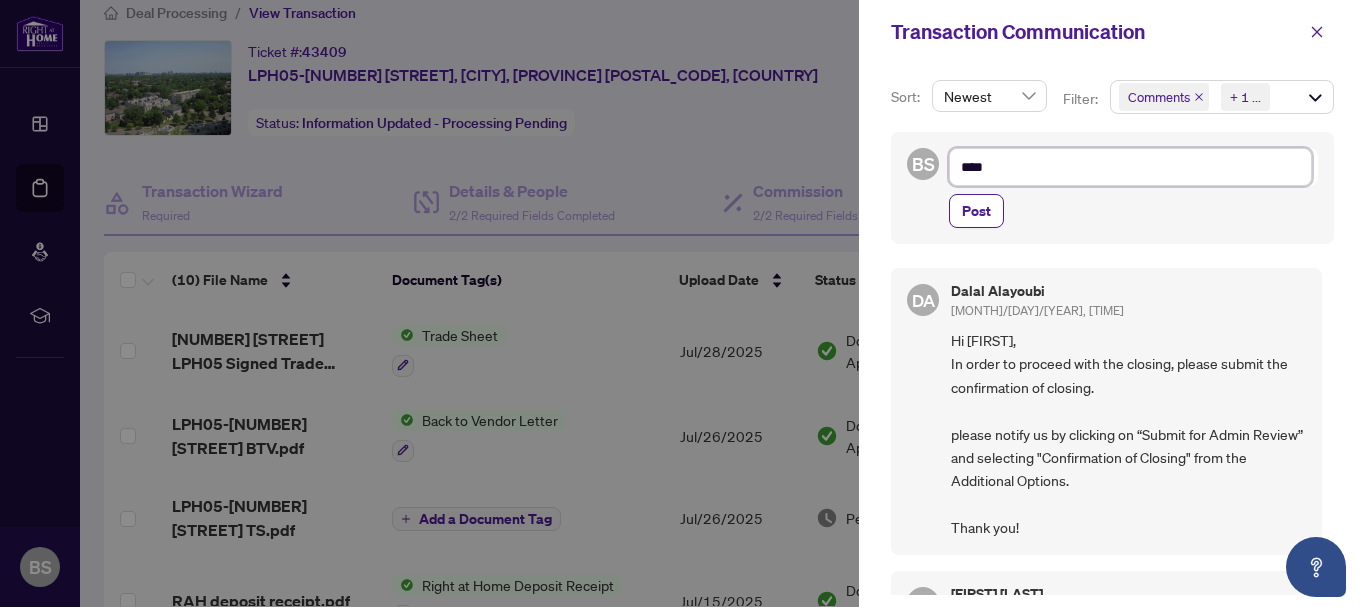 type on "***" 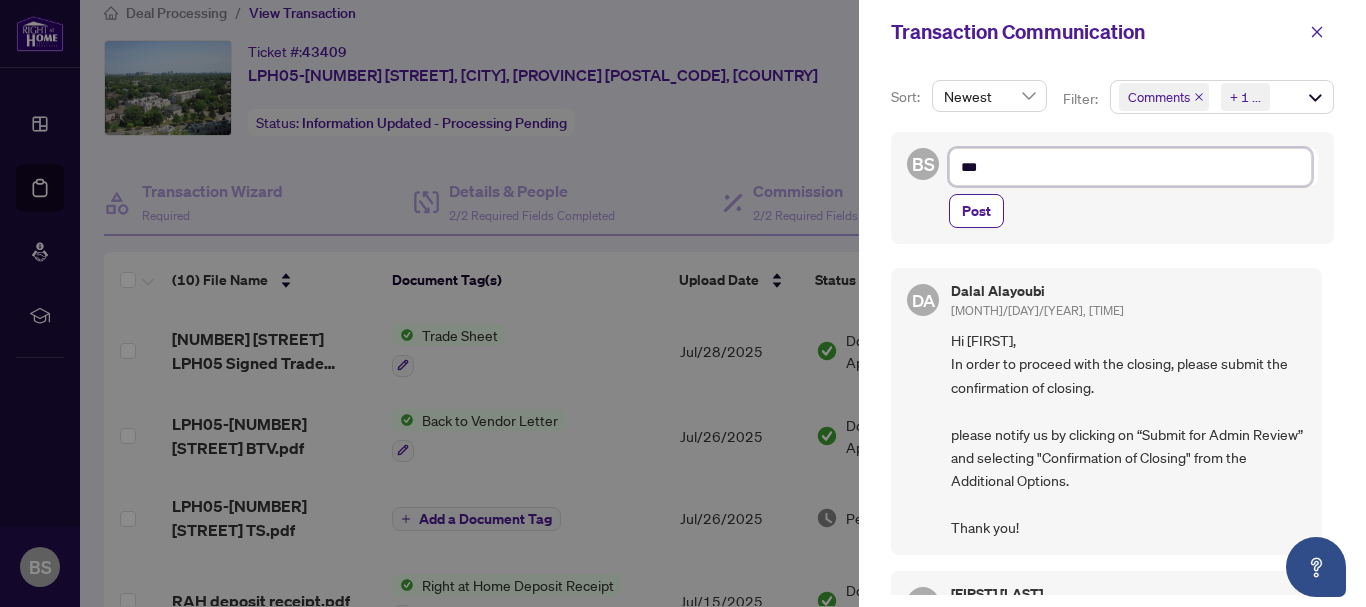 type on "**" 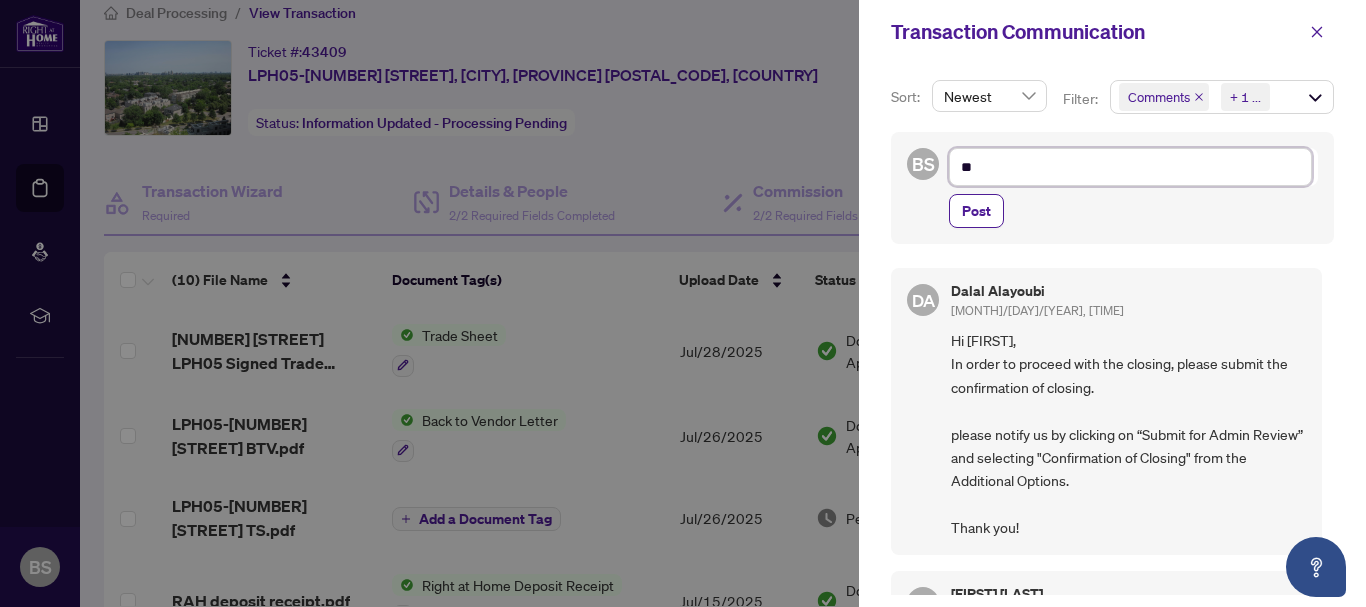 type on "*" 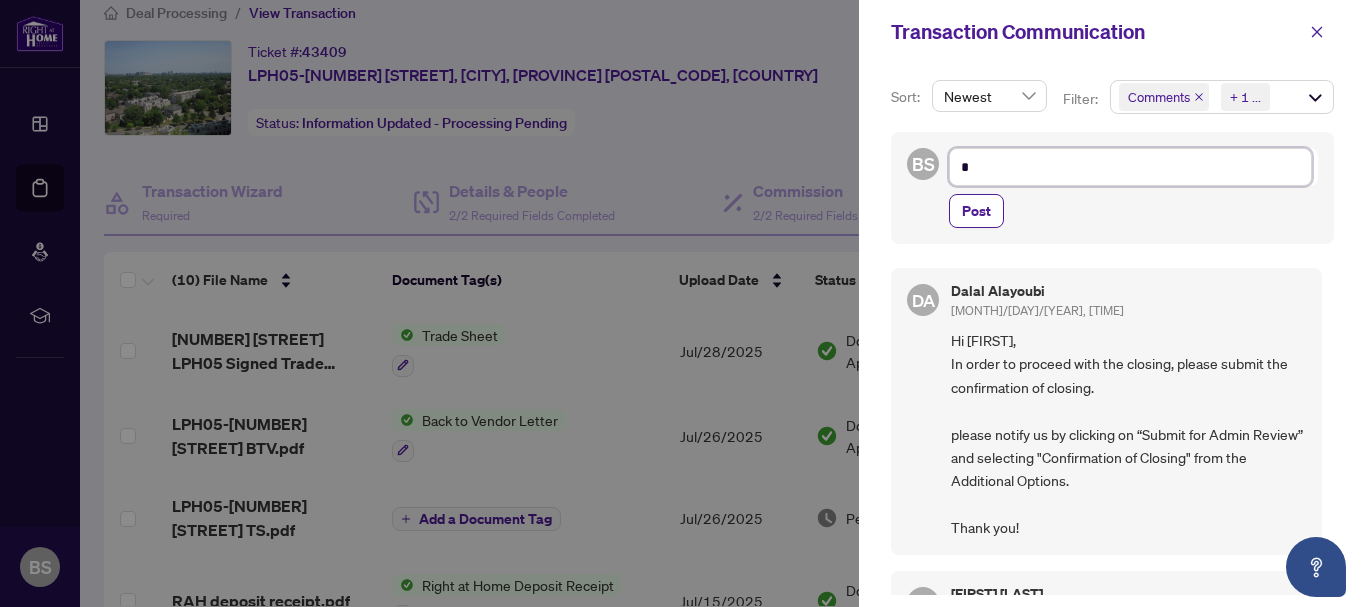 type 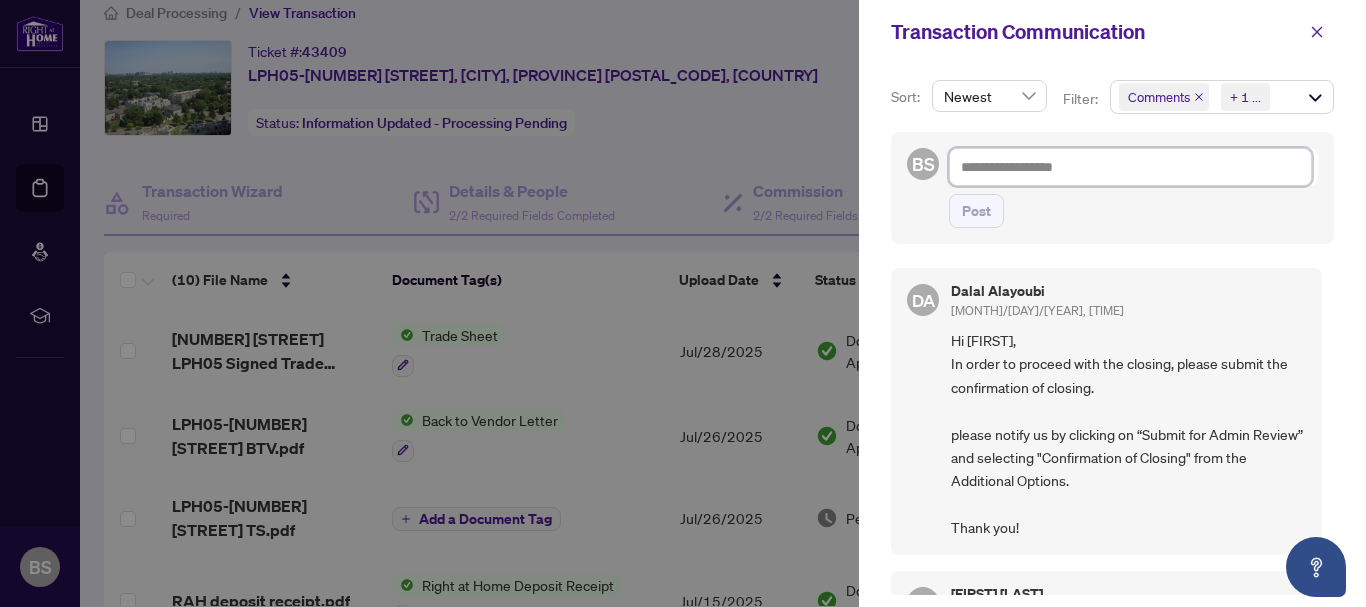 type on "*" 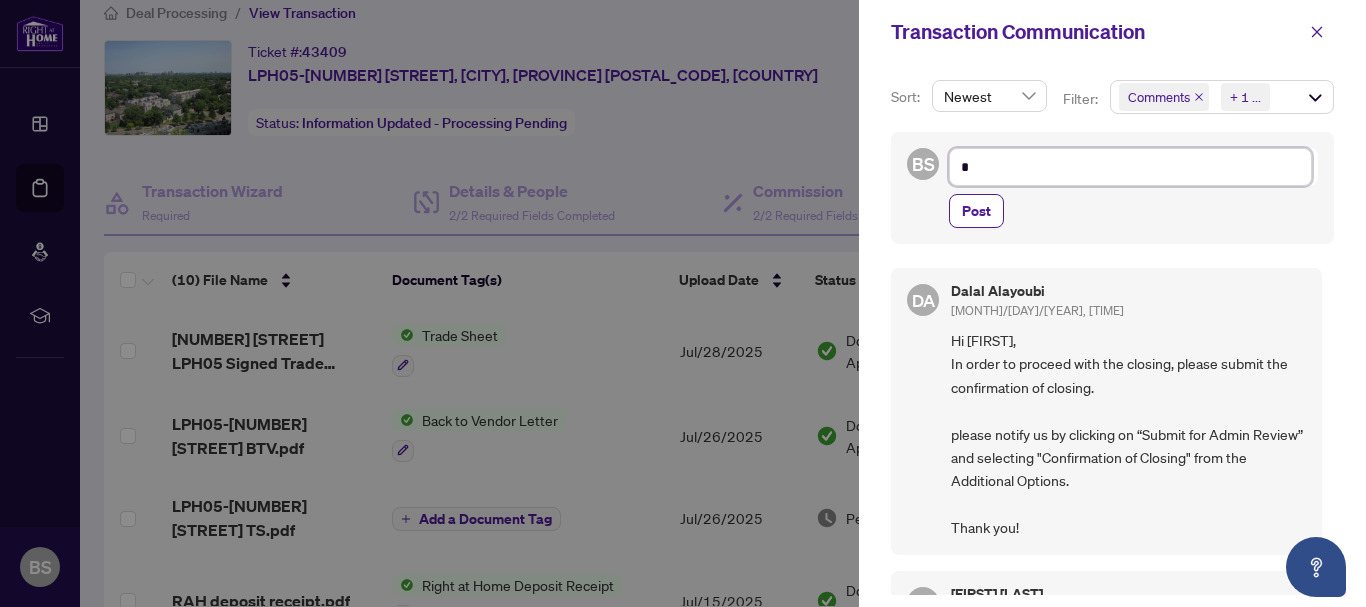 type on "**" 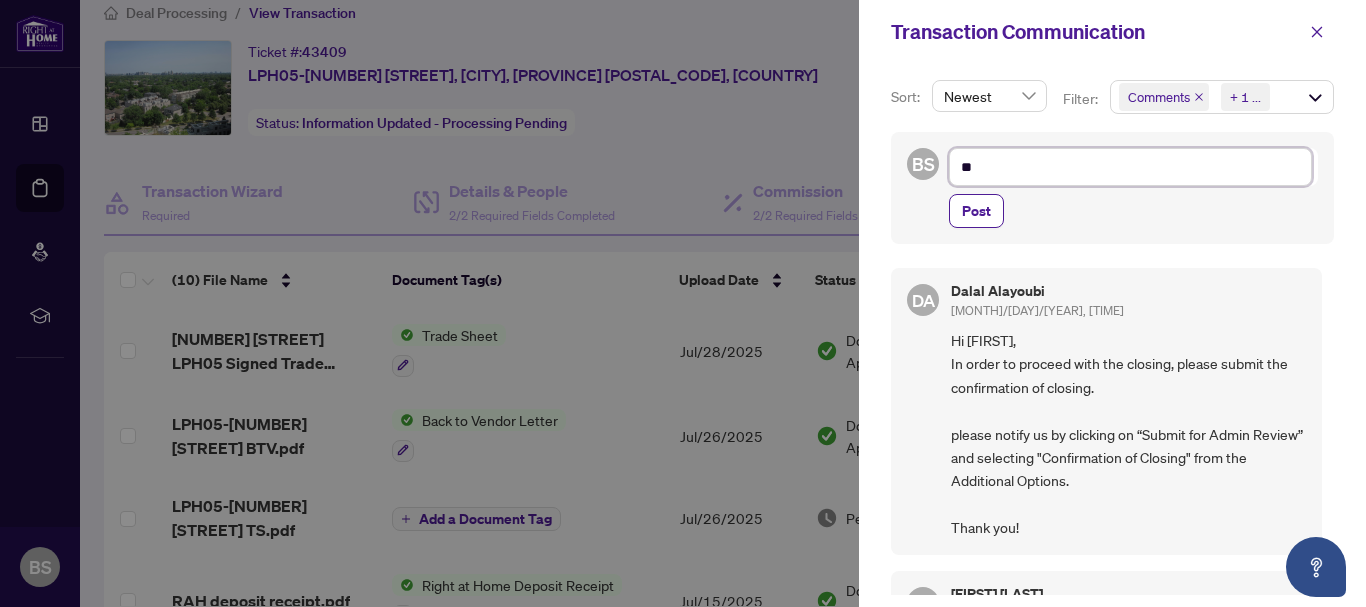 type on "***" 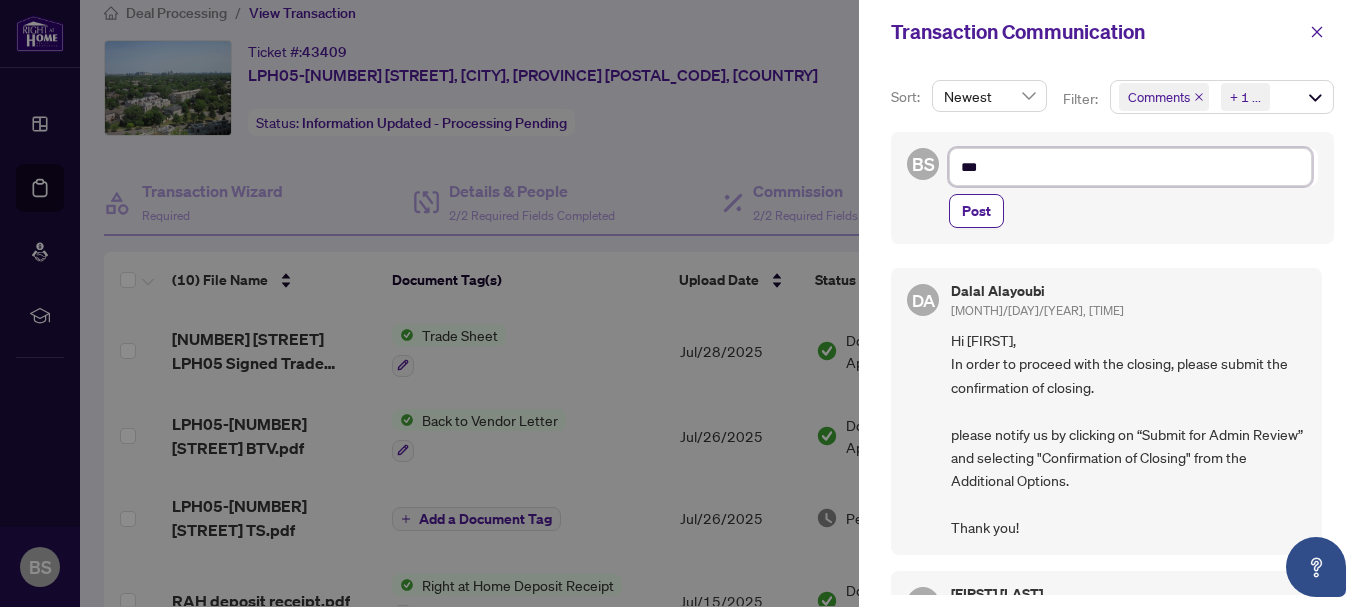 type on "****" 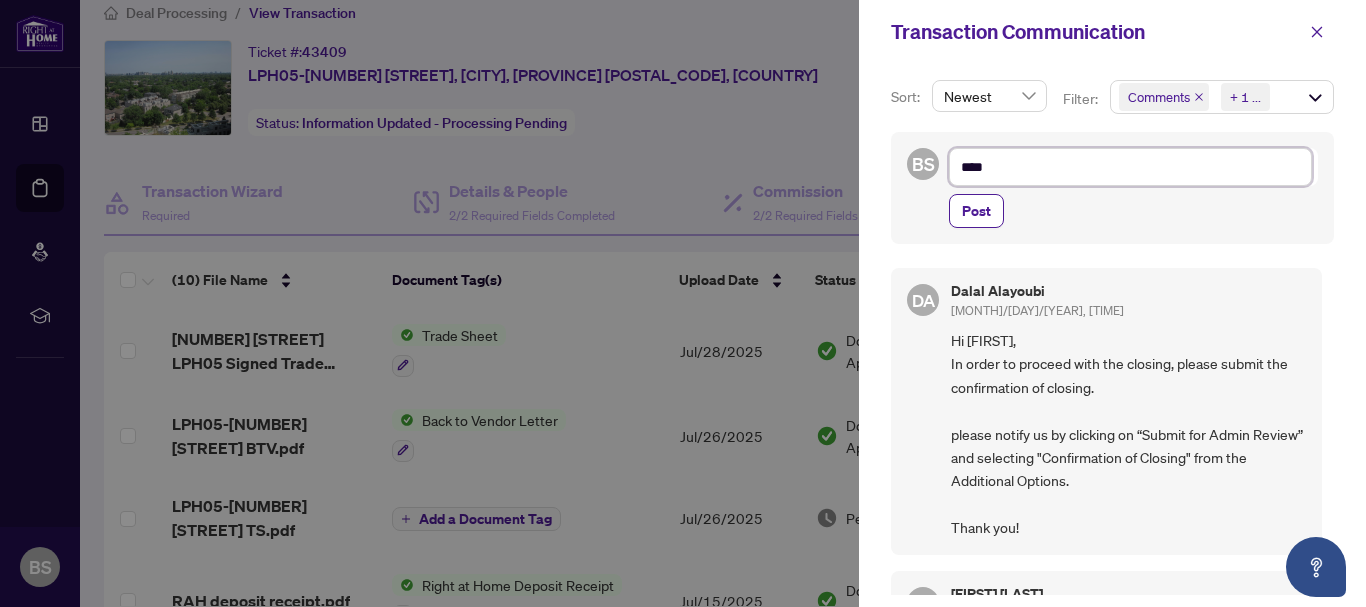 type on "*****" 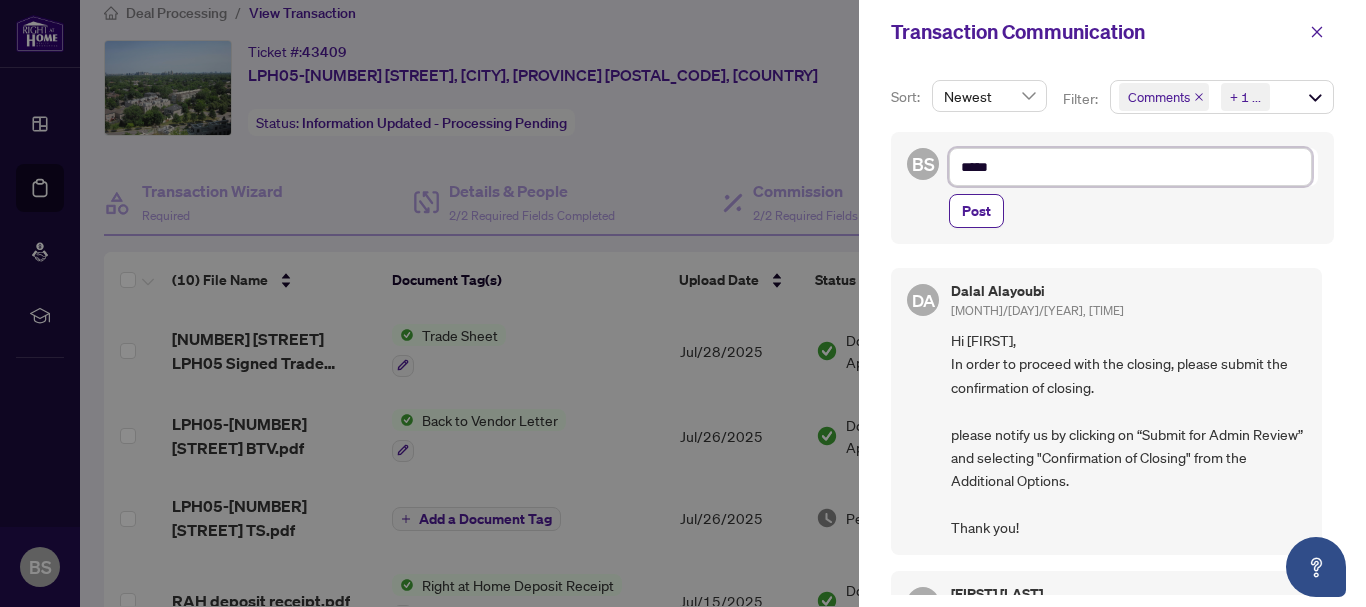 type on "*****" 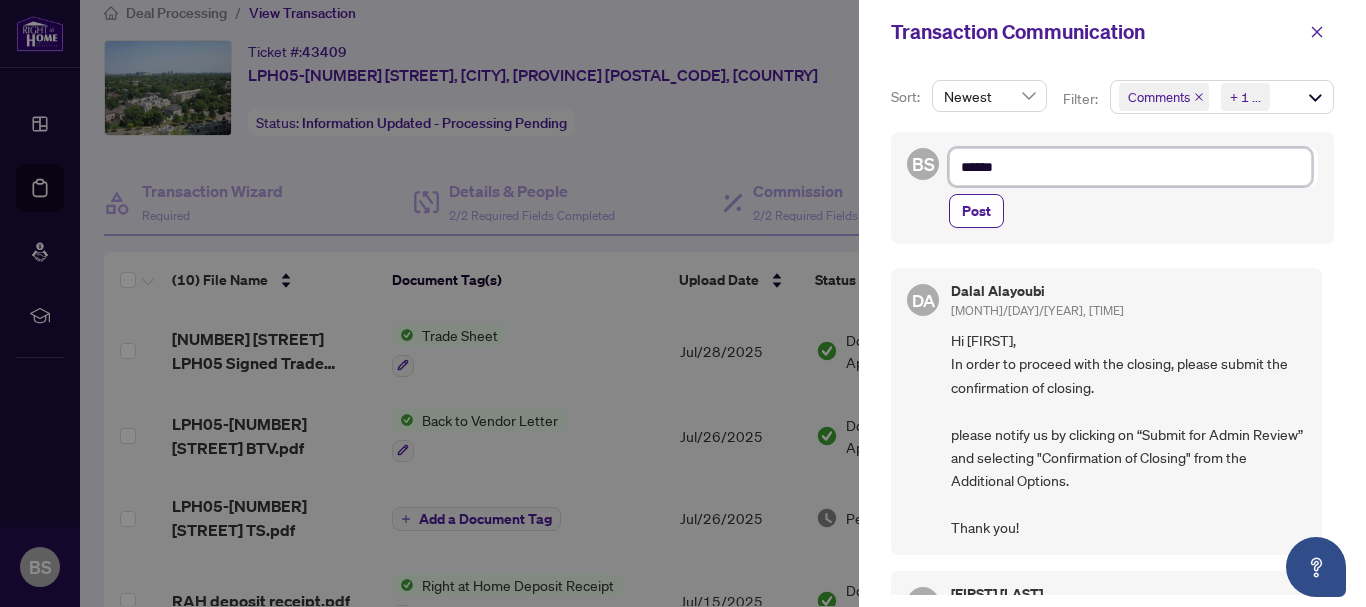 type on "******" 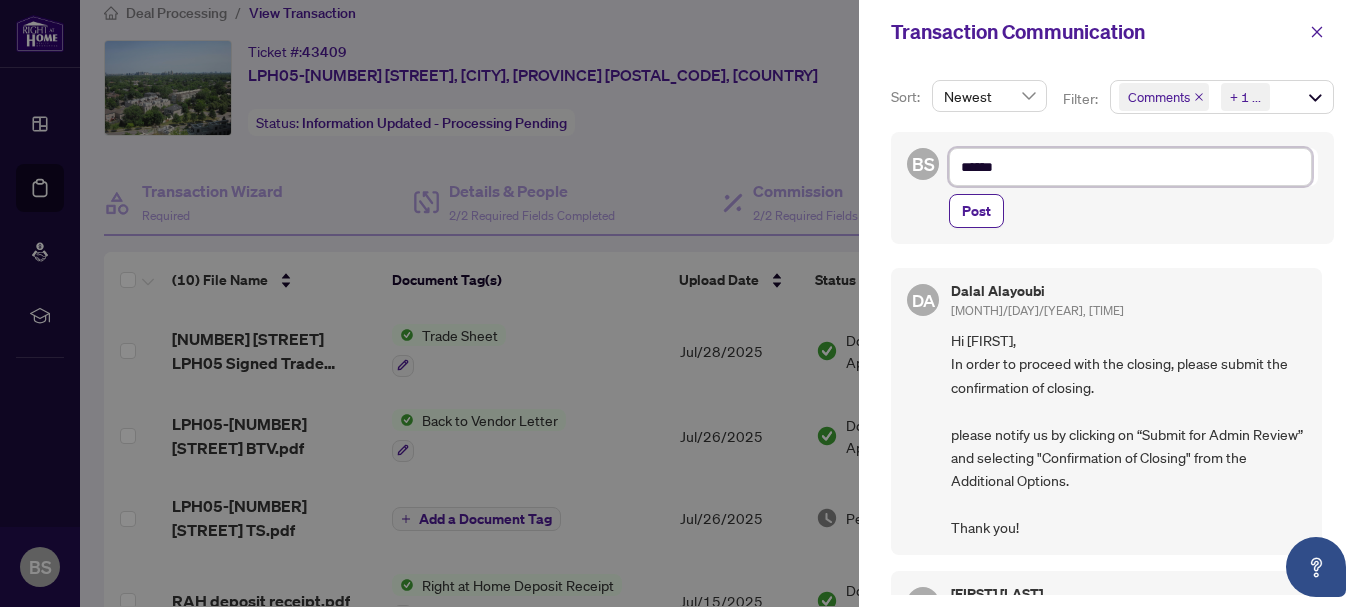 type on "******" 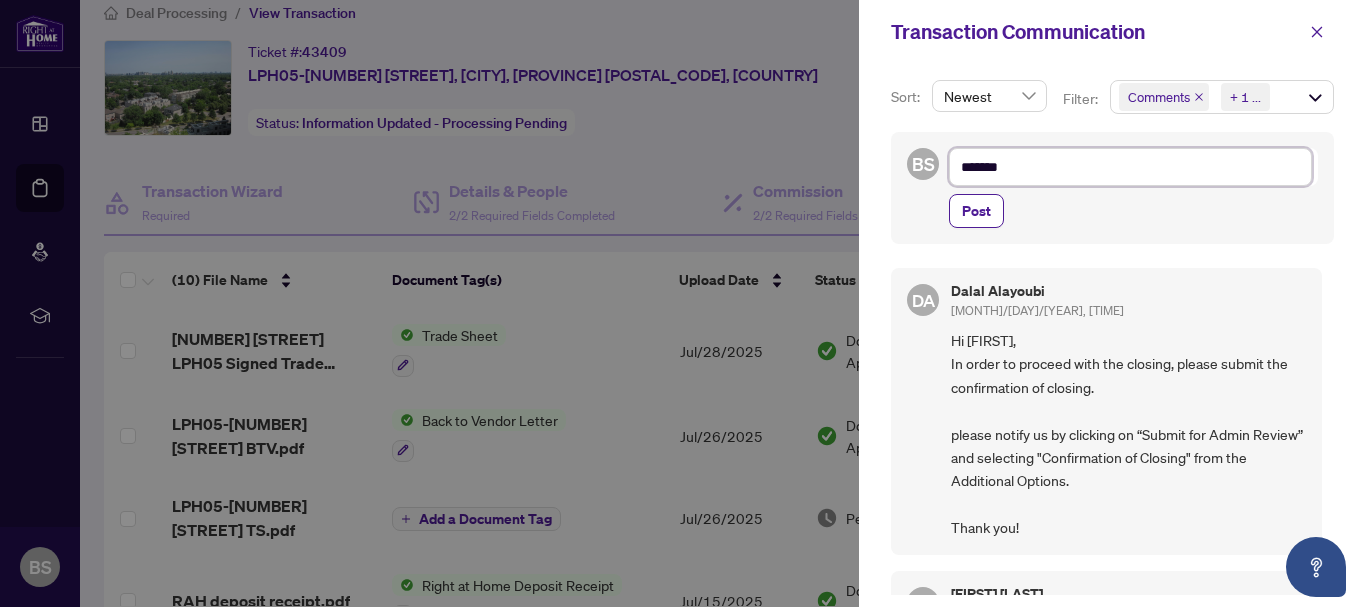type on "********" 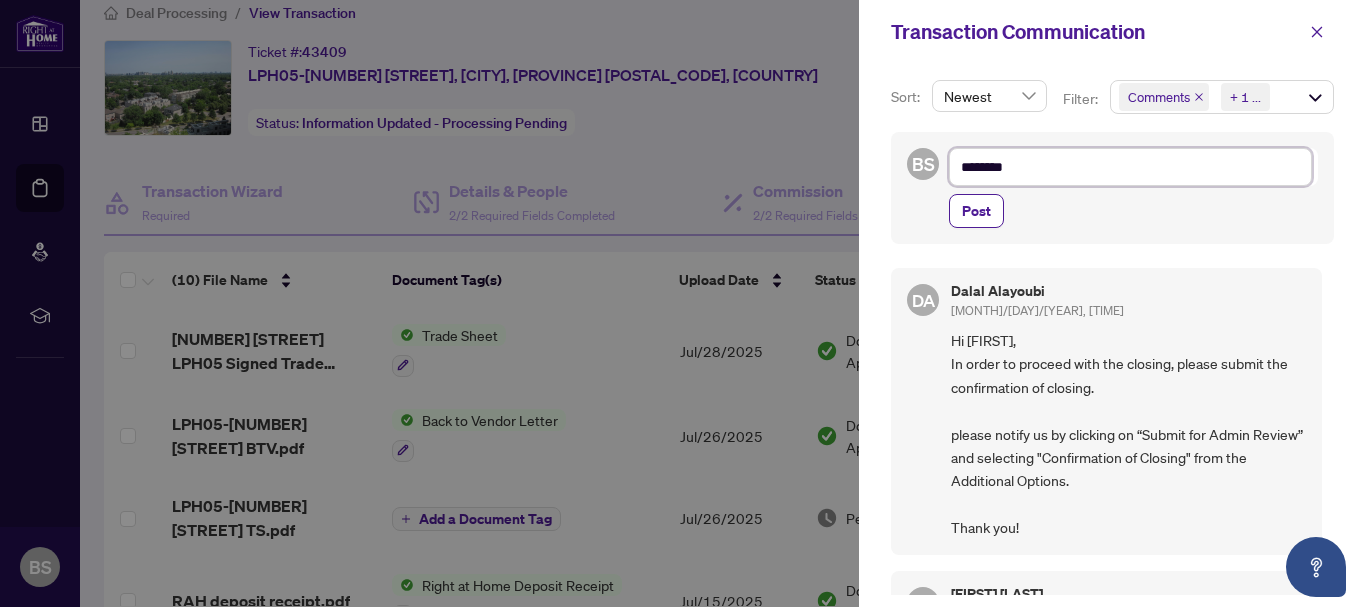 type on "*********" 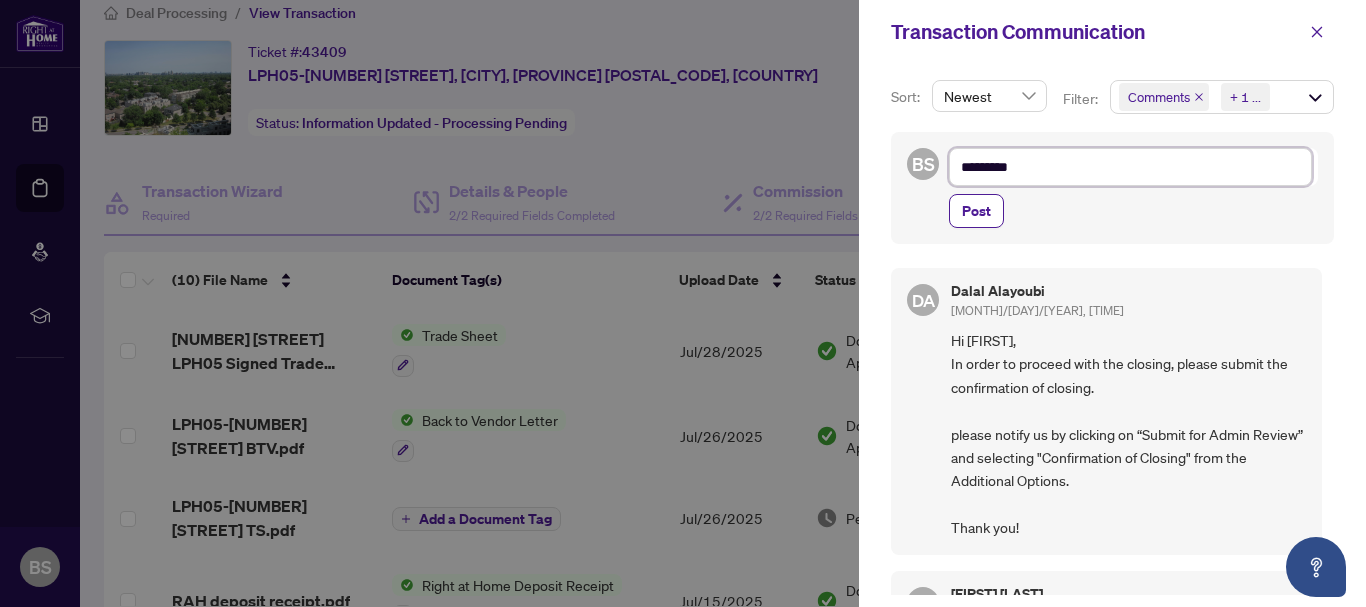 type on "**********" 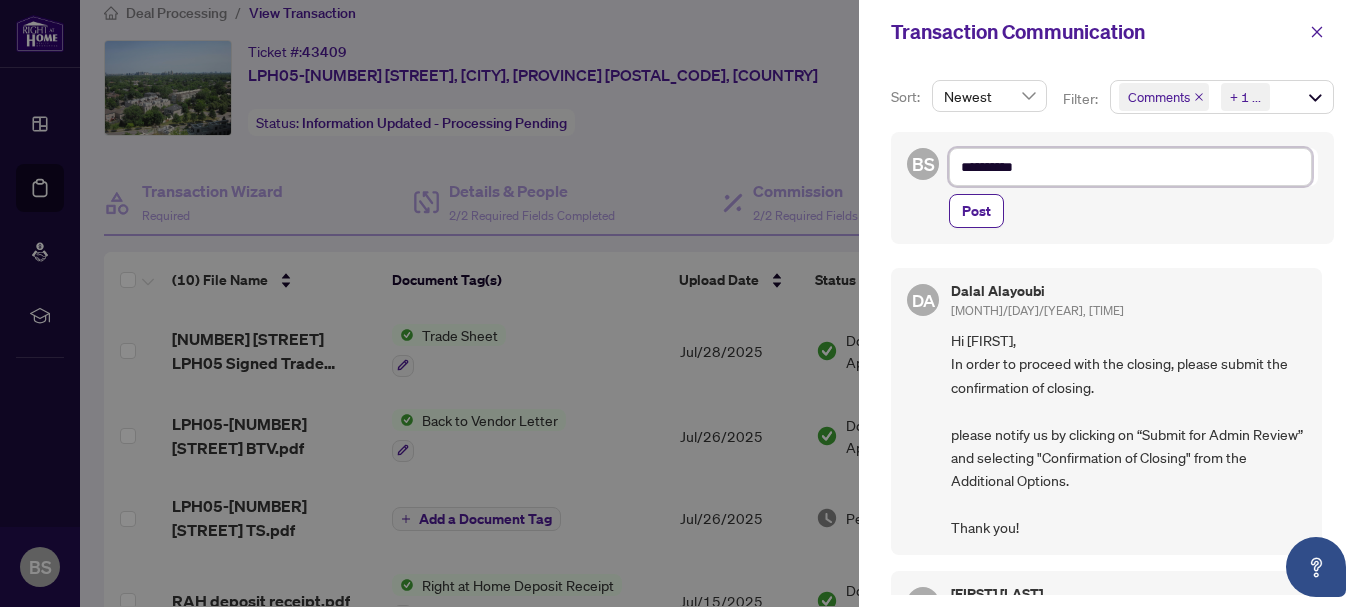 type on "**********" 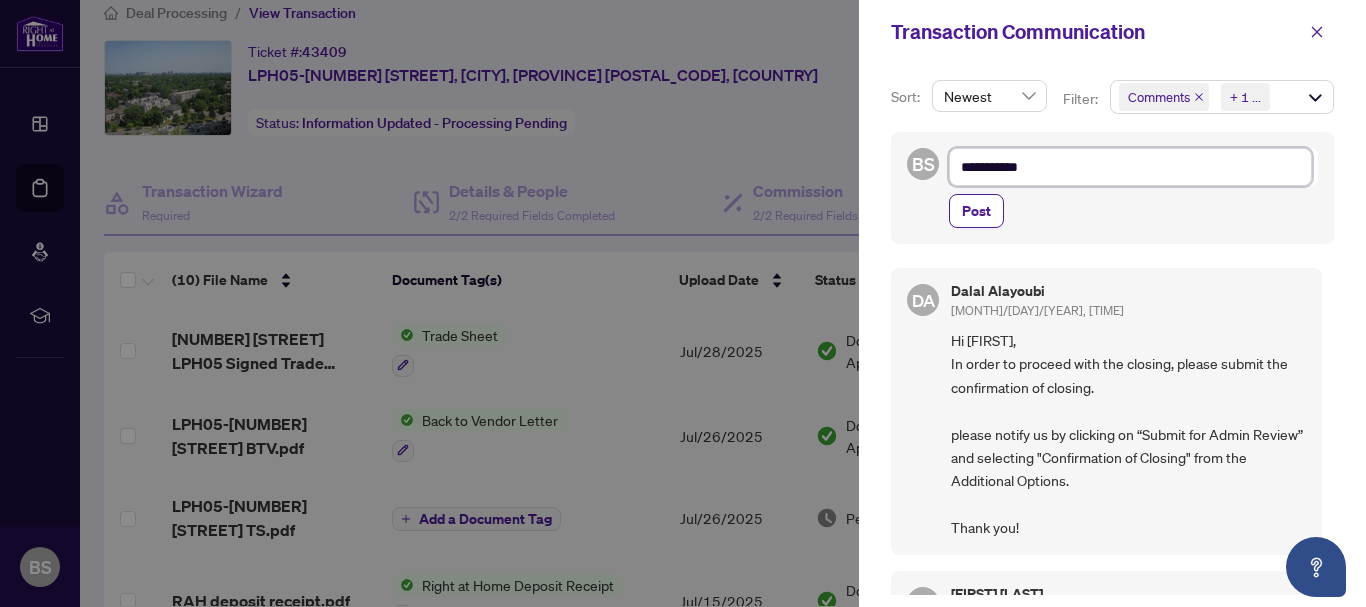 type on "**********" 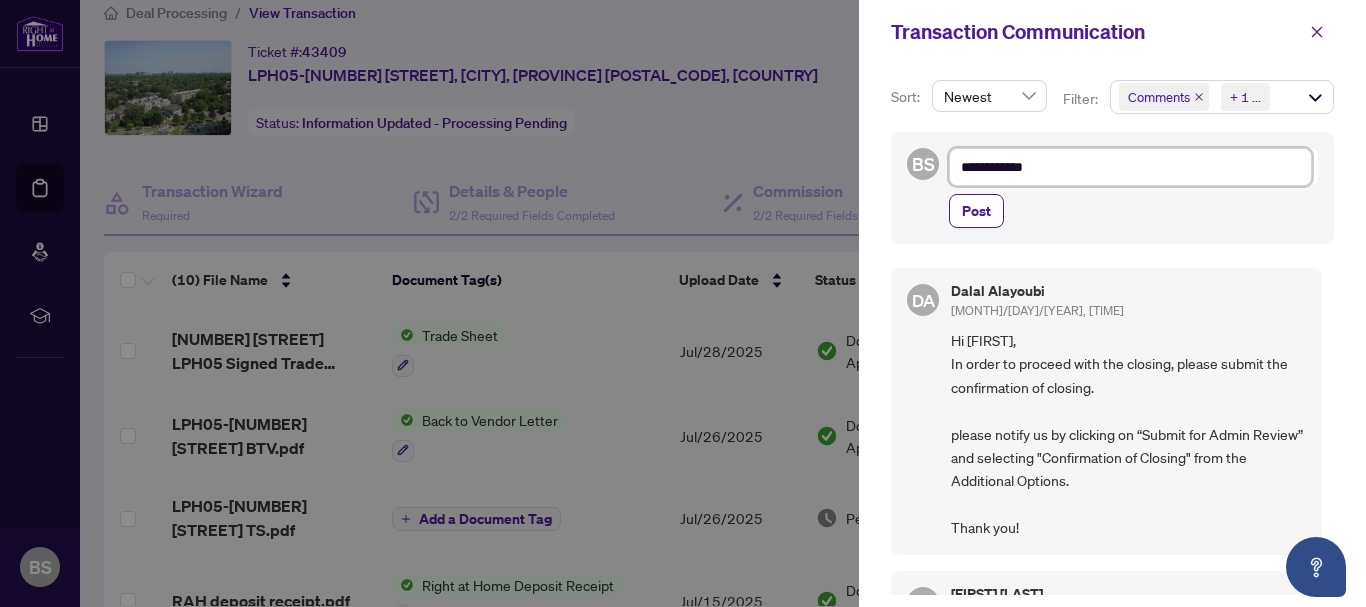 type on "**********" 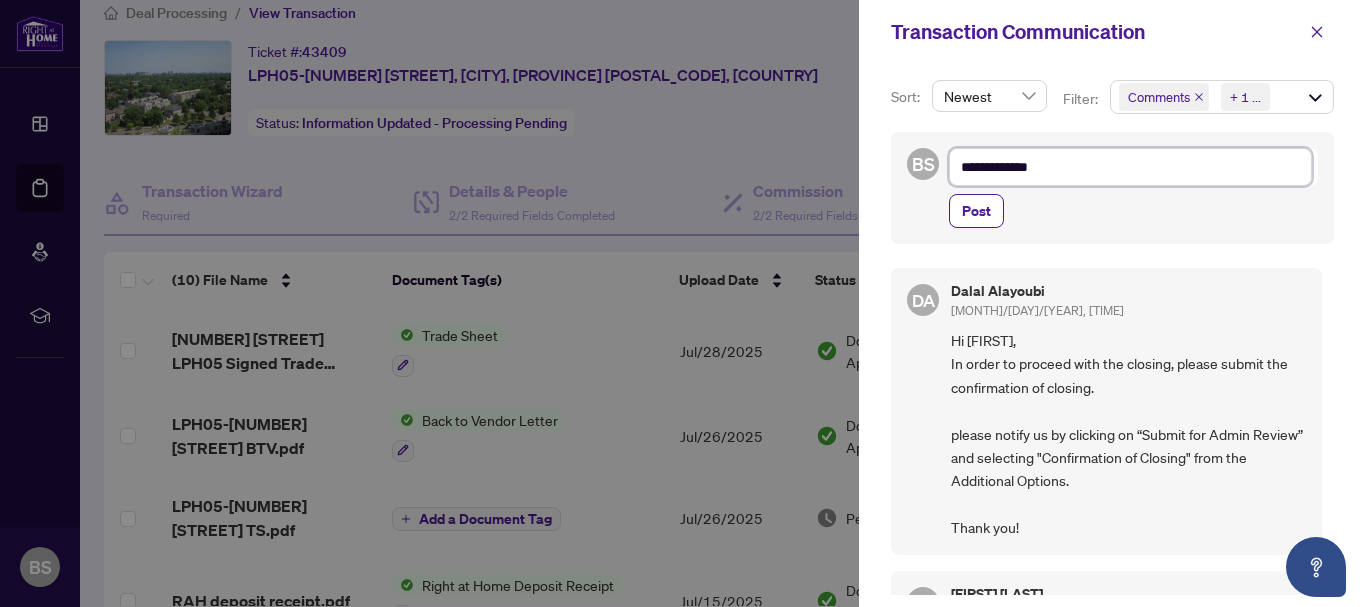 type on "**********" 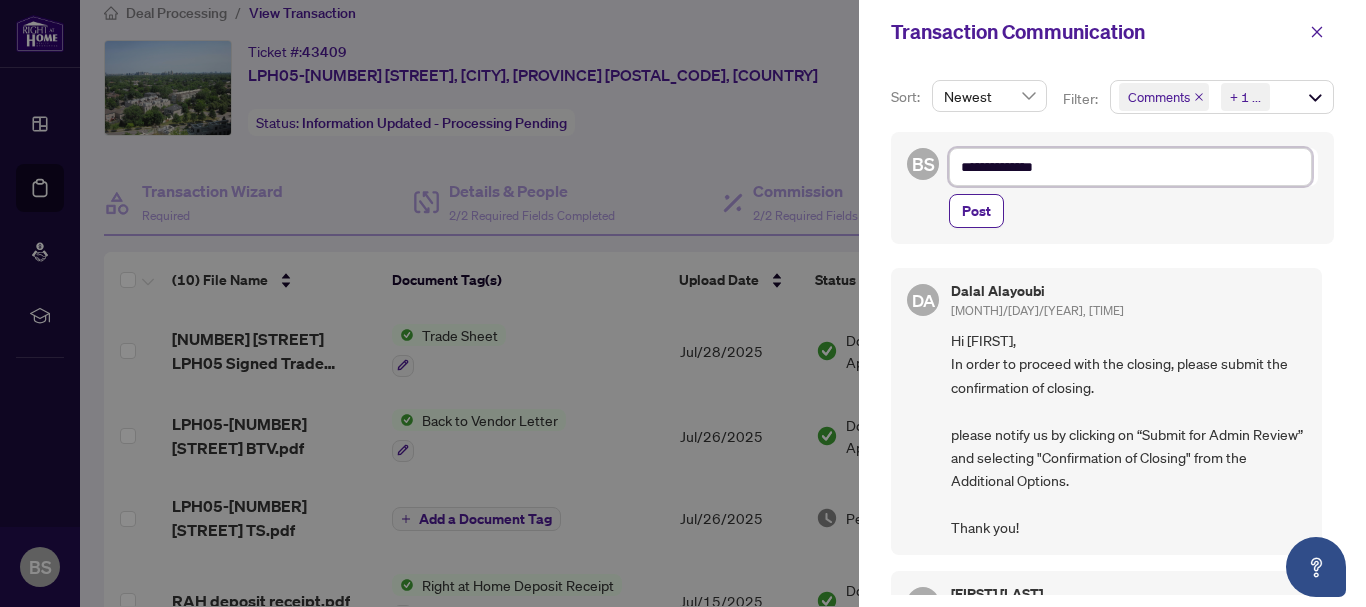 type on "**********" 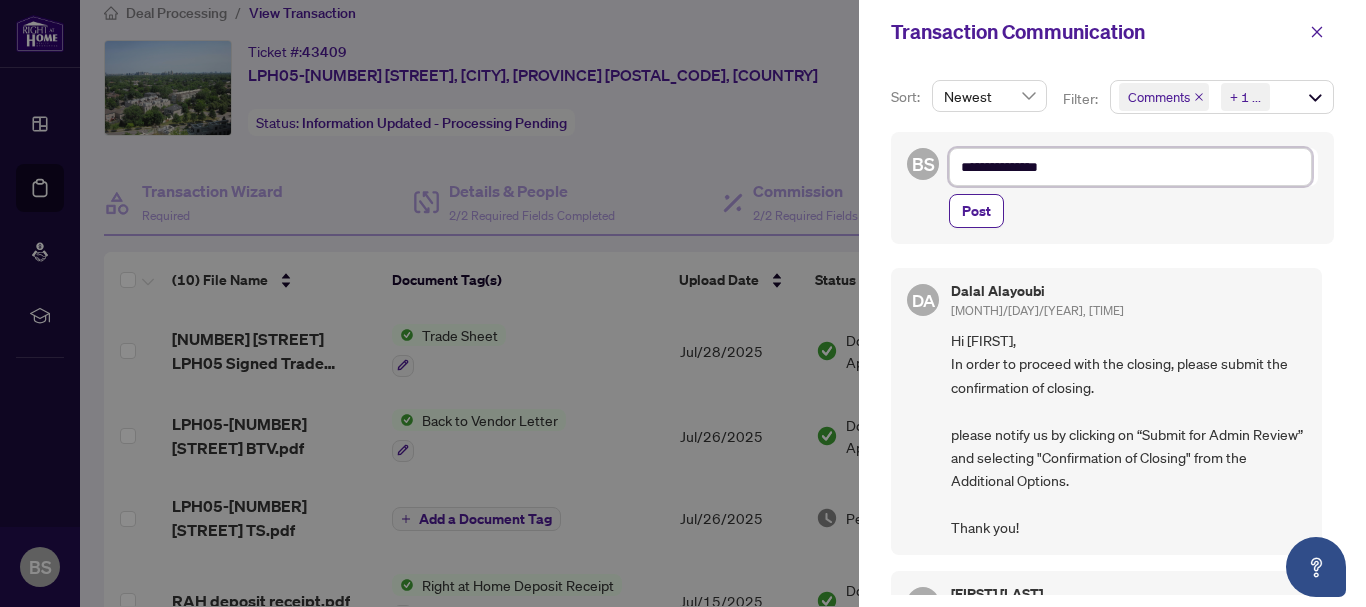 type on "**********" 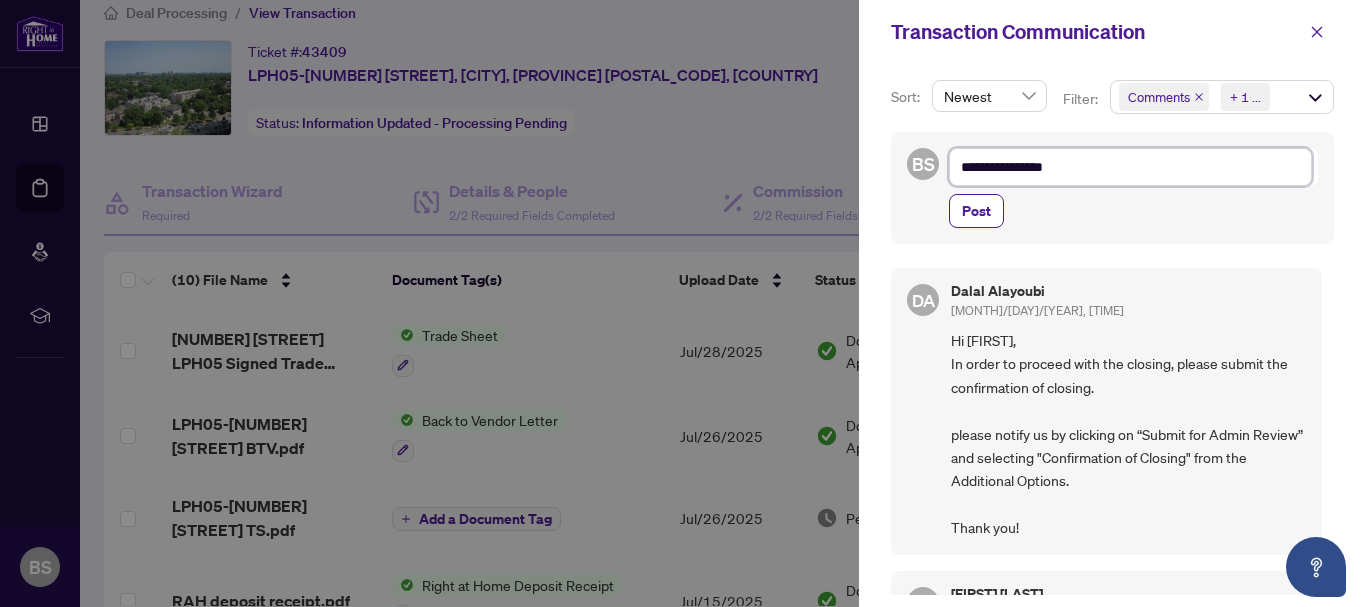 type on "**********" 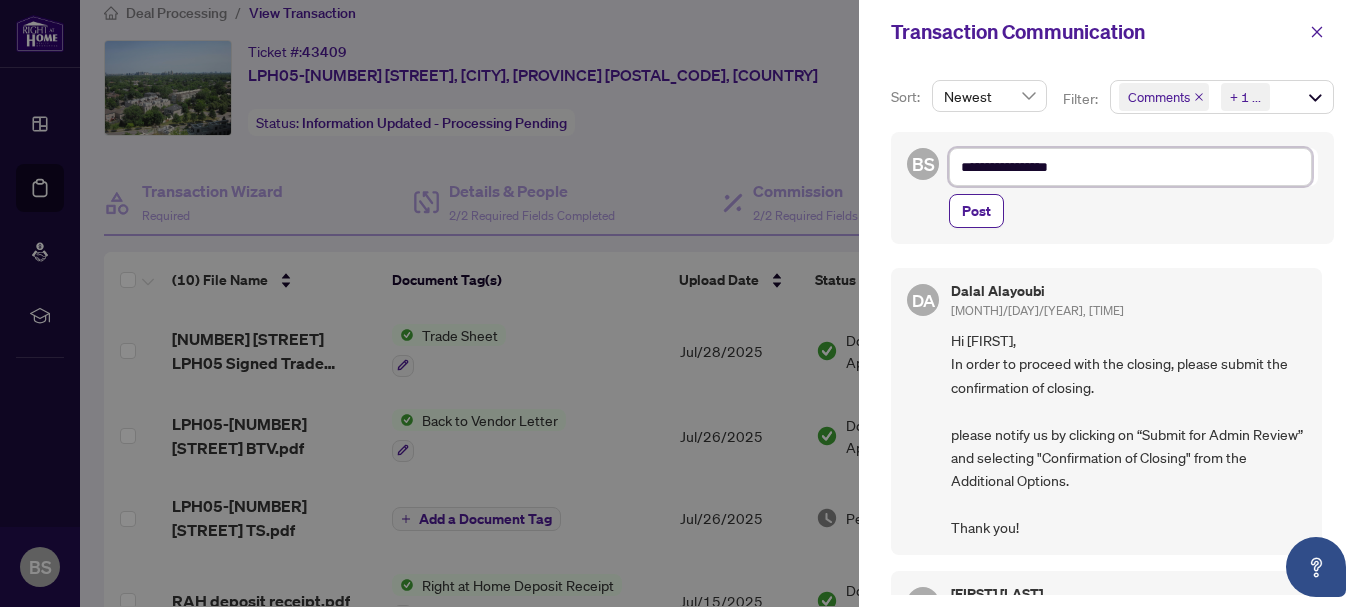 type on "**********" 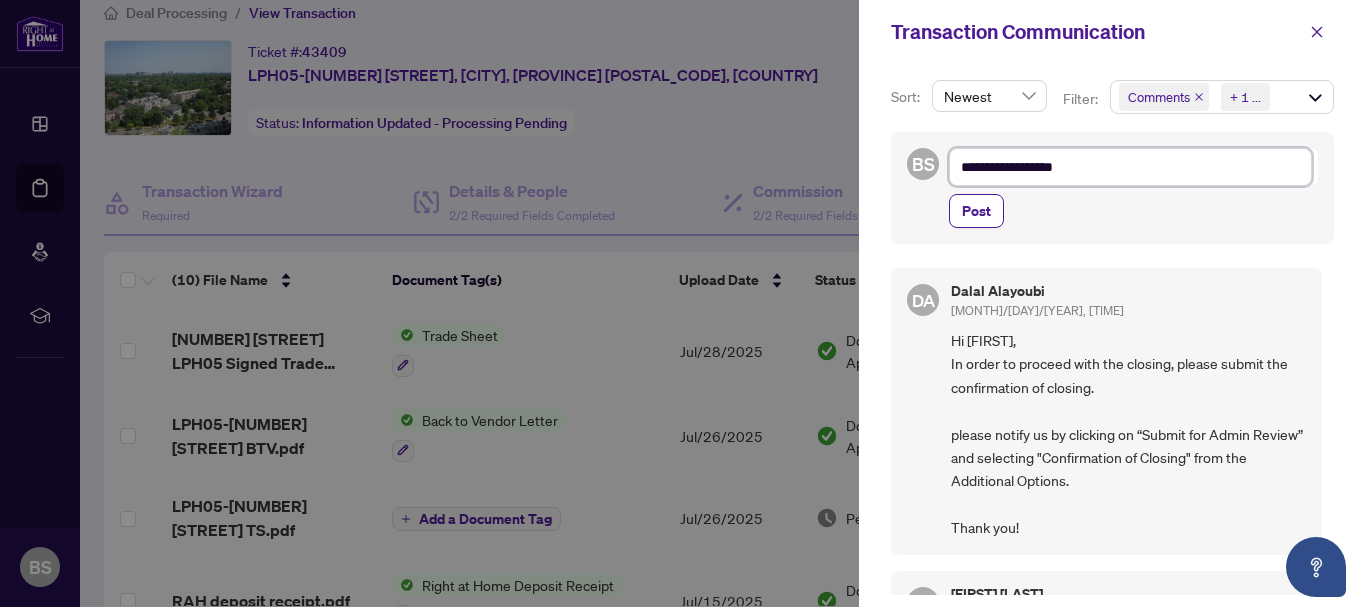type on "**********" 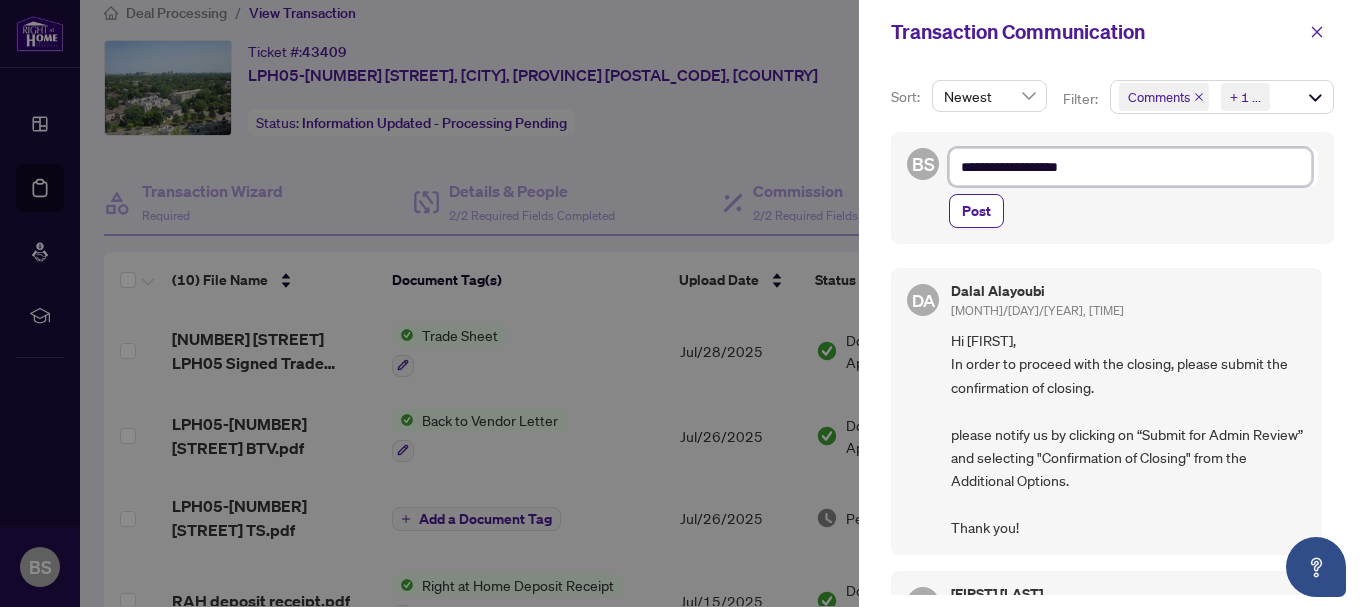 type on "**********" 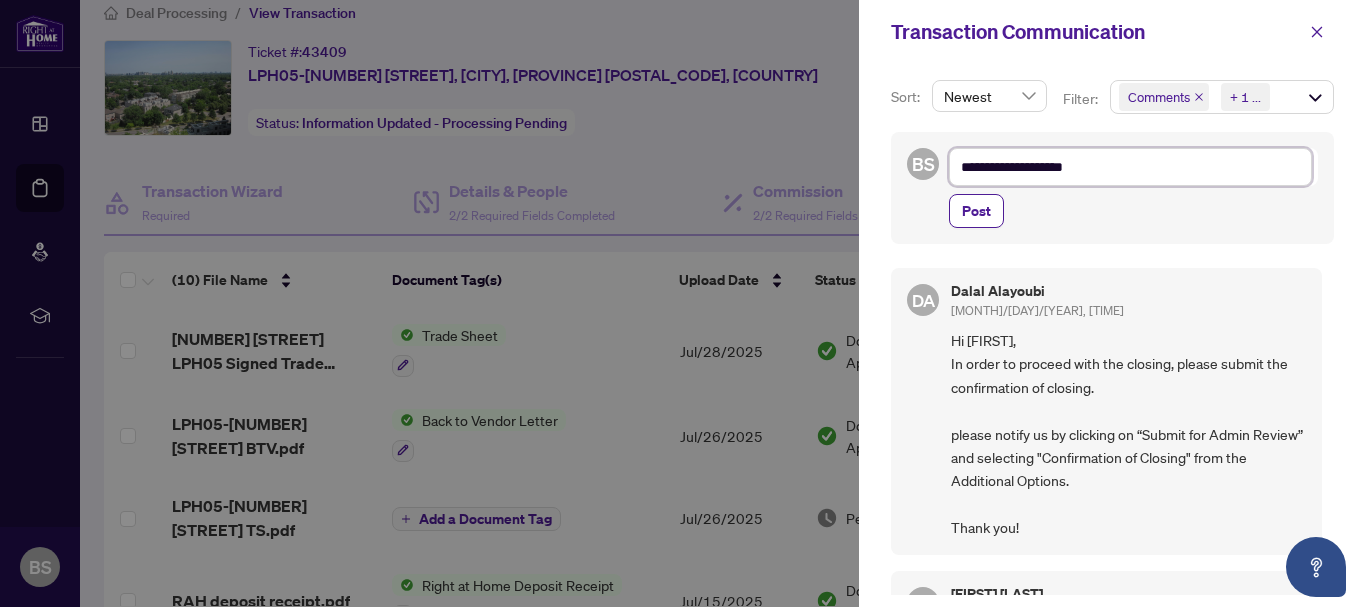type on "**********" 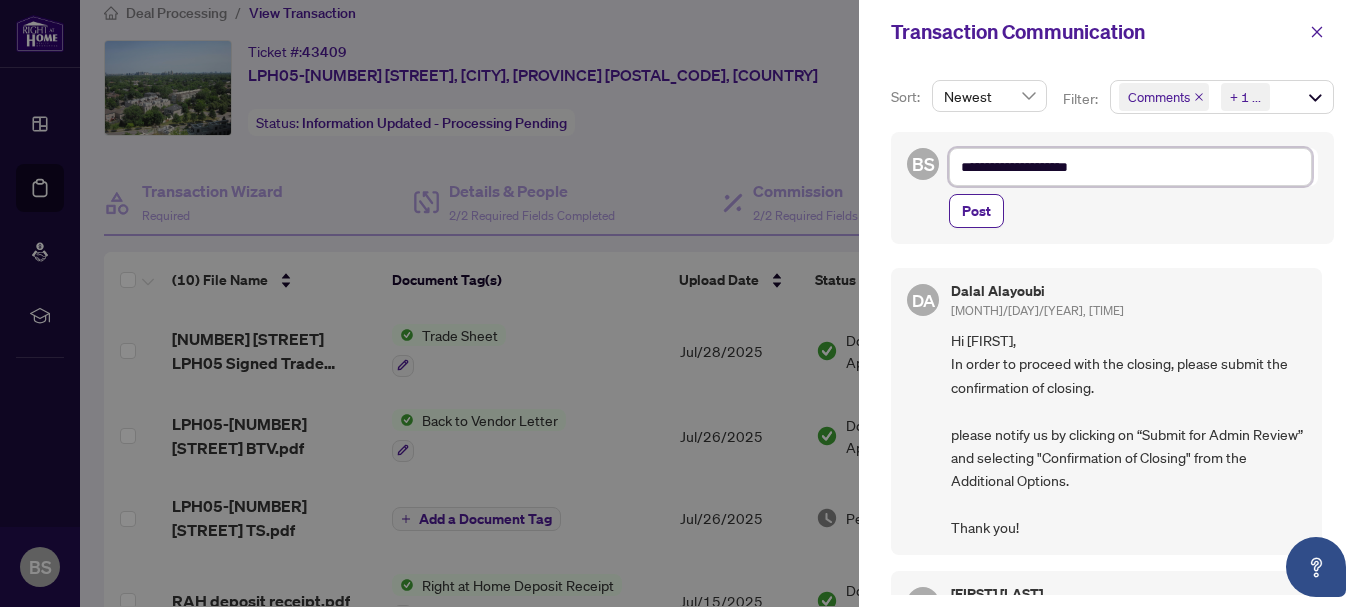 type on "**********" 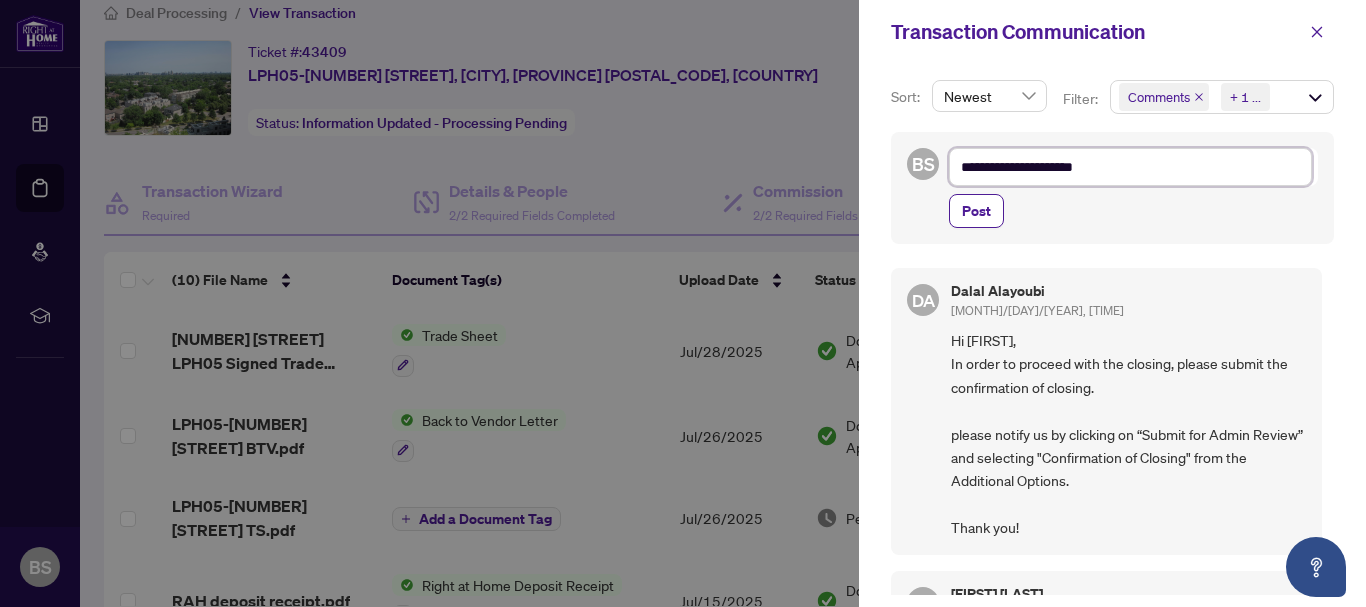 type on "**********" 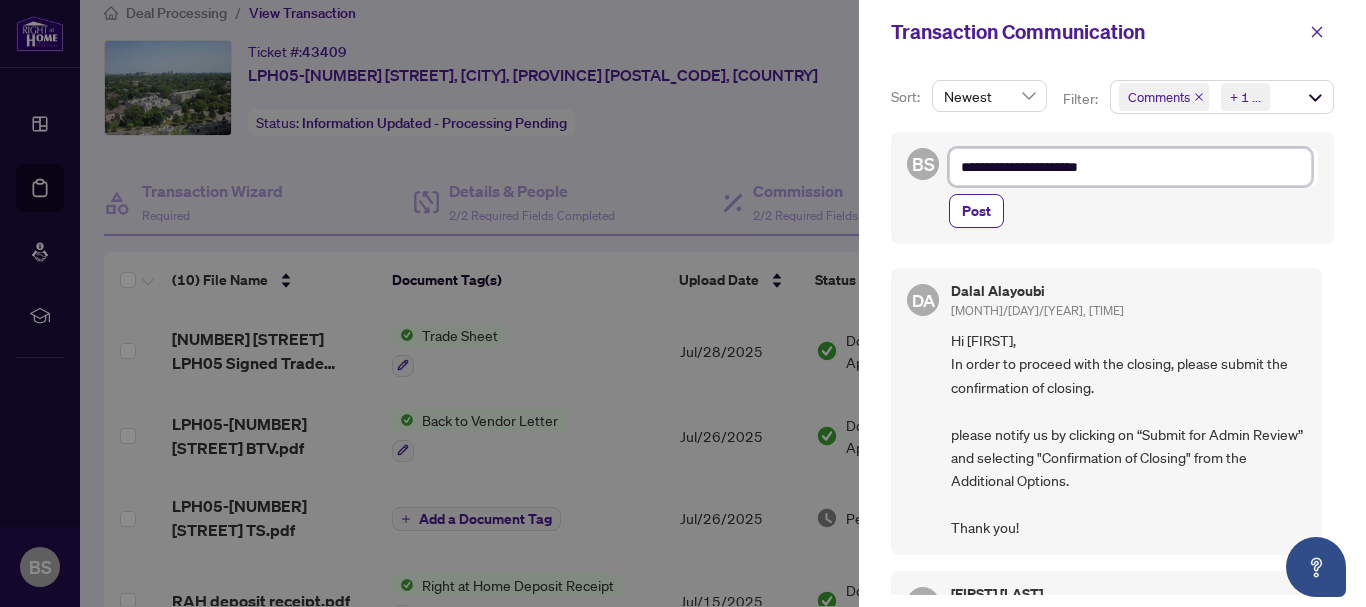 type on "**********" 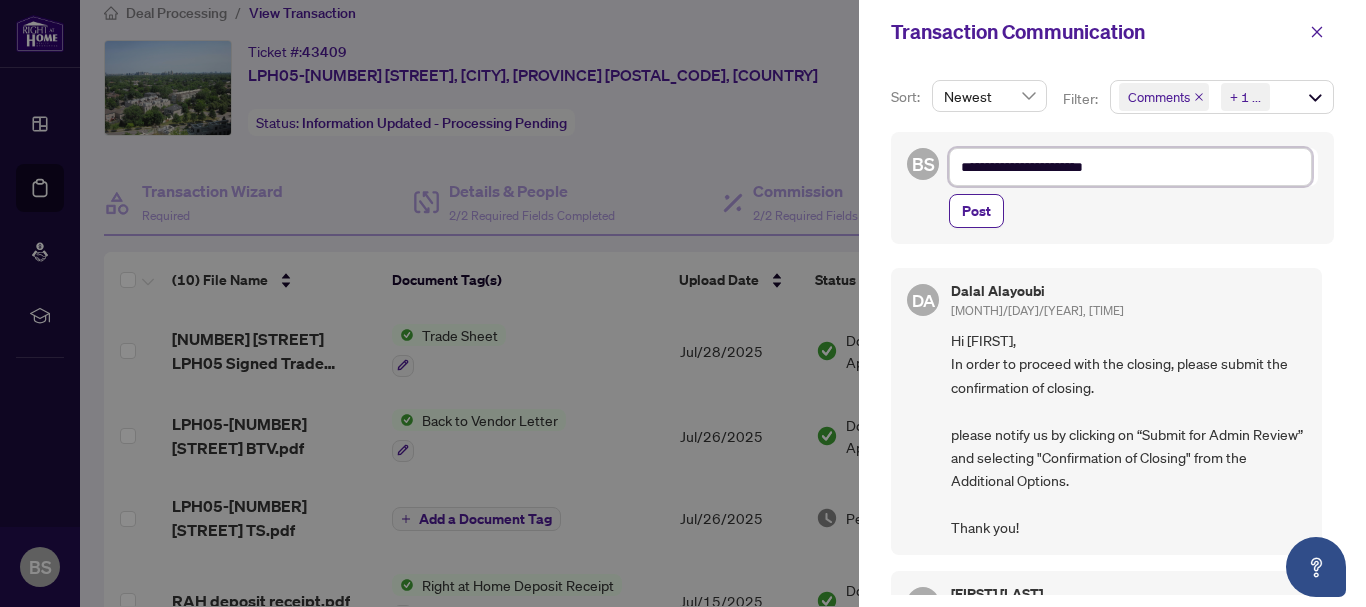 type on "**********" 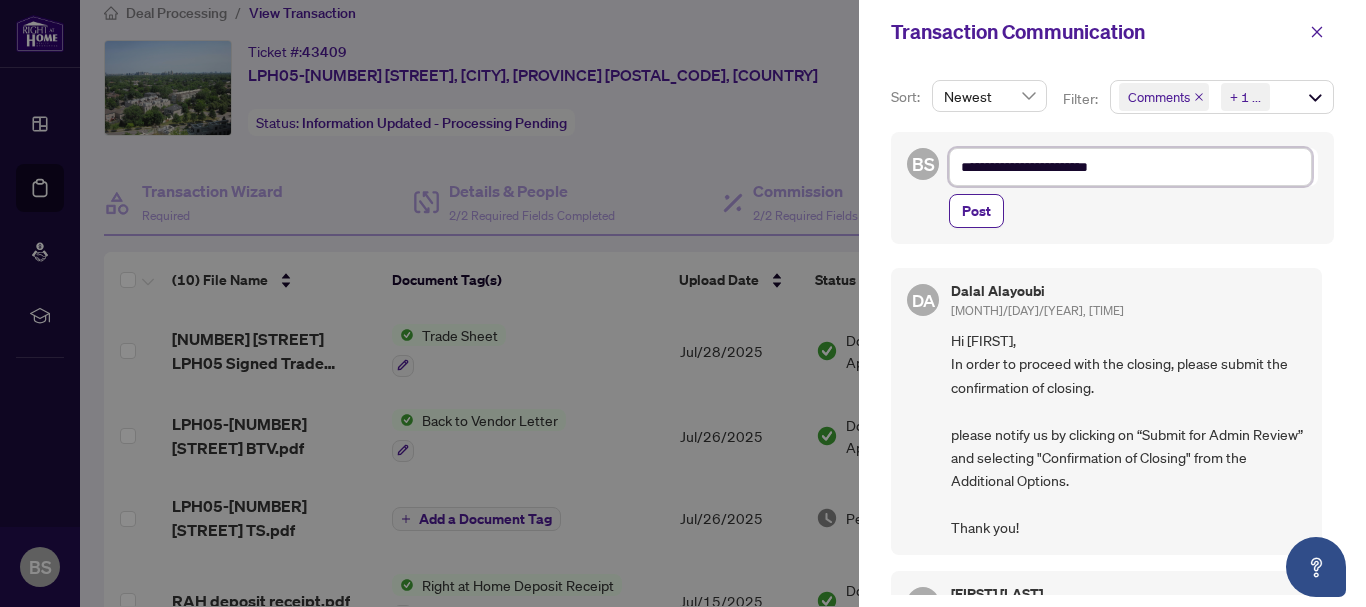 type on "**********" 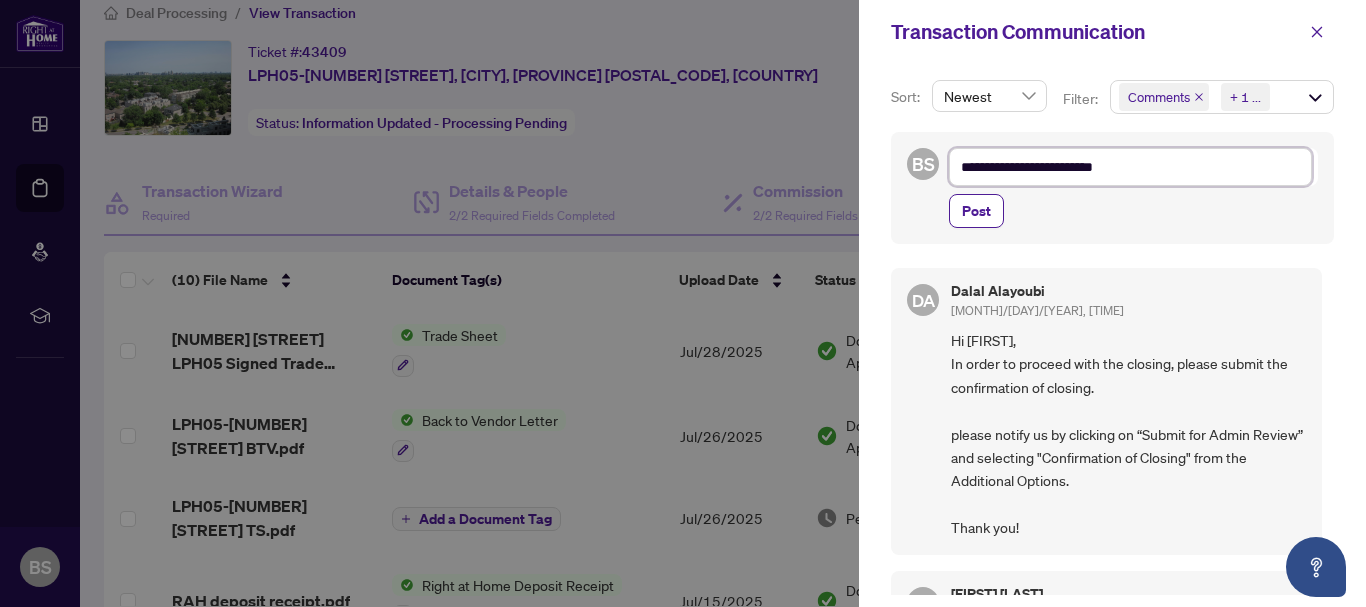 type on "**********" 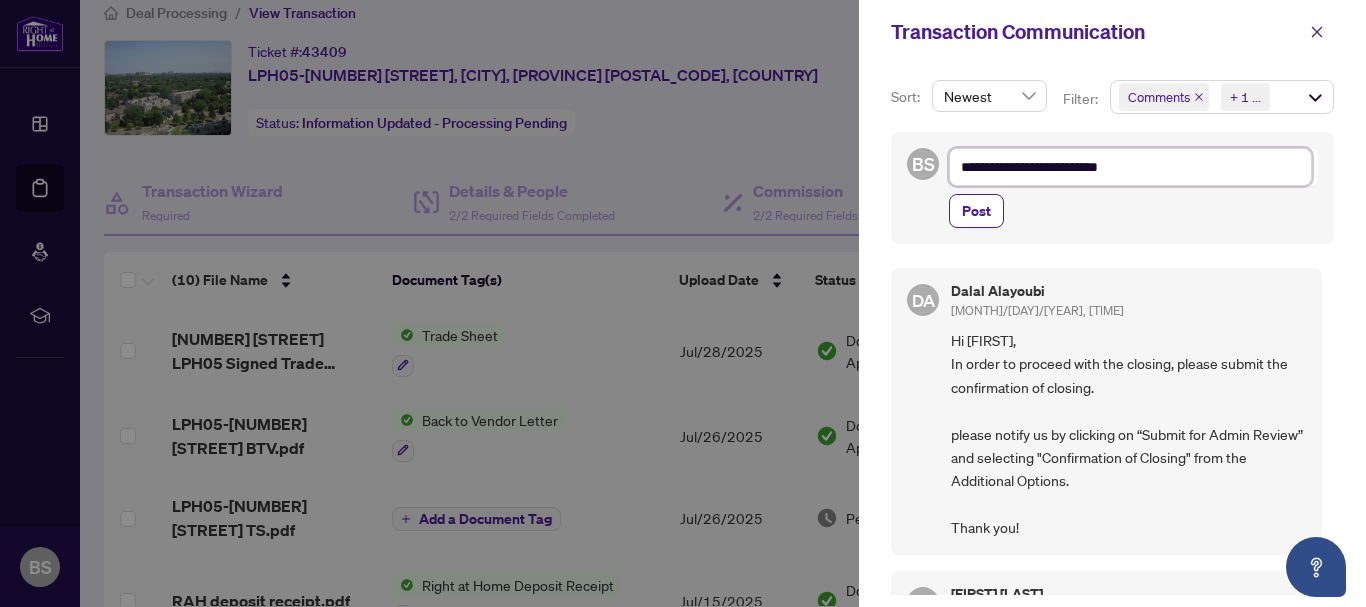 type on "**********" 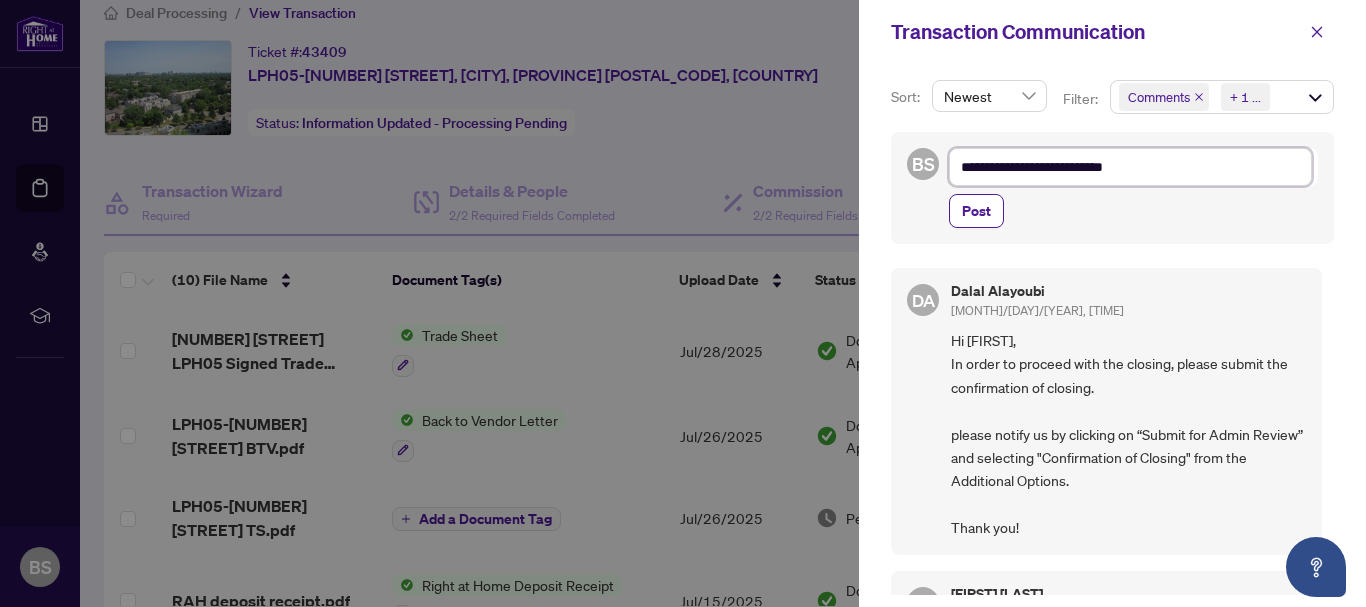 type on "**********" 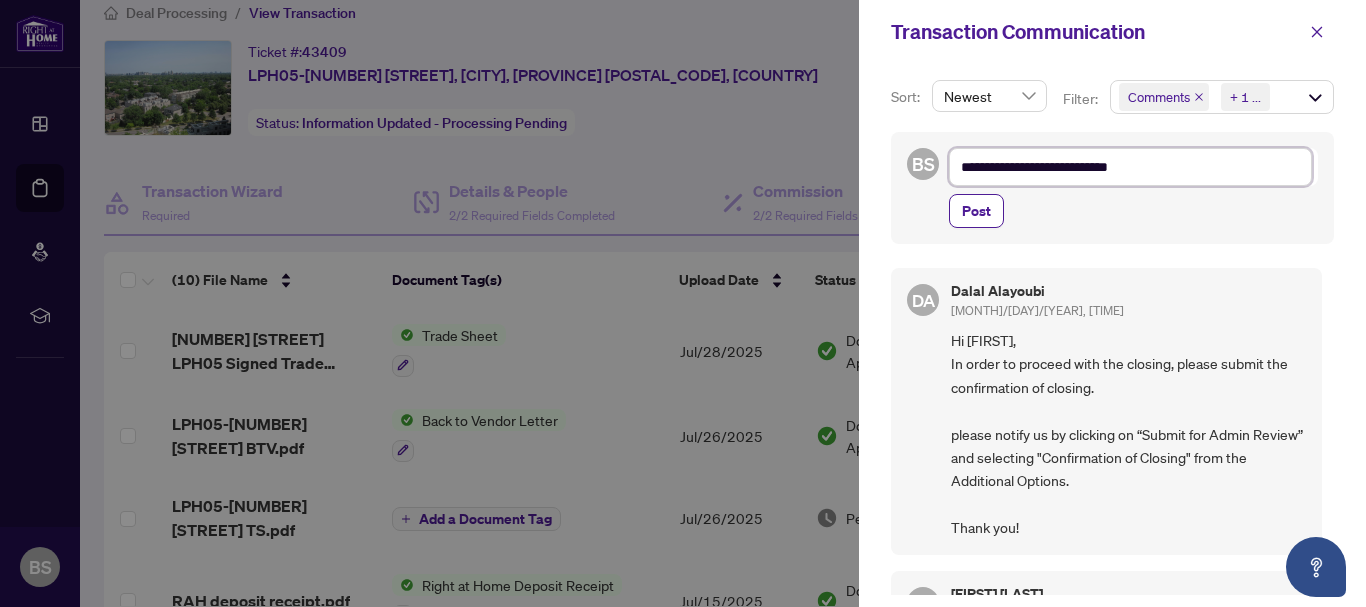 type on "**********" 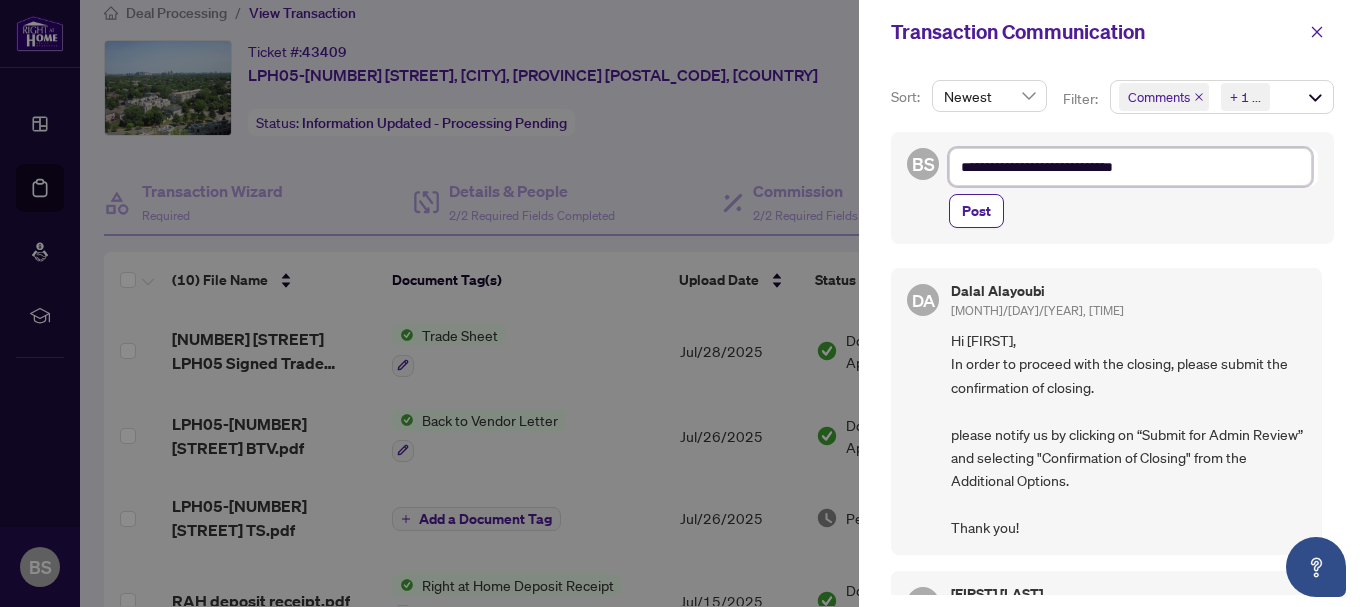 type on "**********" 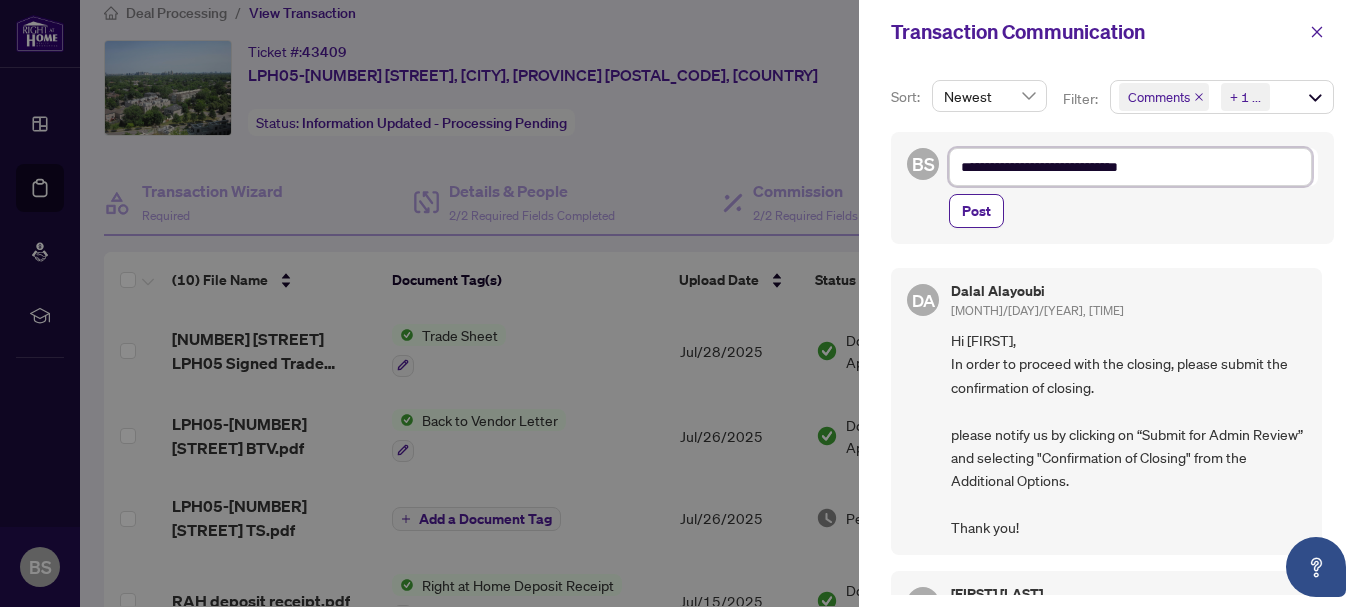 type on "**********" 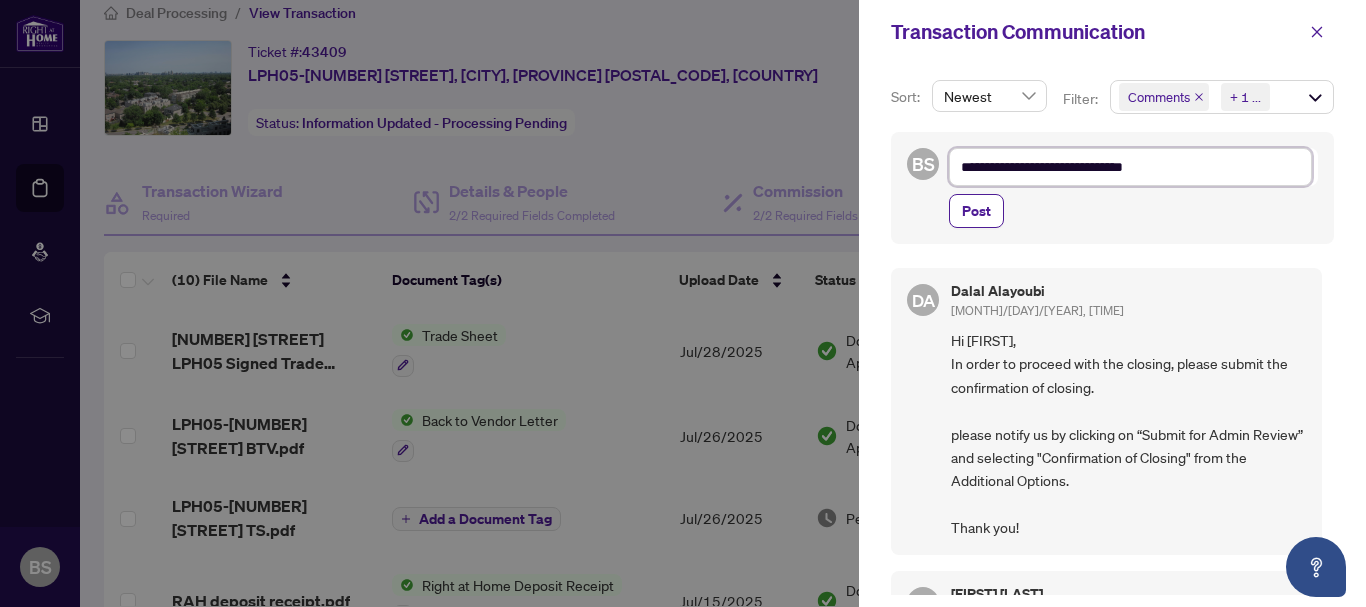 type on "**********" 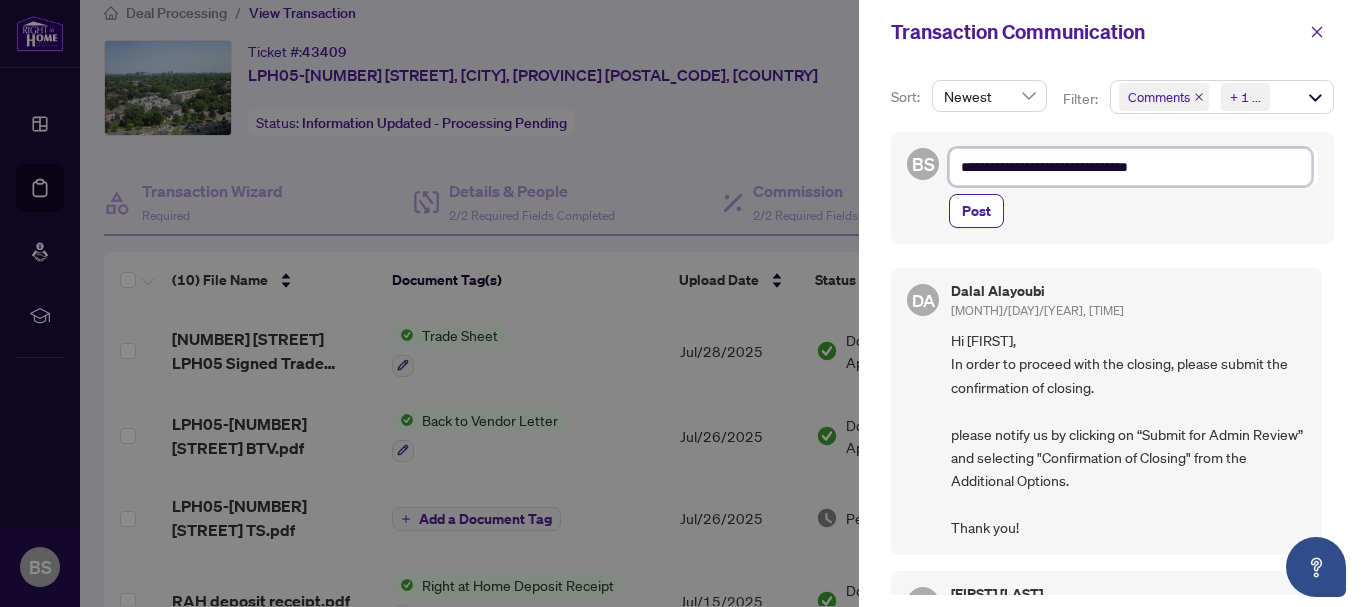 type on "**********" 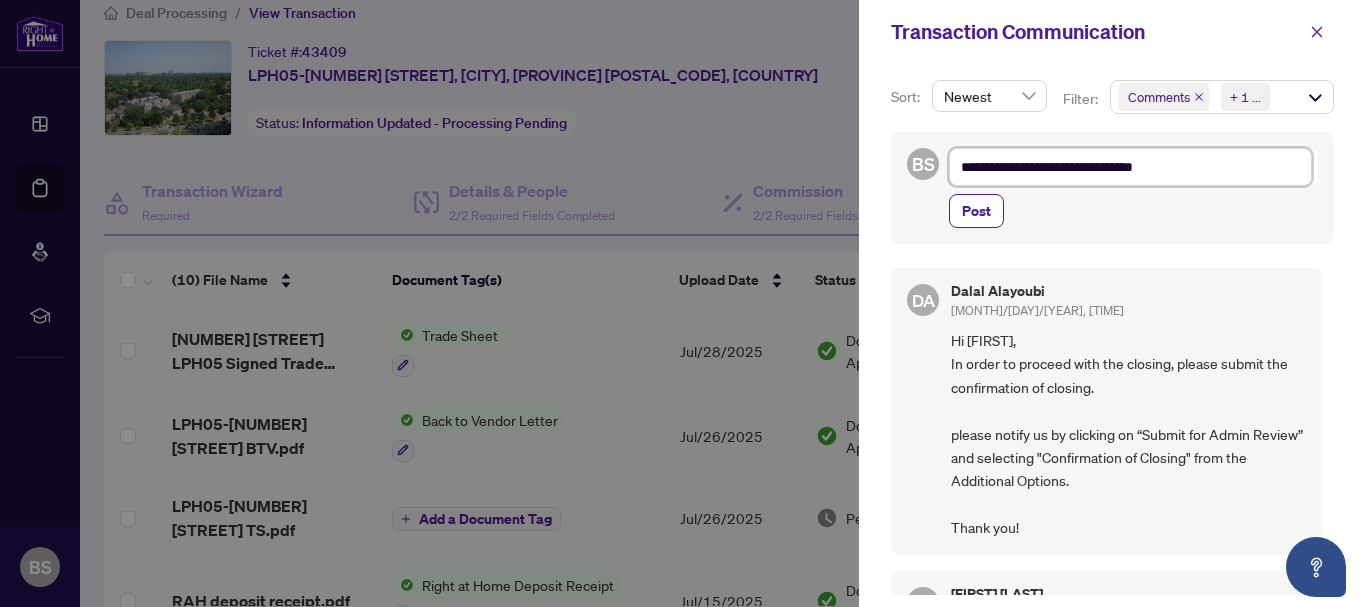 type on "**********" 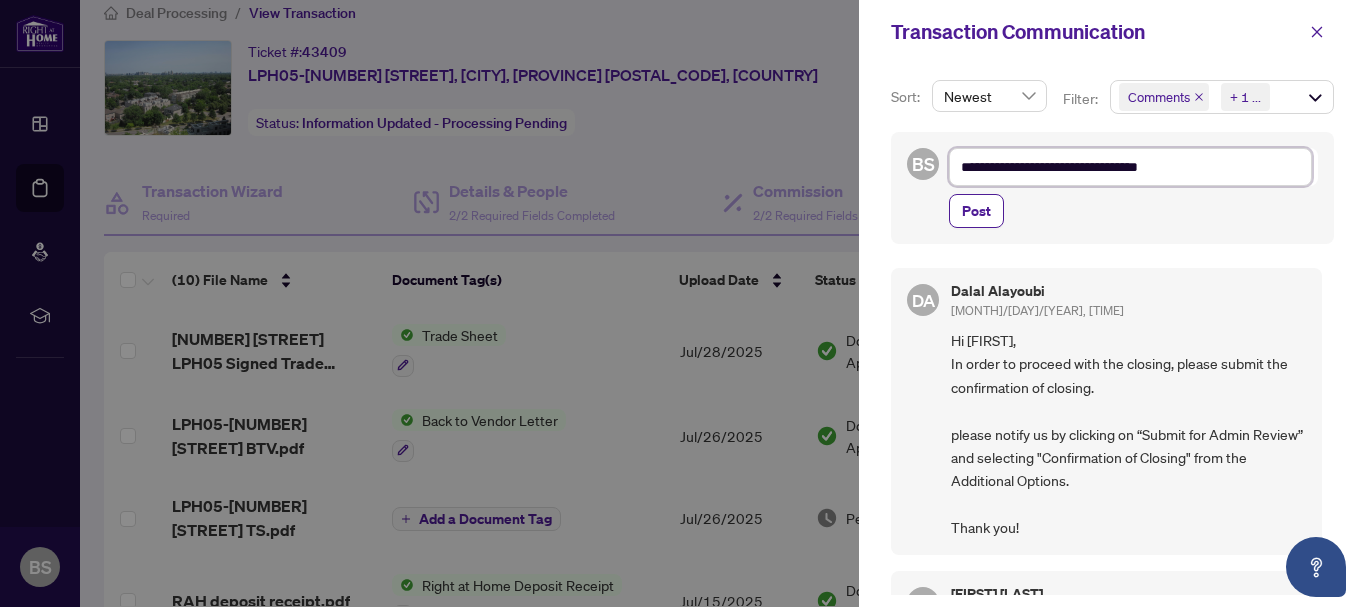 type on "**********" 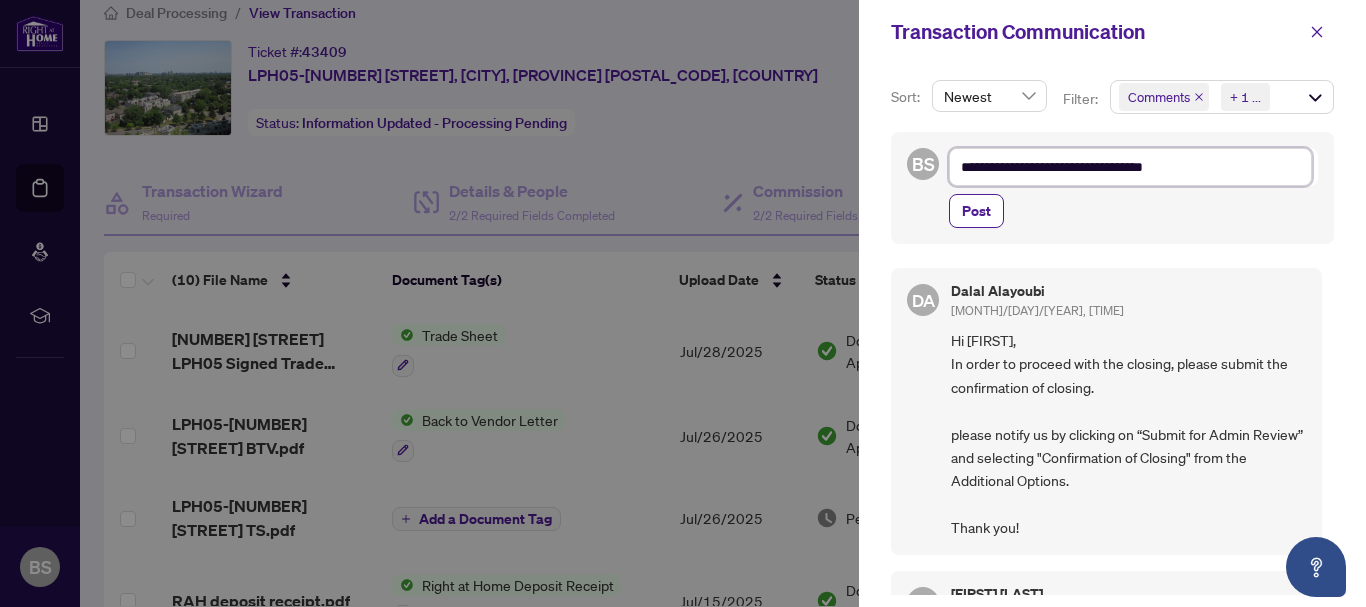 type on "**********" 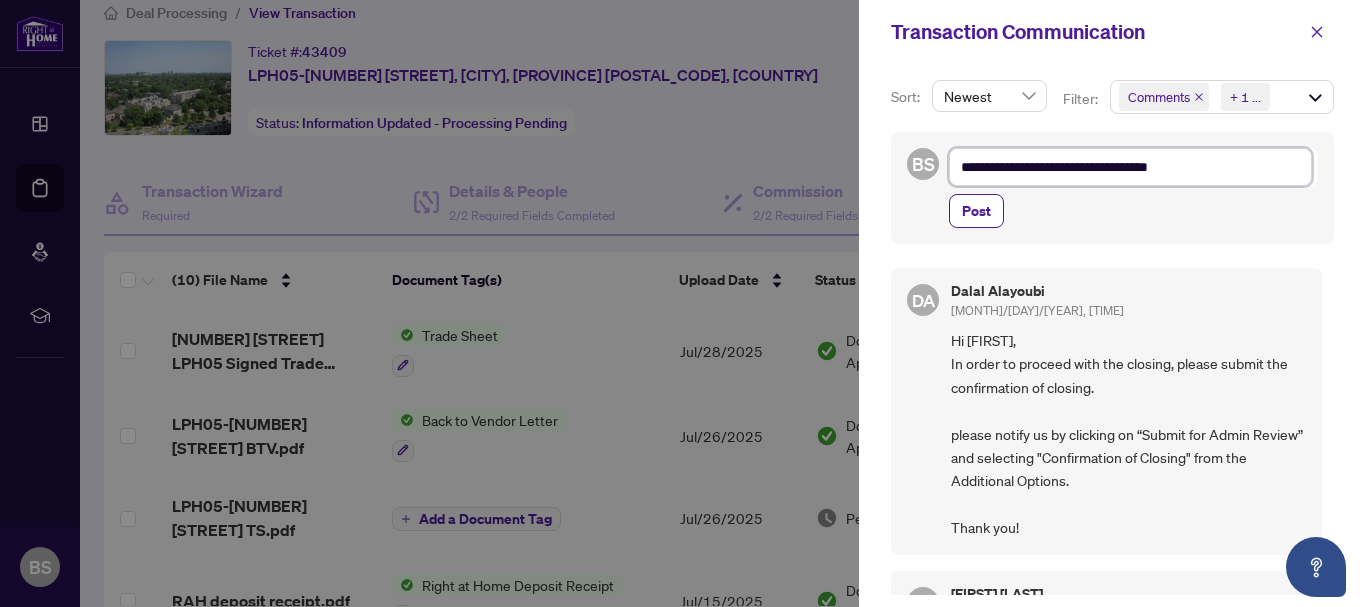 type on "**********" 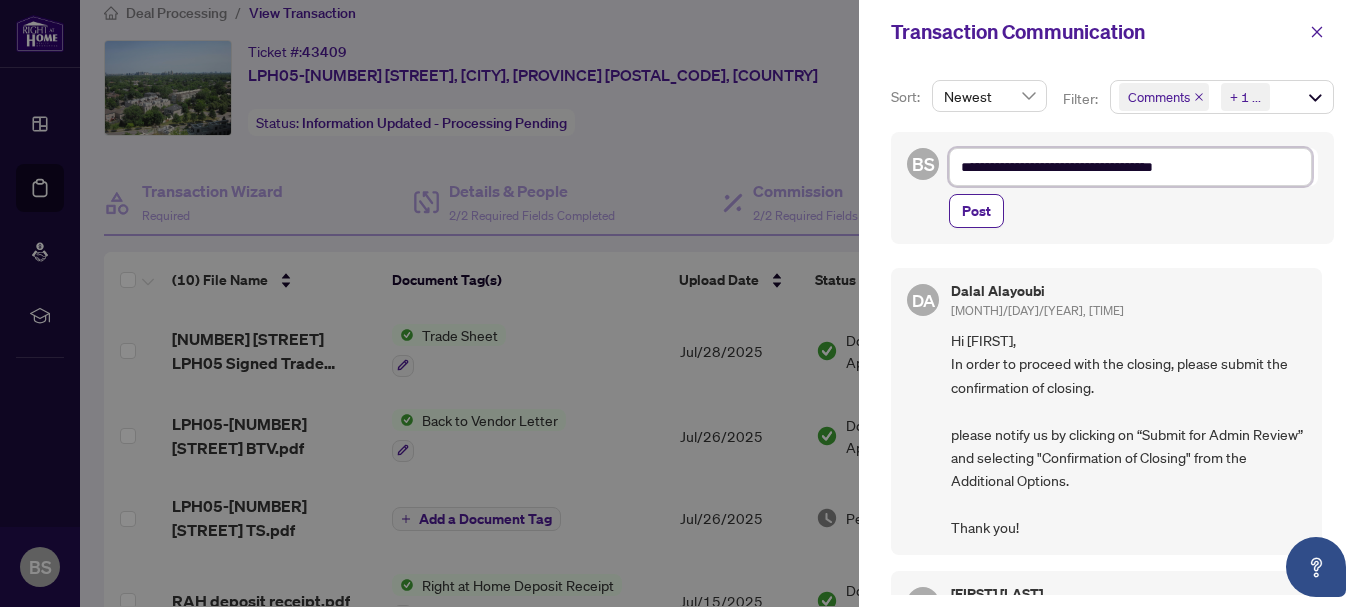 type on "**********" 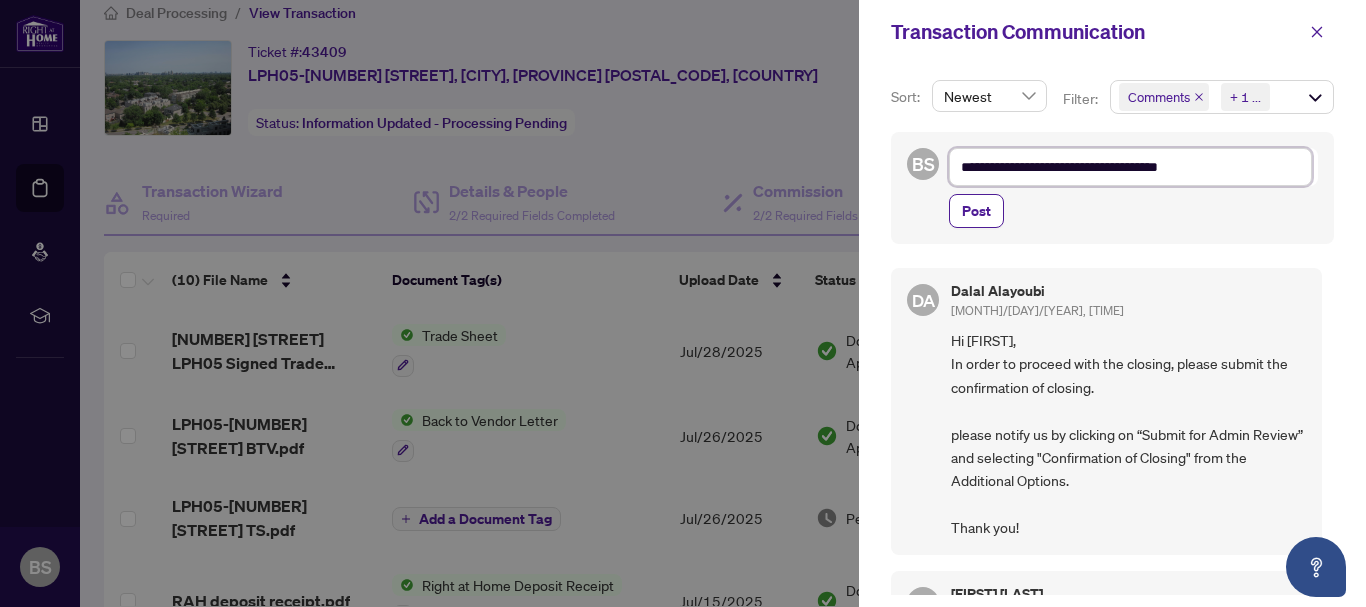 type on "**********" 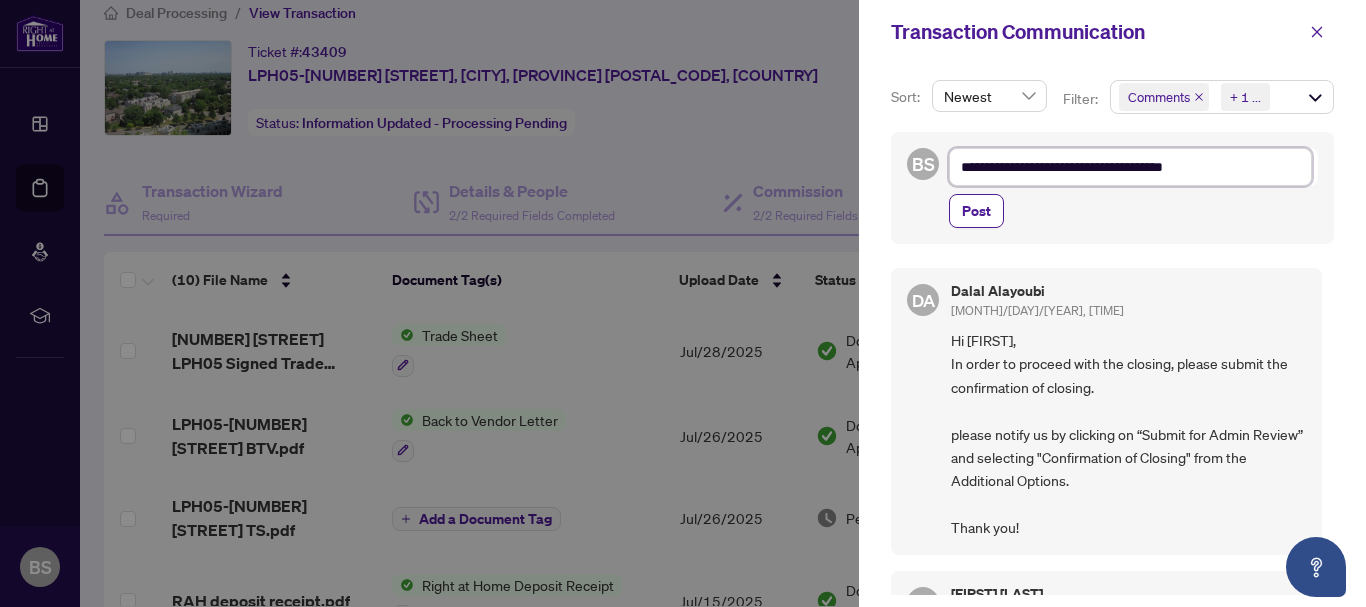 type on "**********" 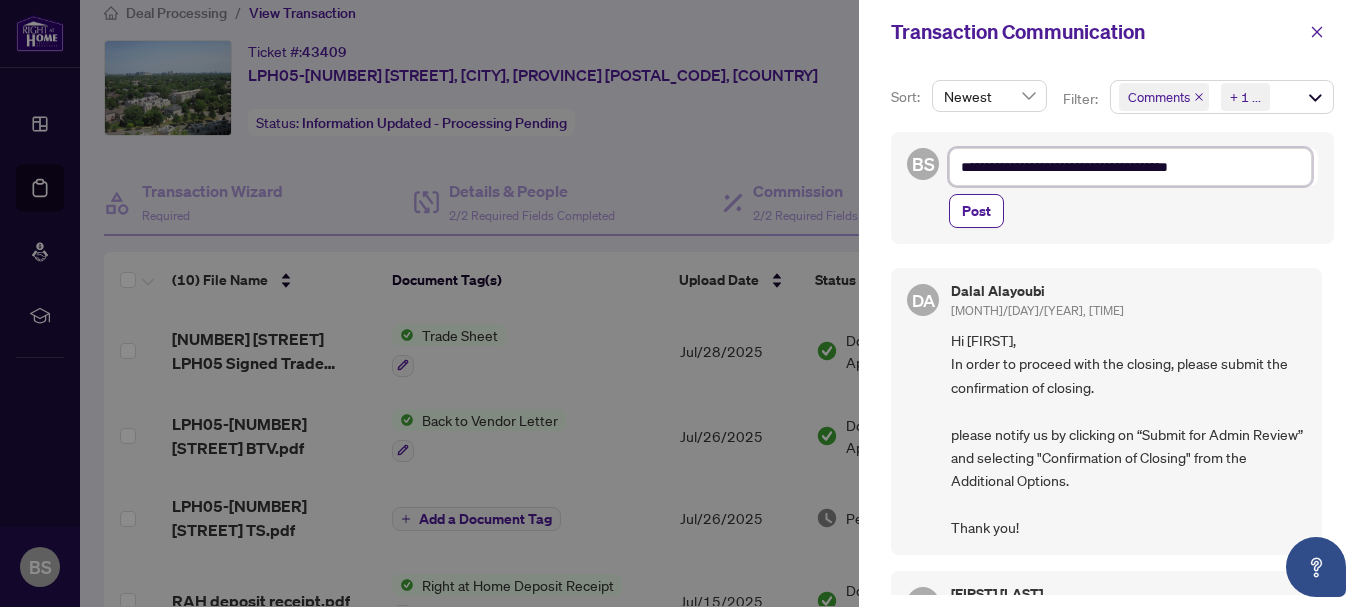 type on "**********" 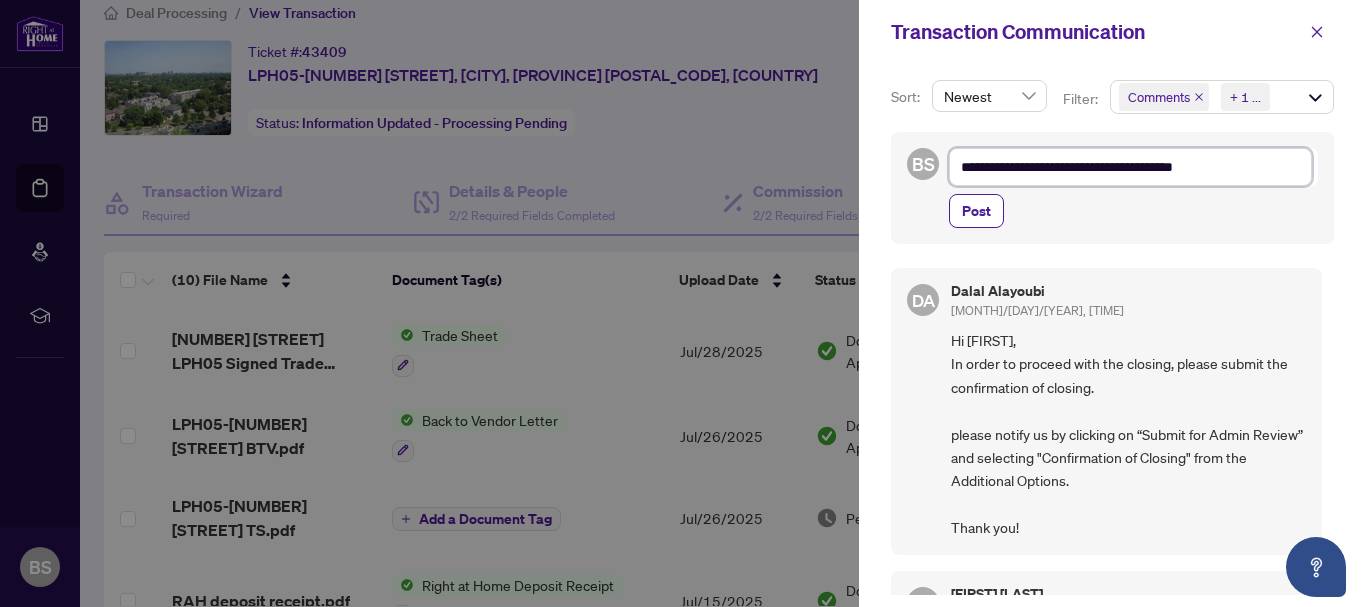 type on "**********" 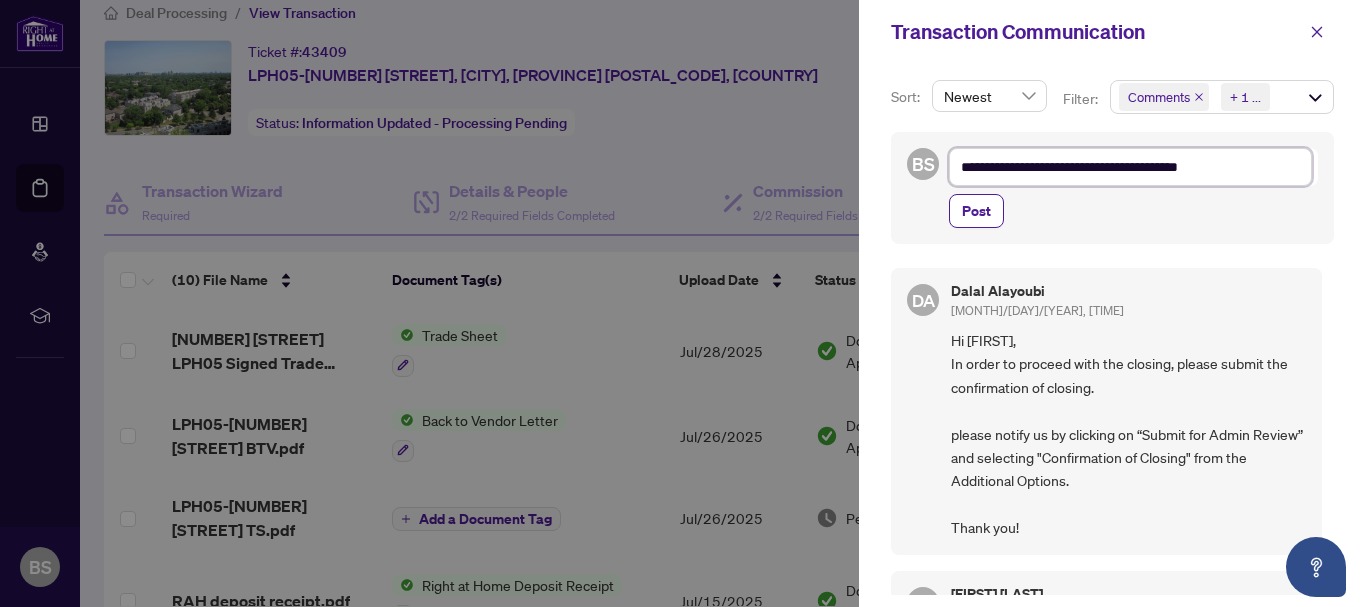 type on "**********" 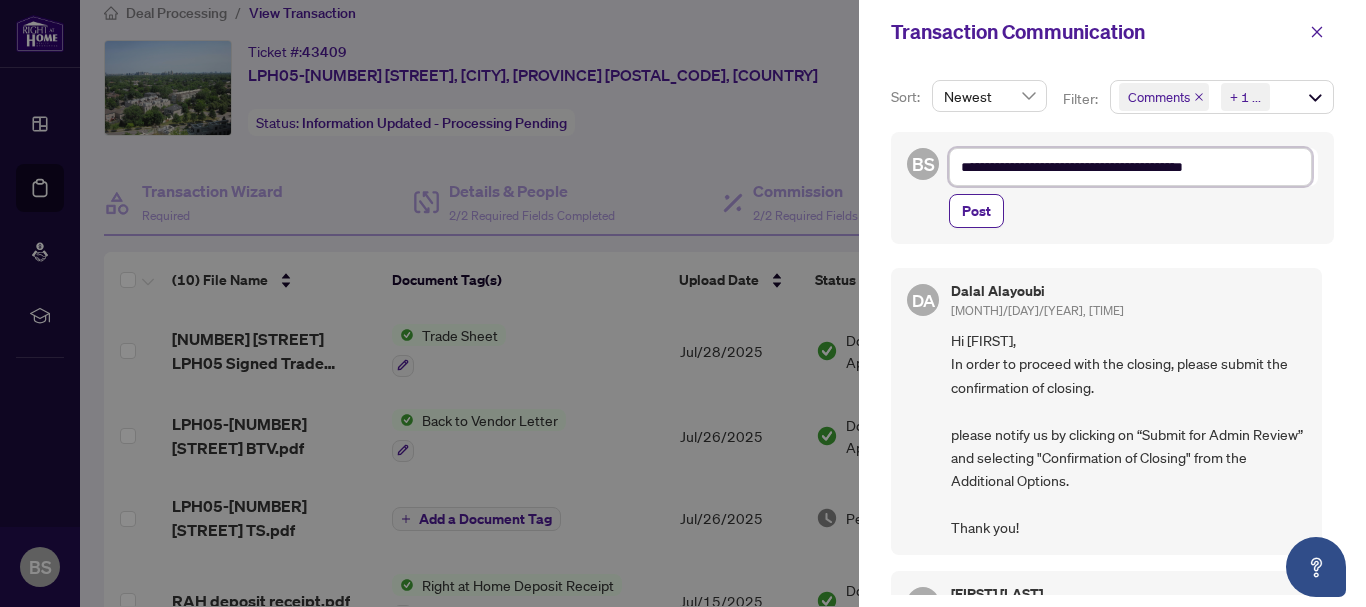 type on "**********" 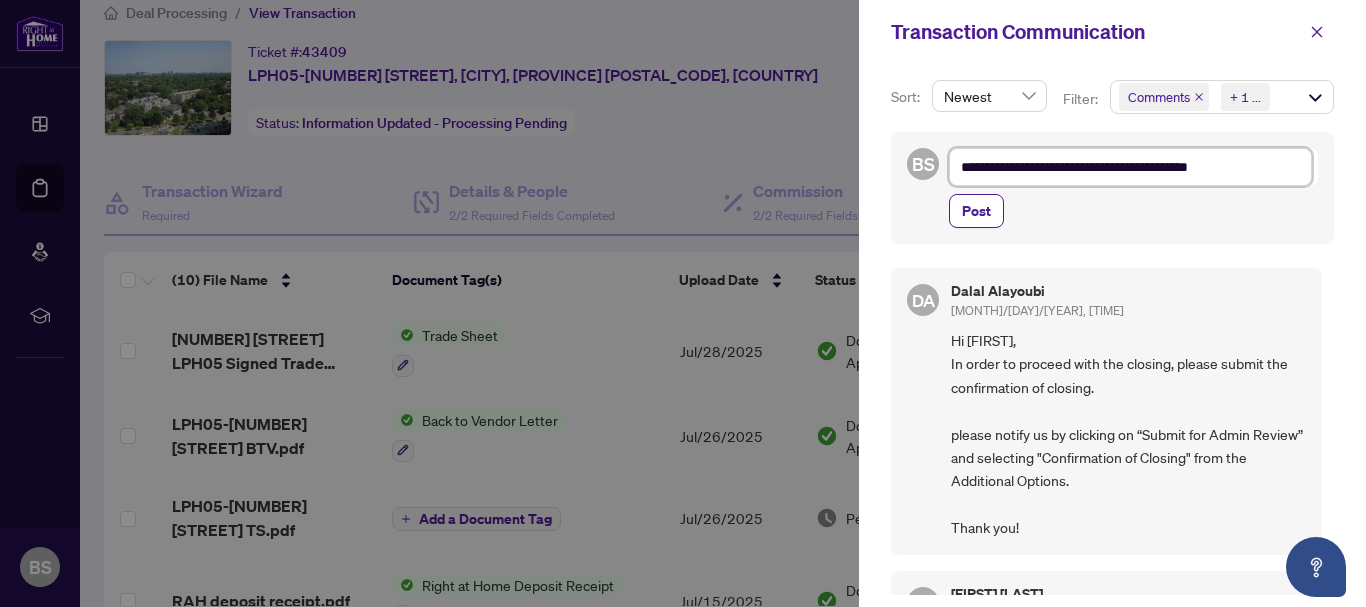 type on "**********" 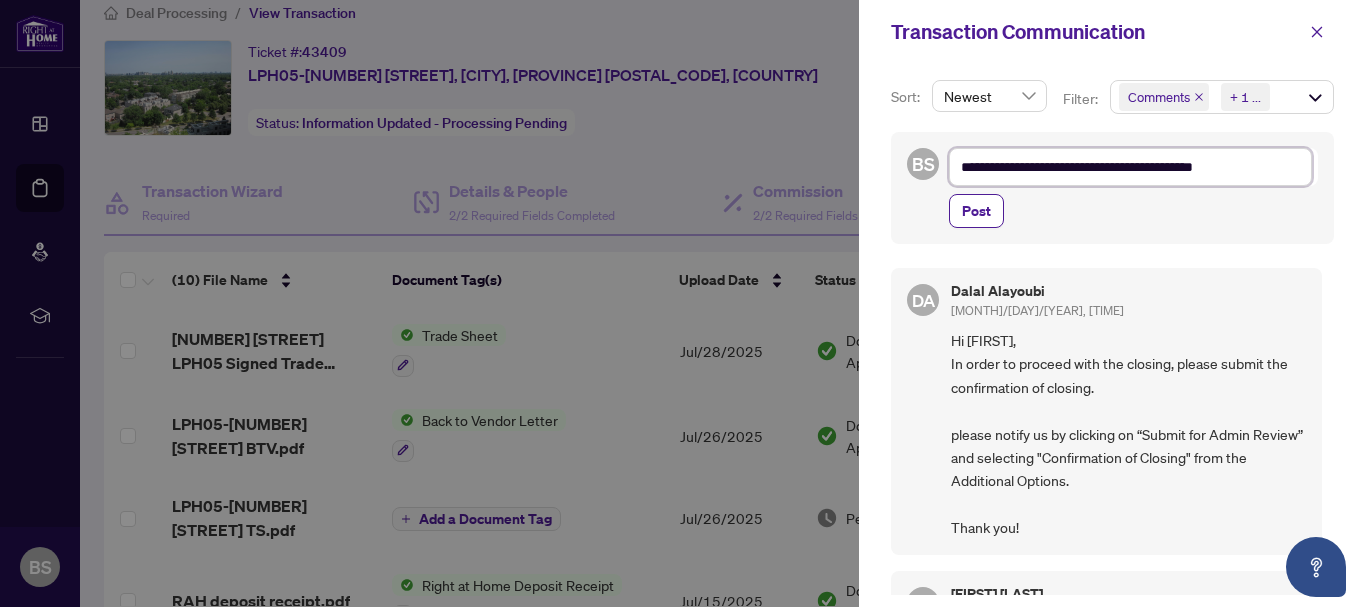 type on "**********" 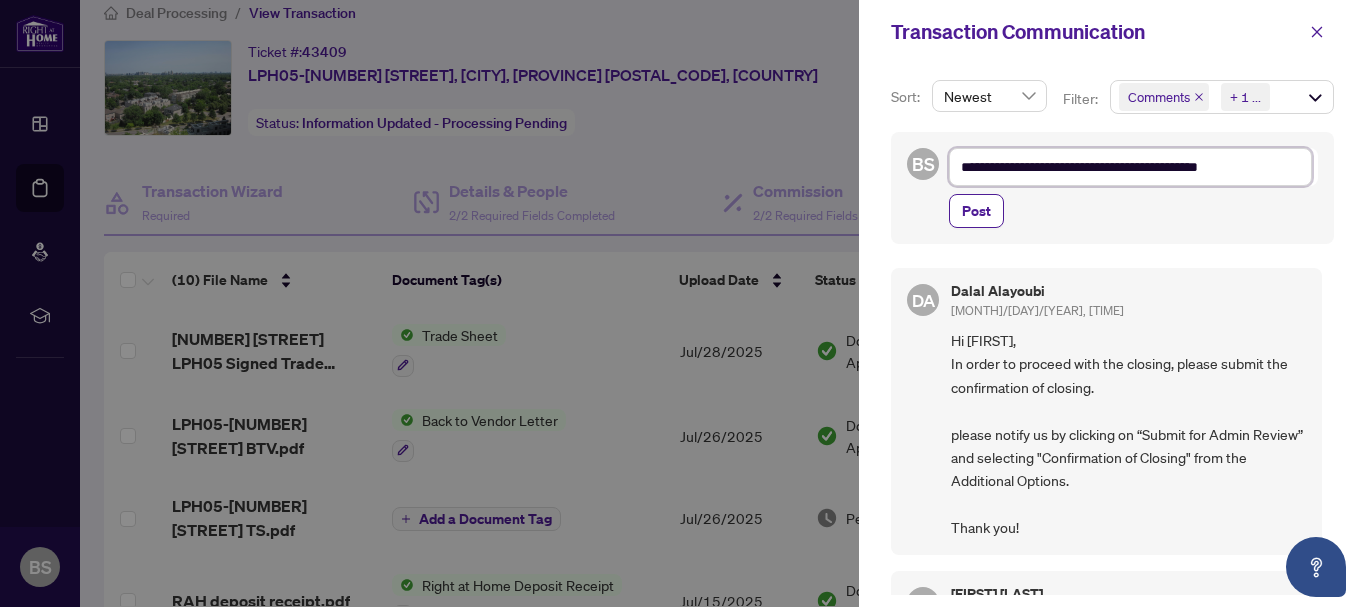 type on "**********" 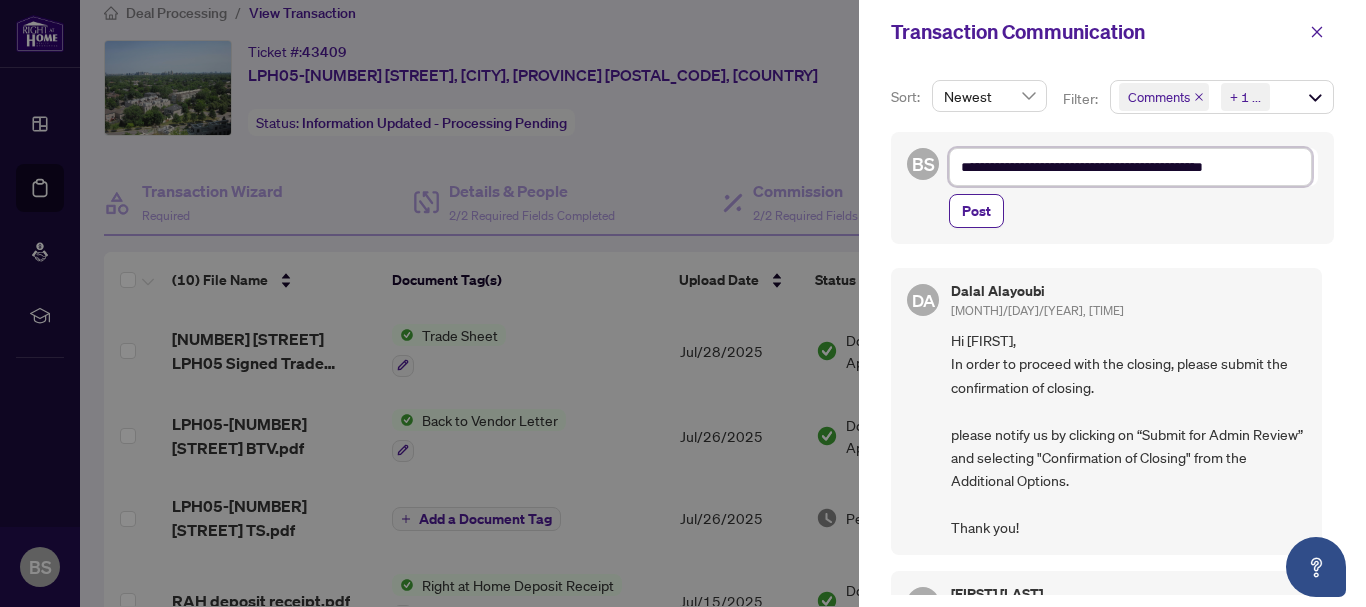 type on "**********" 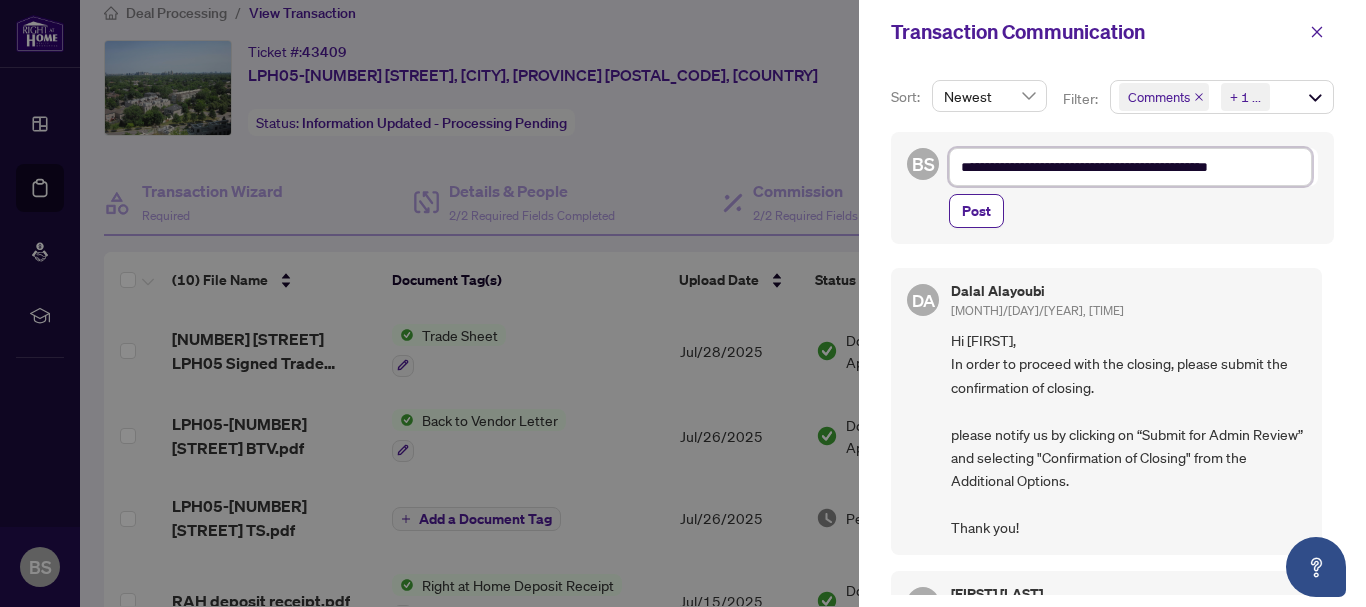 type on "**********" 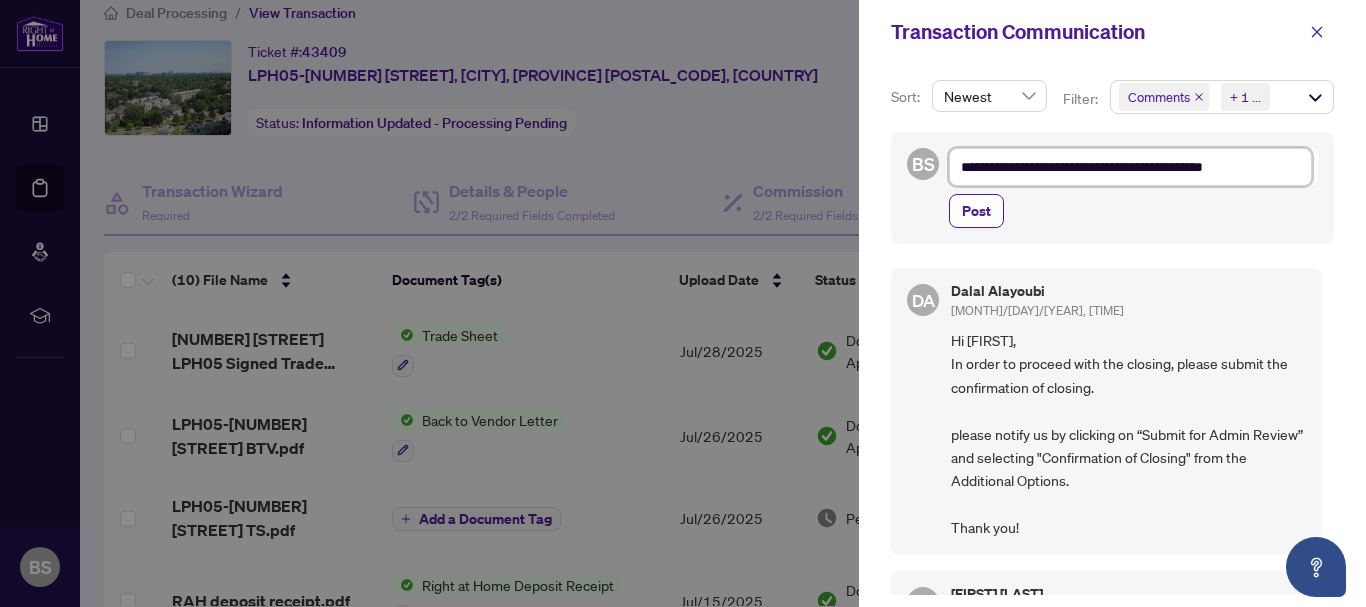 type on "**********" 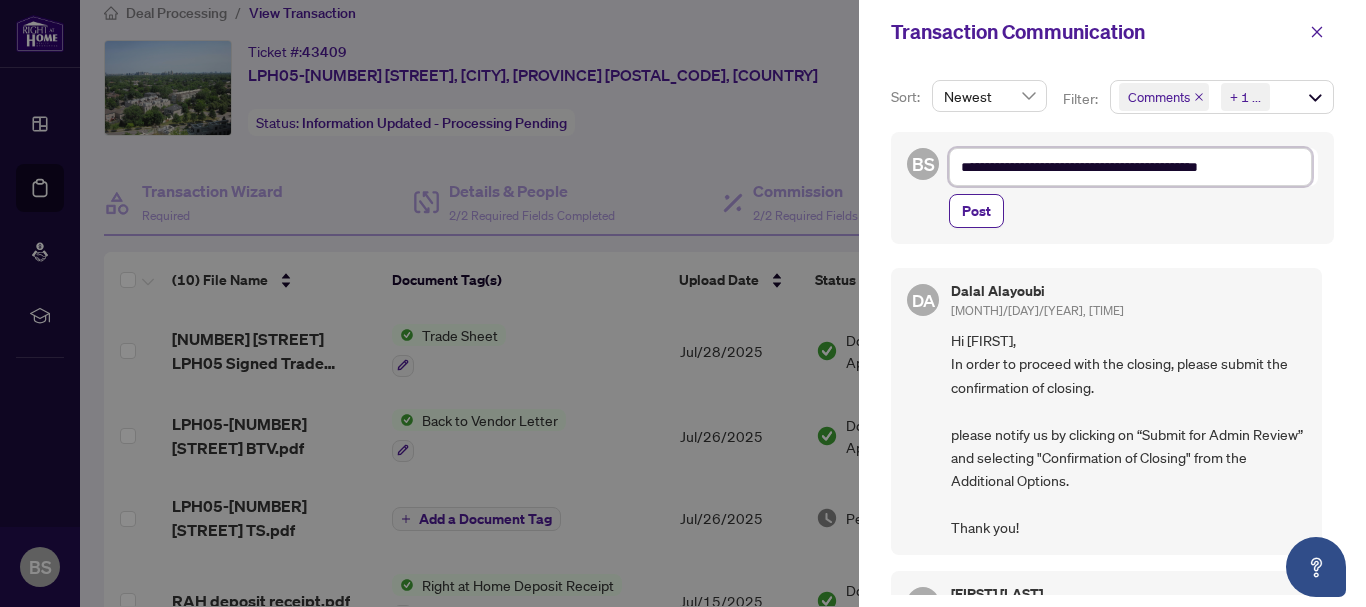 type on "**********" 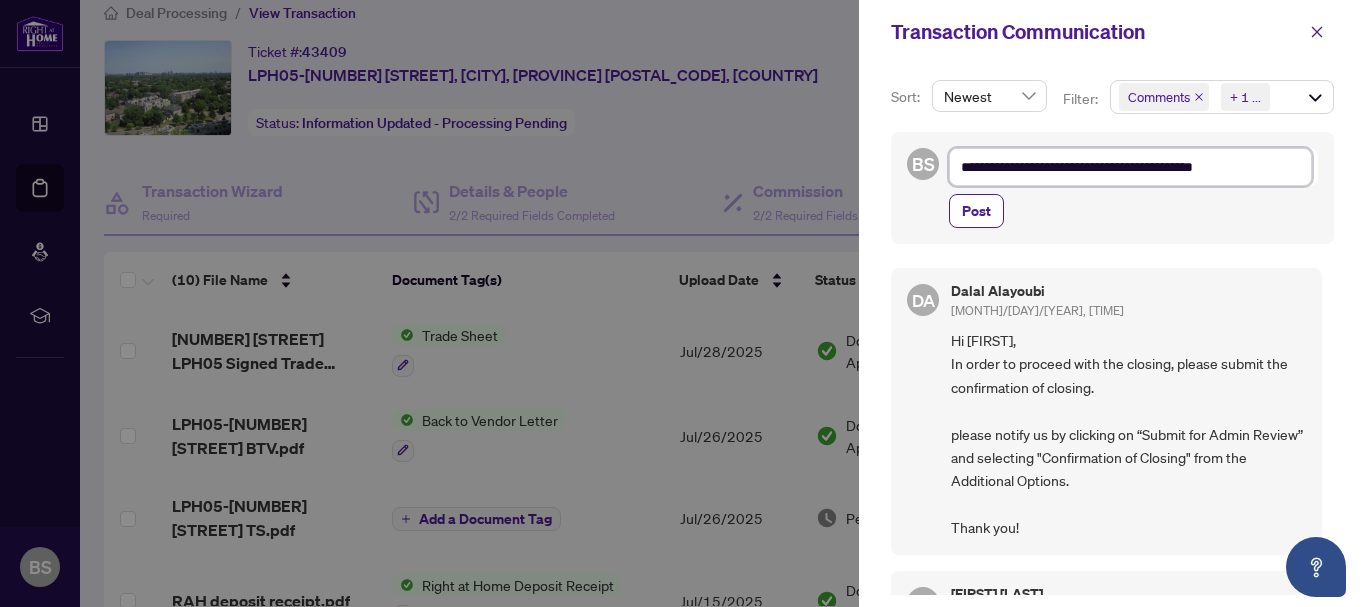 type on "**********" 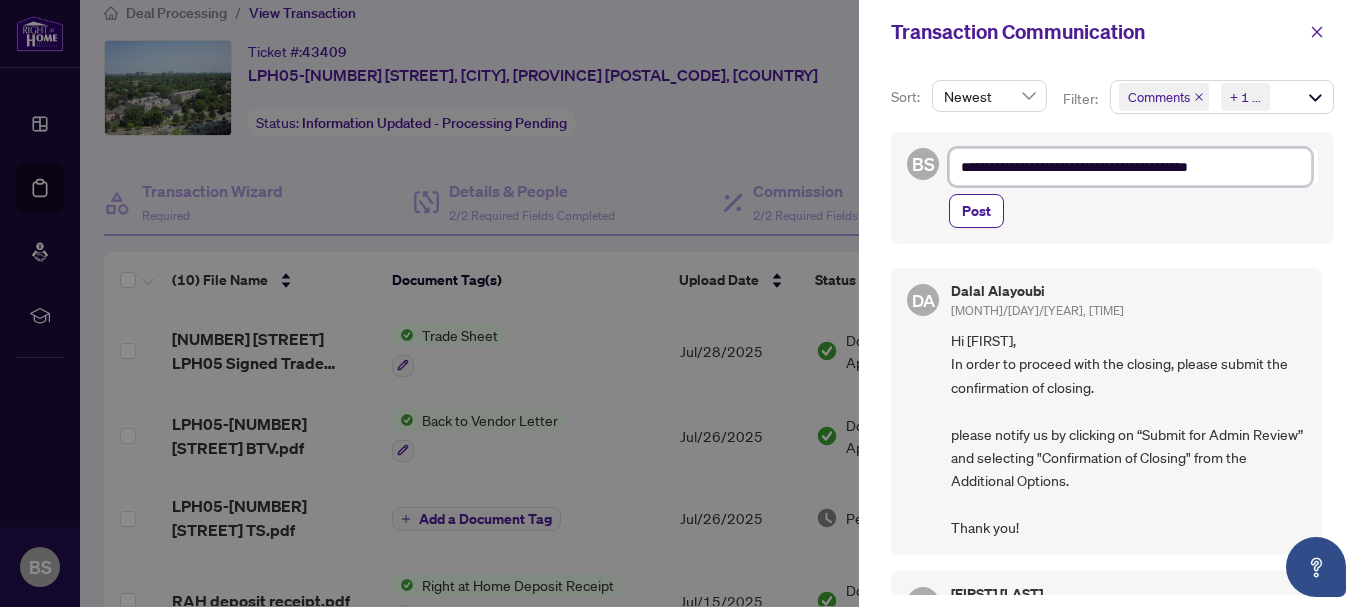 type on "**********" 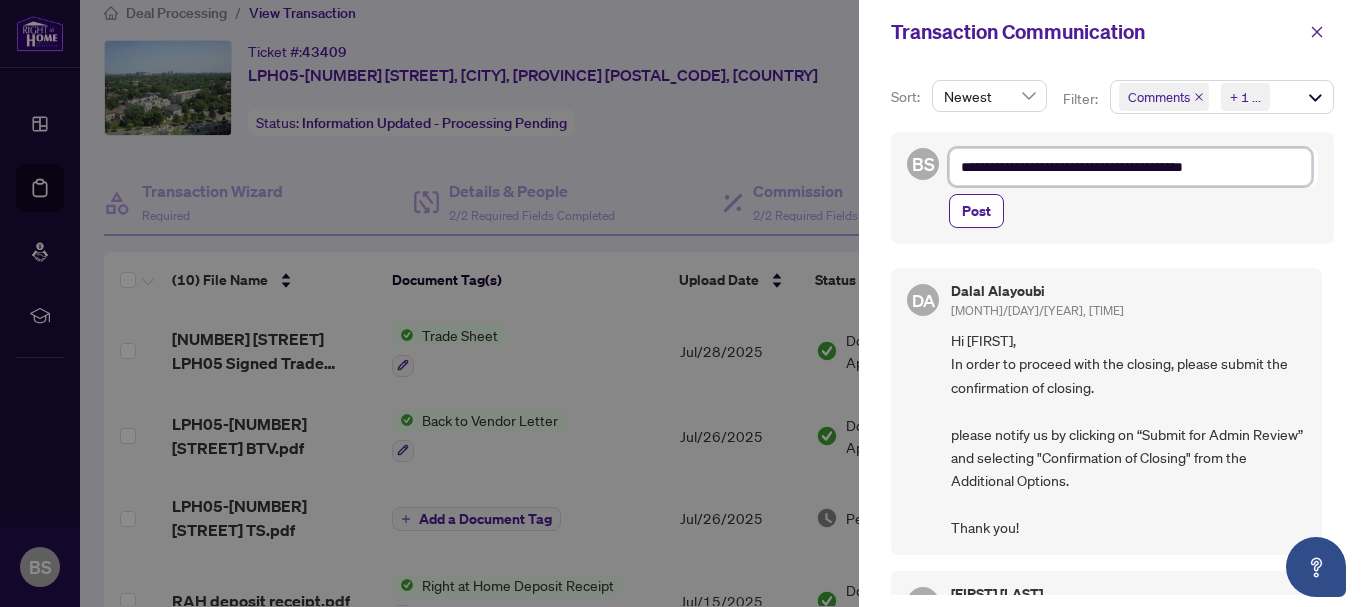 type on "**********" 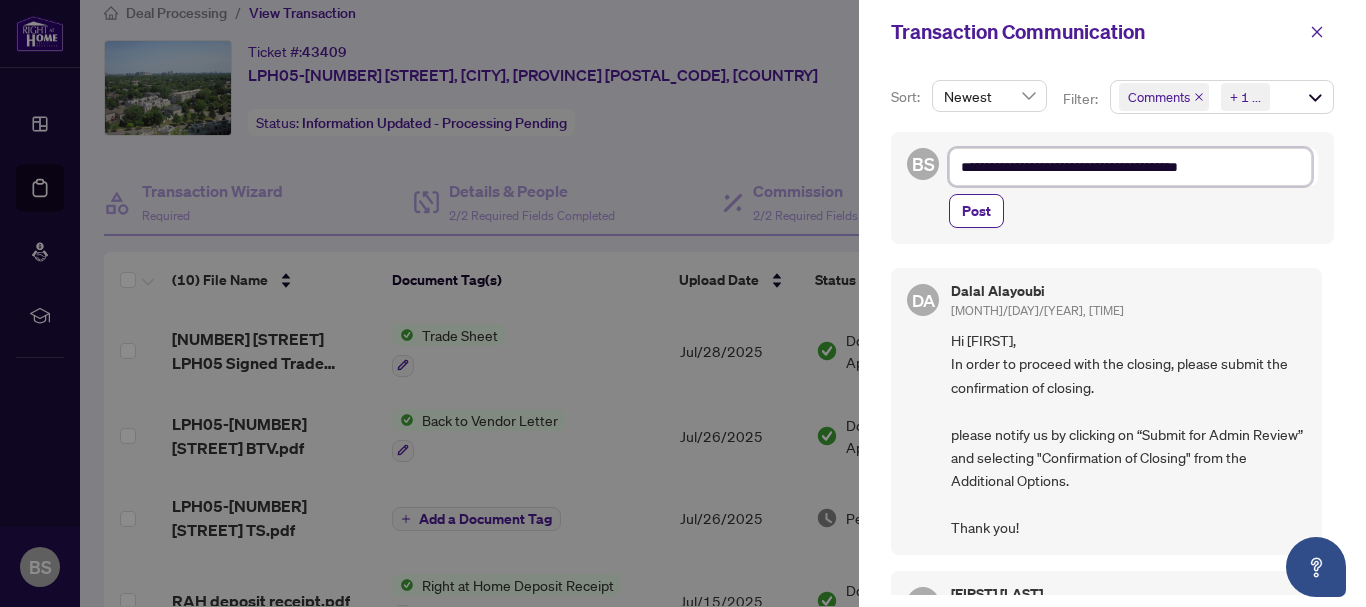 type on "**********" 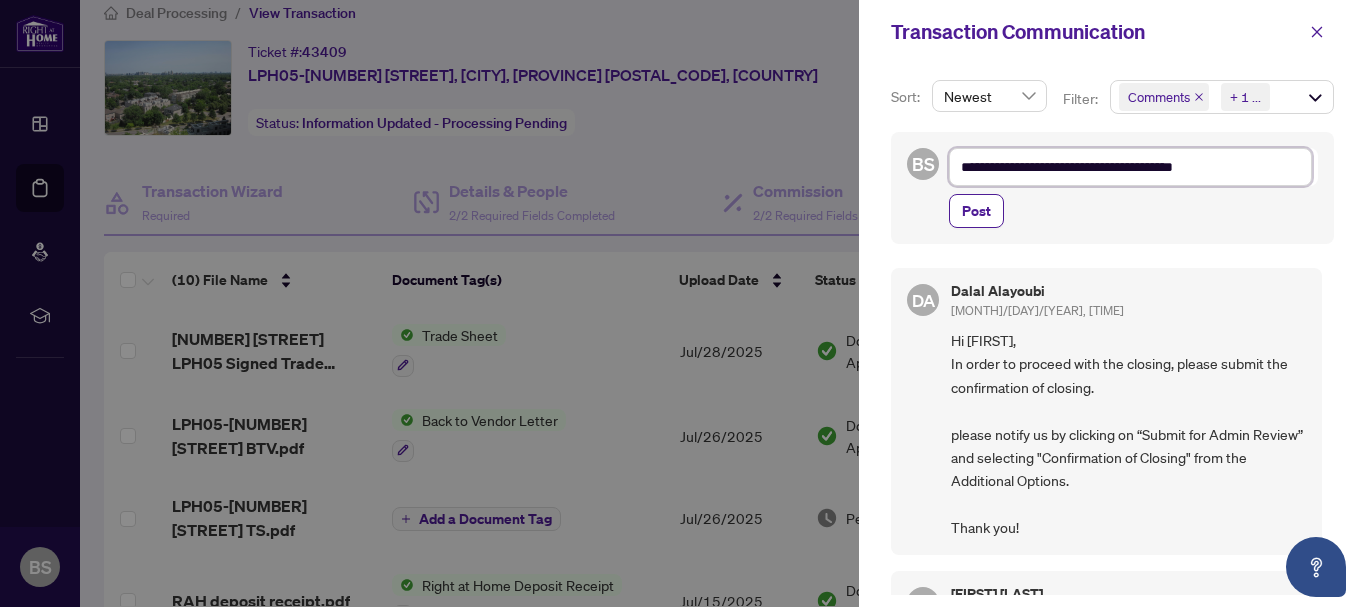 type on "**********" 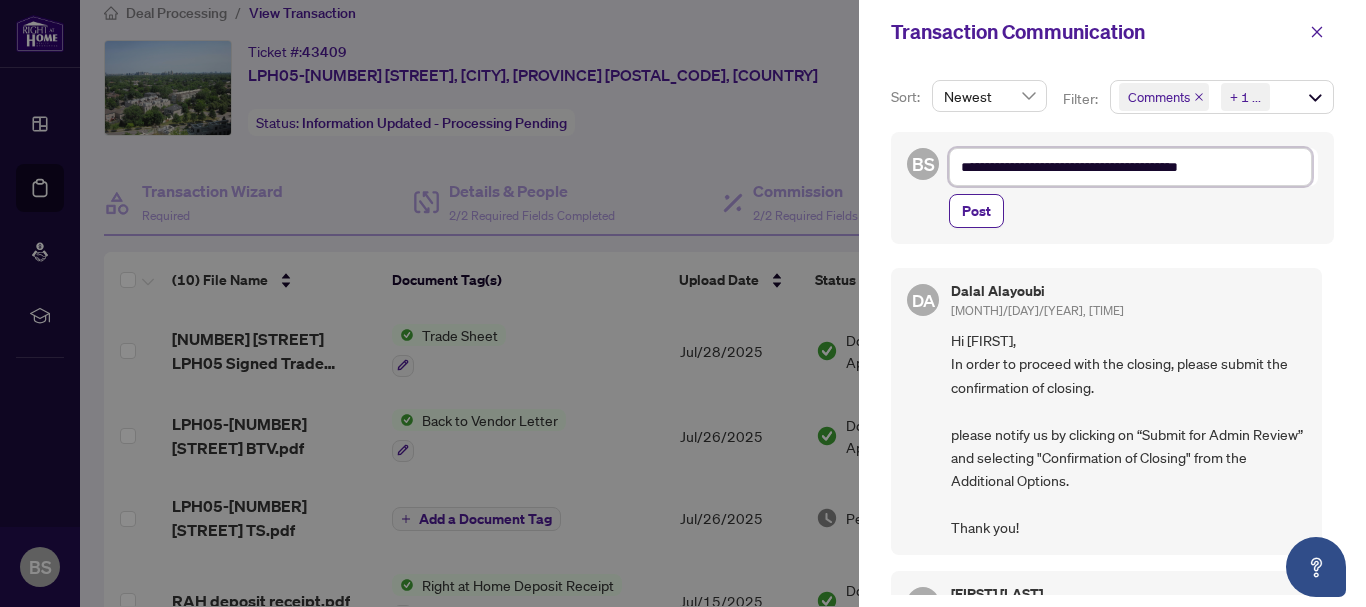 type on "**********" 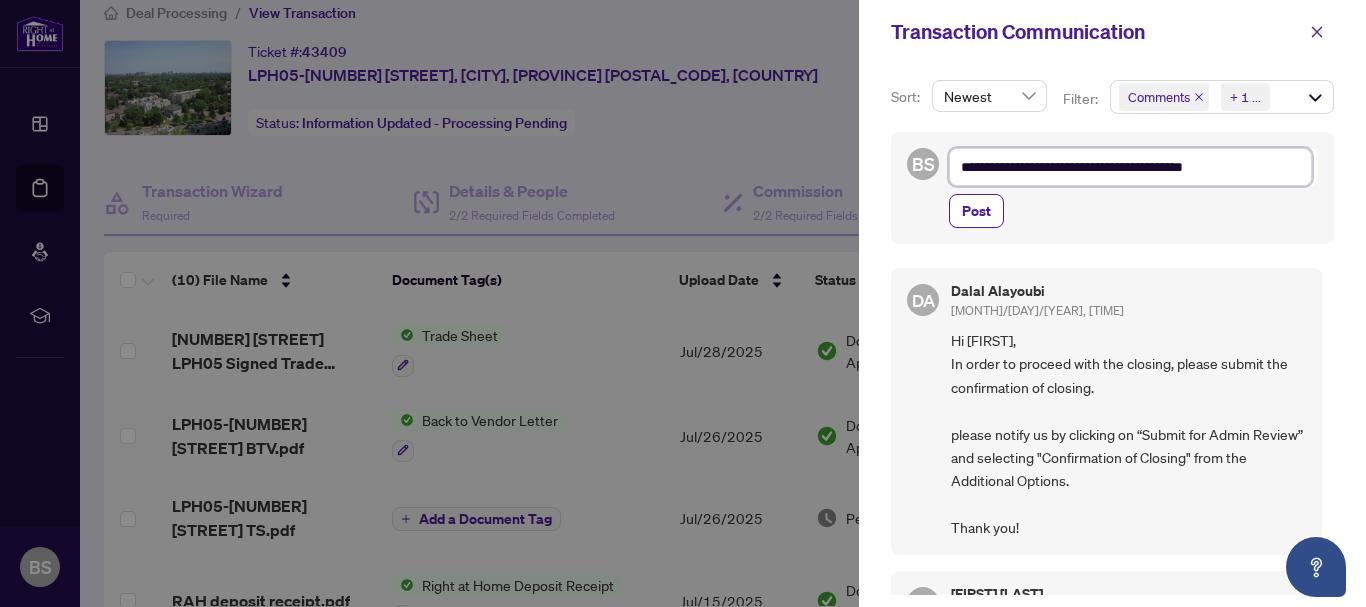 type on "**********" 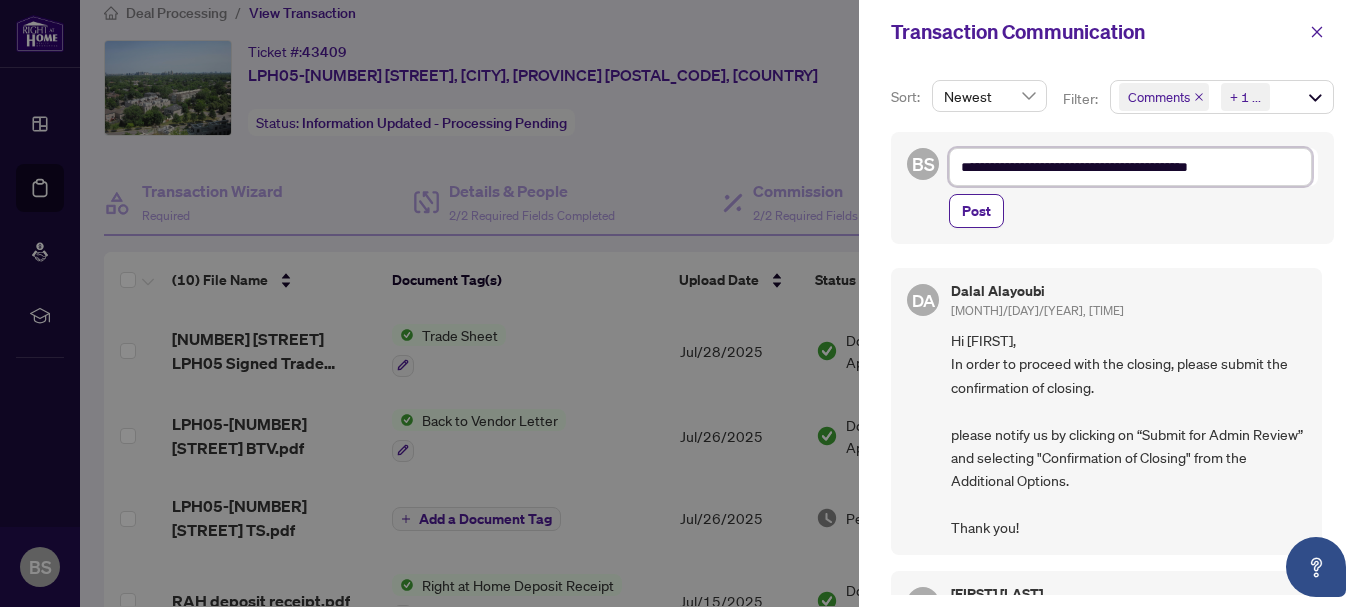 type on "**********" 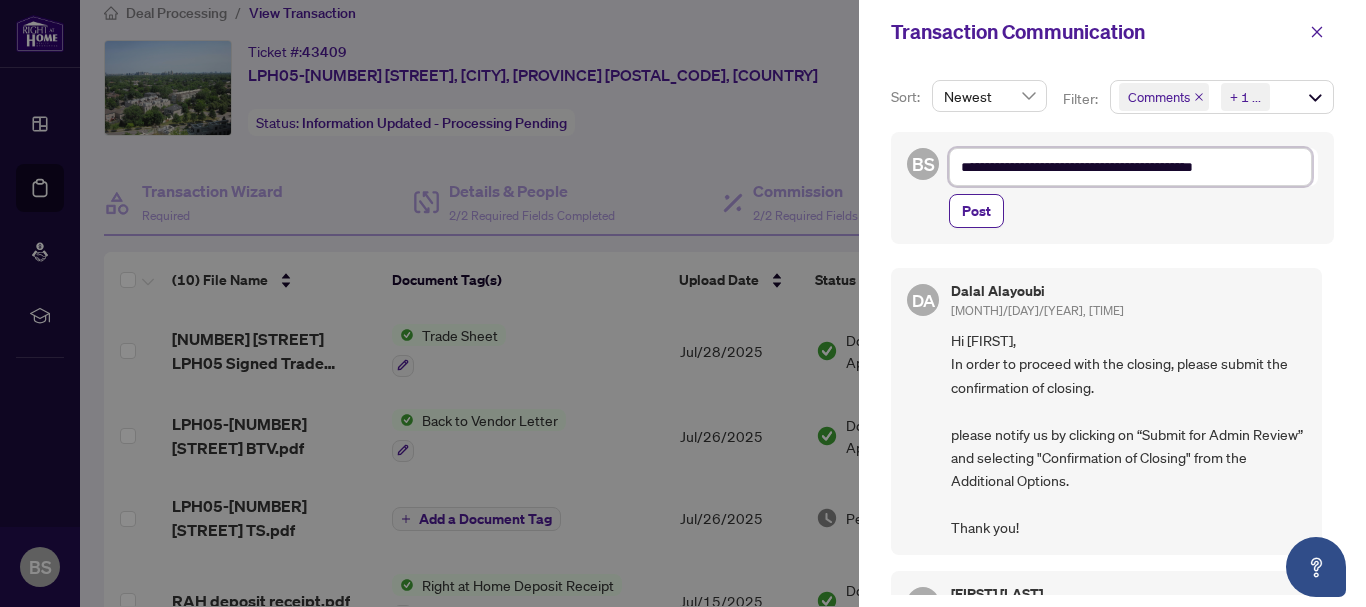 type on "**********" 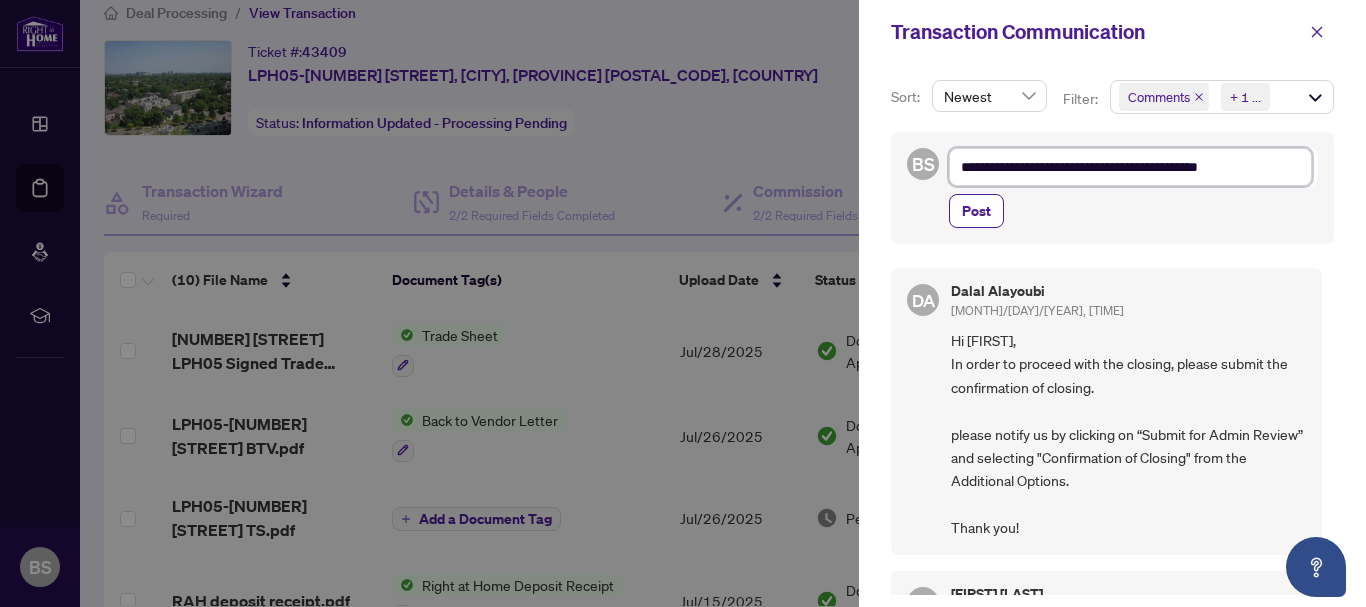 type on "**********" 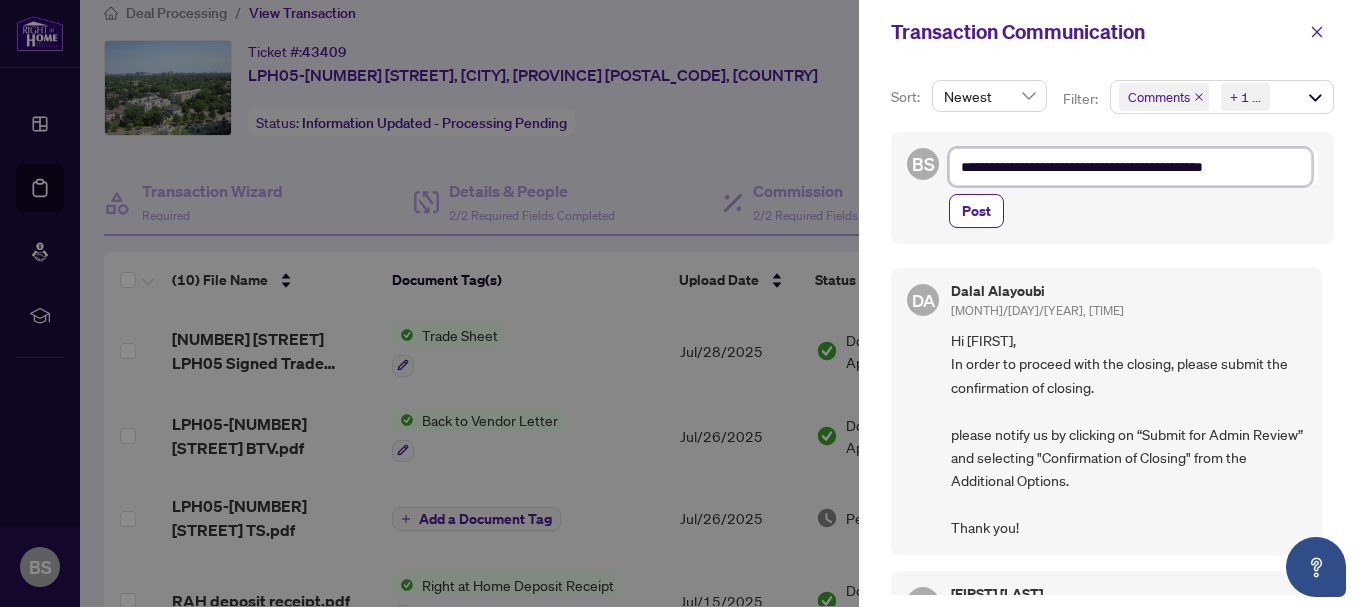 type on "**********" 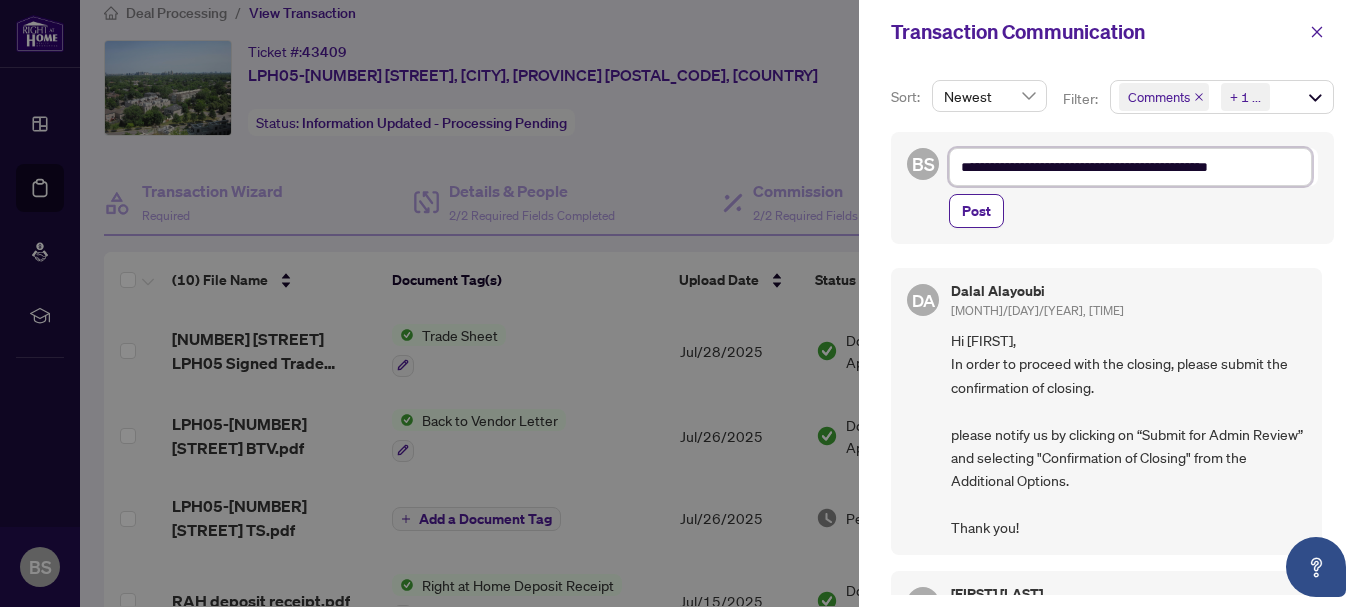 type on "**********" 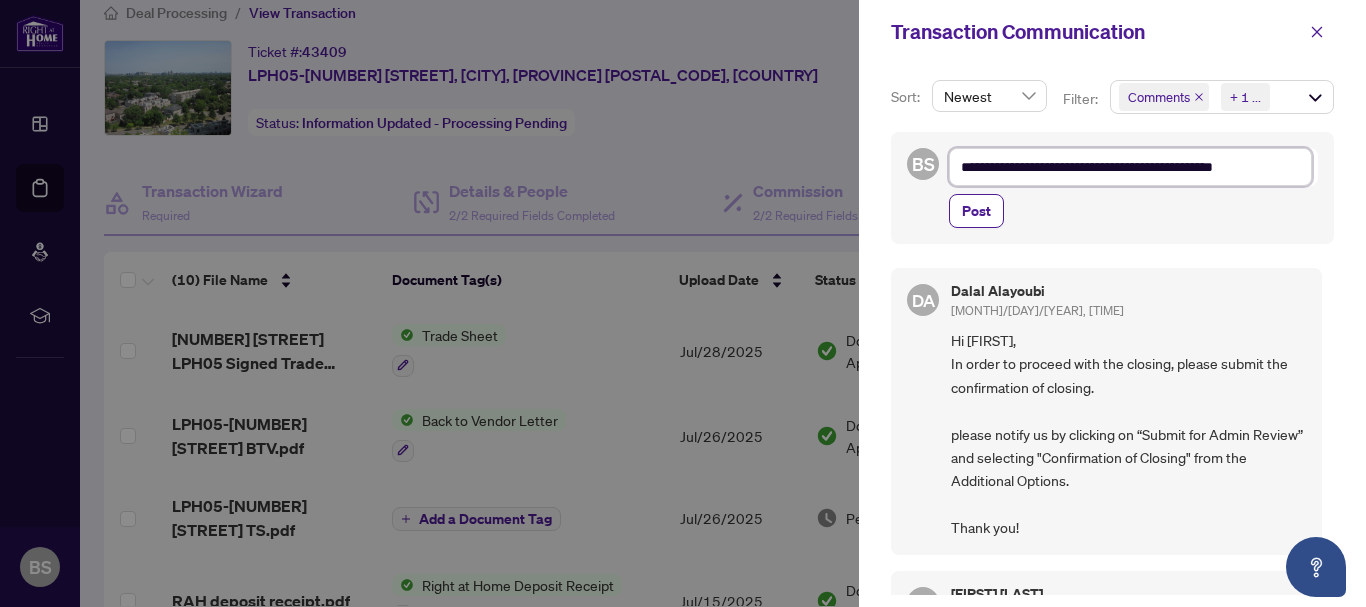 type on "**********" 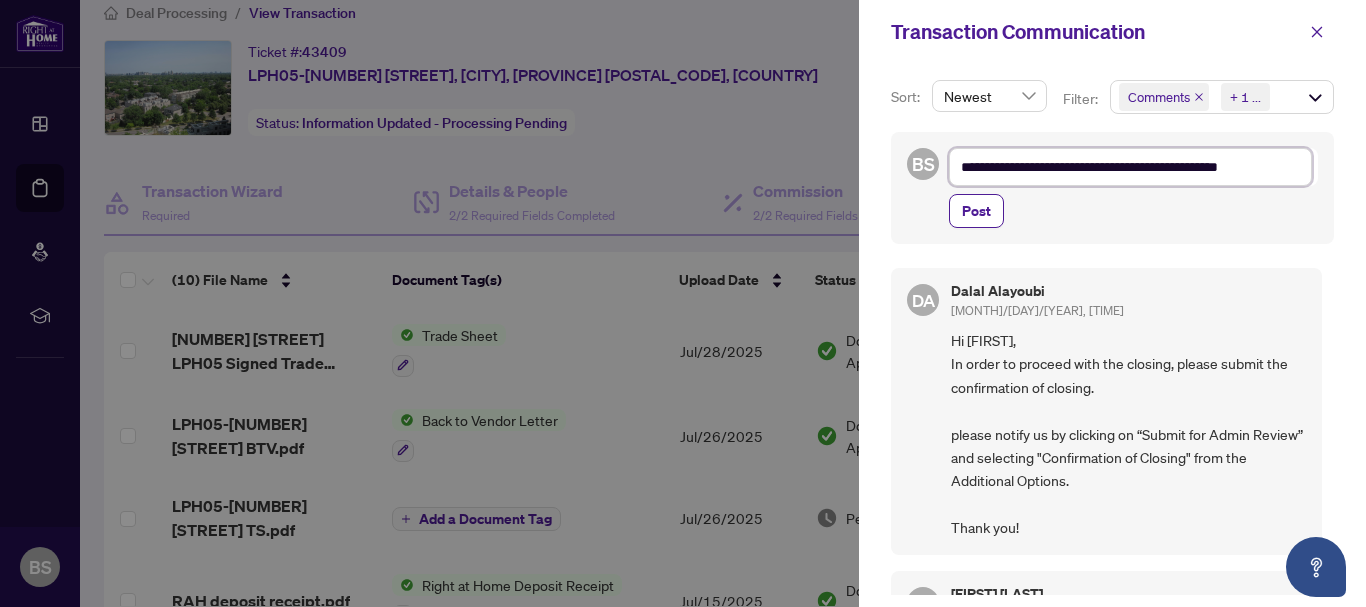type on "**********" 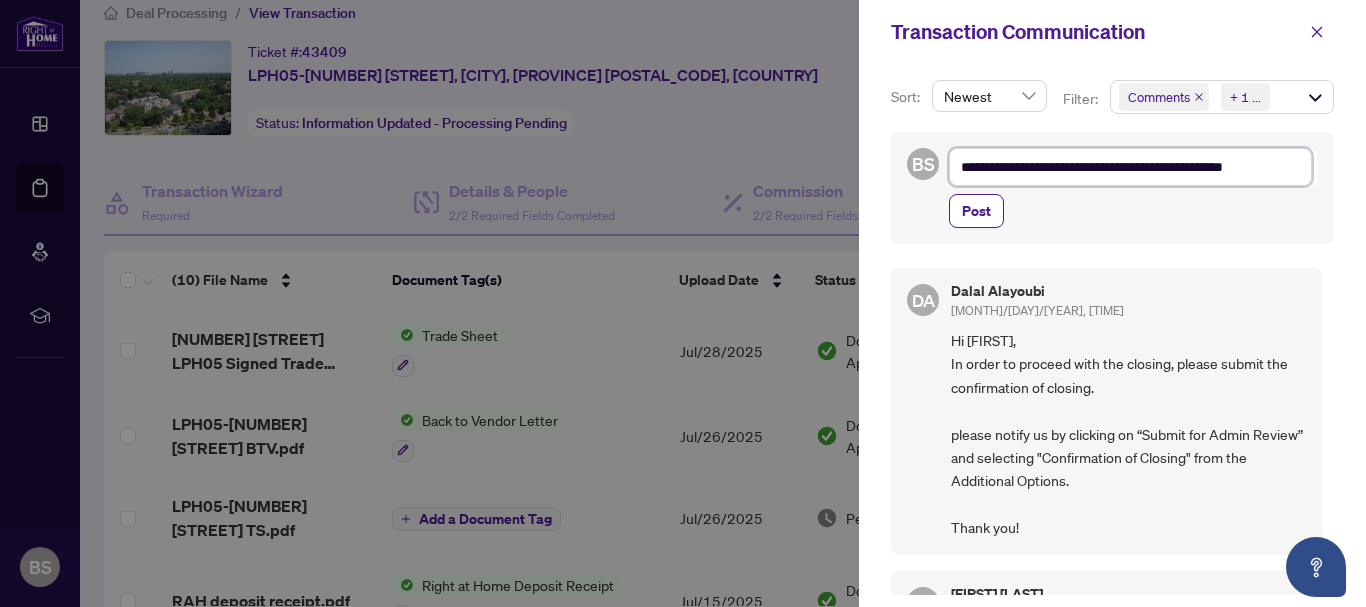 type on "**********" 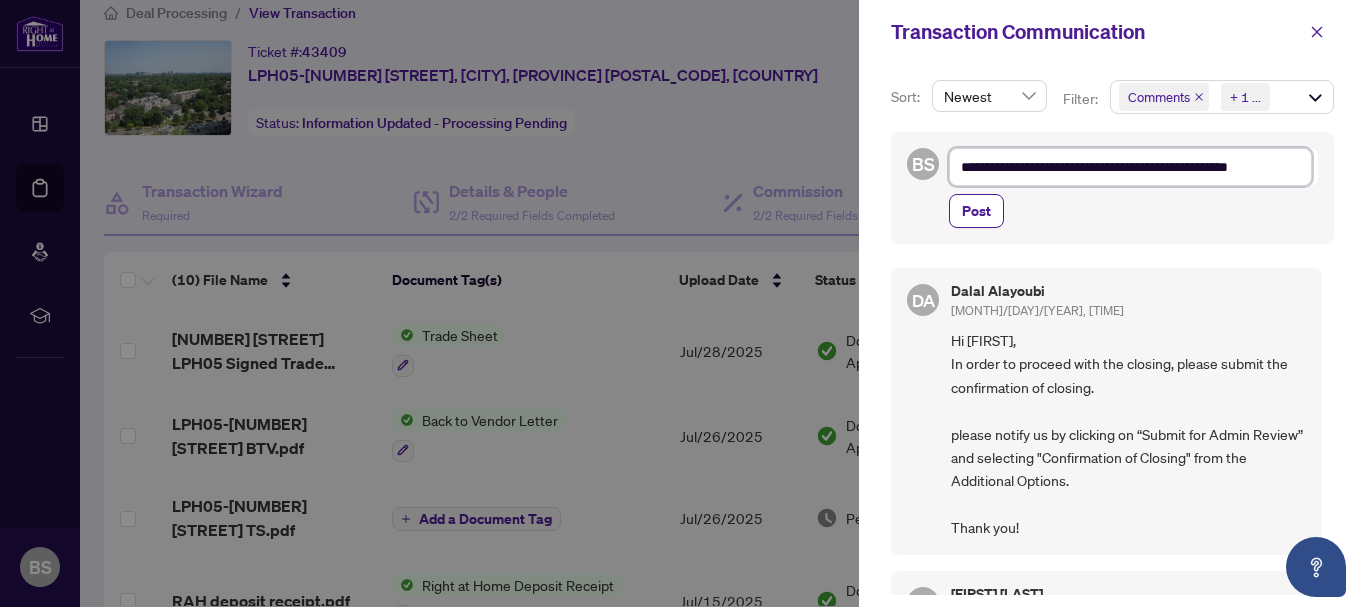 type on "**********" 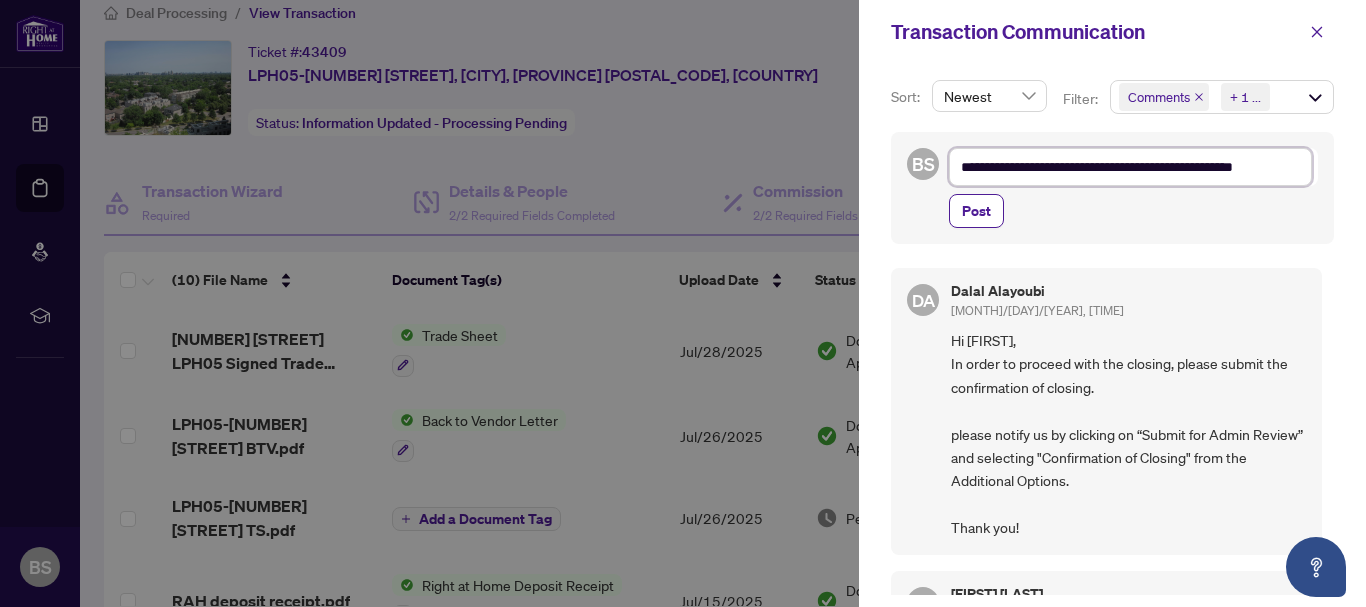 type on "**********" 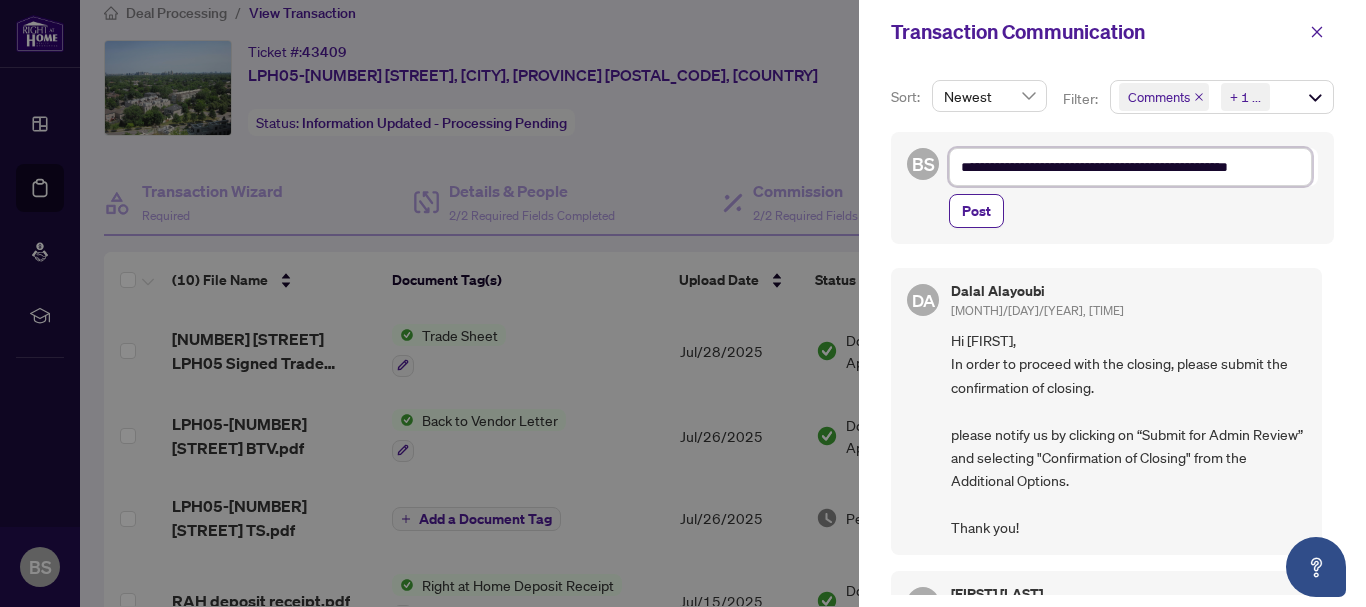 type on "**********" 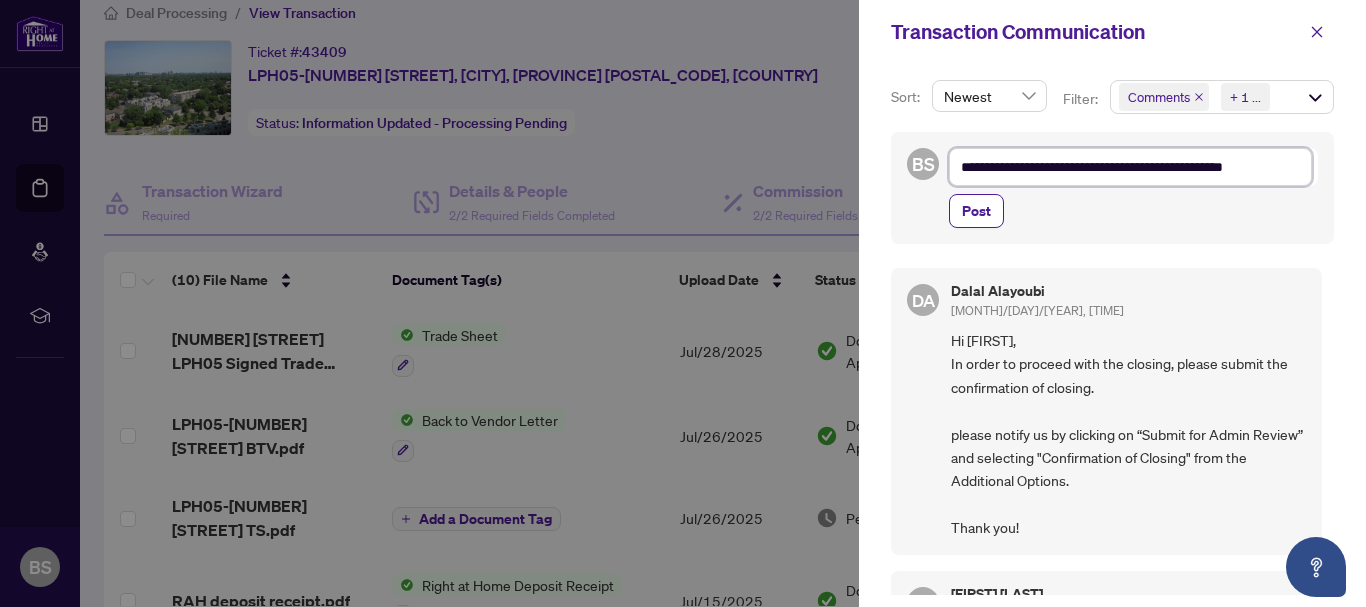 type on "**********" 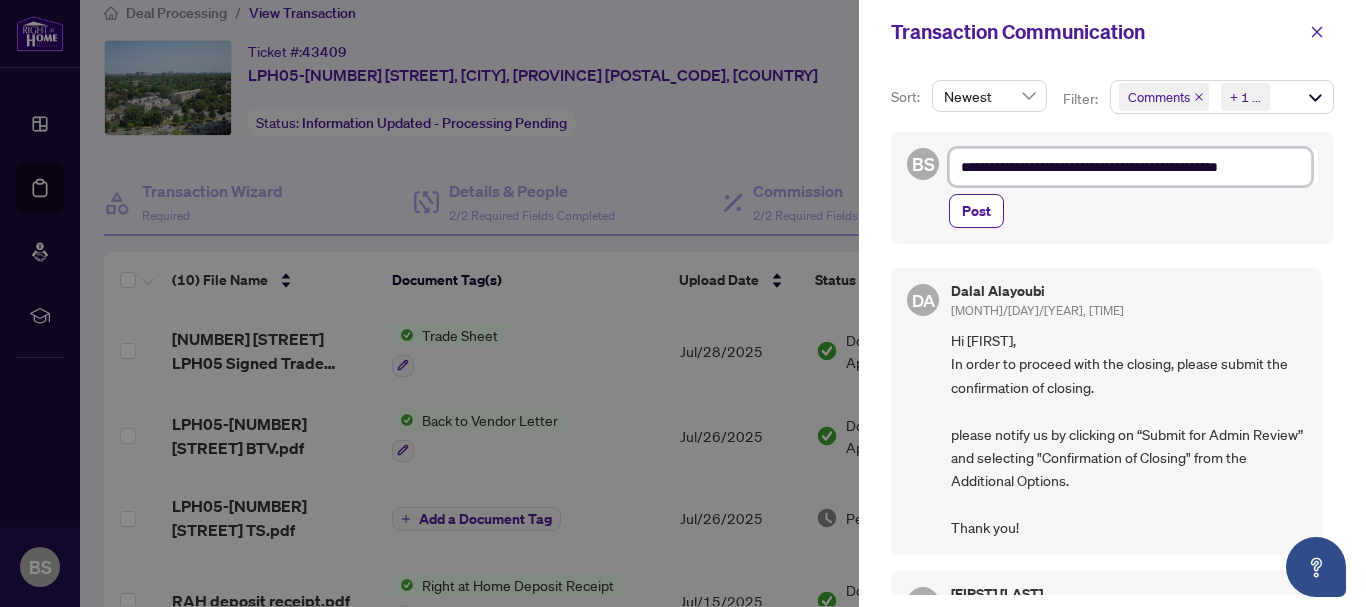 type on "**********" 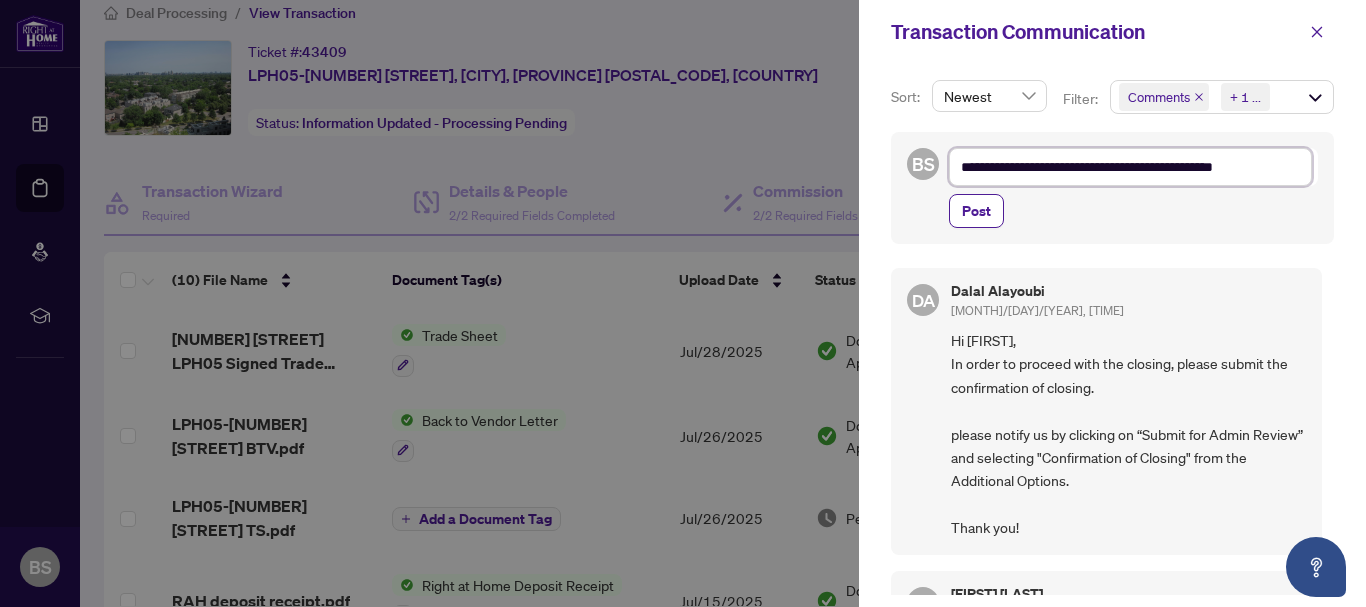 type on "**********" 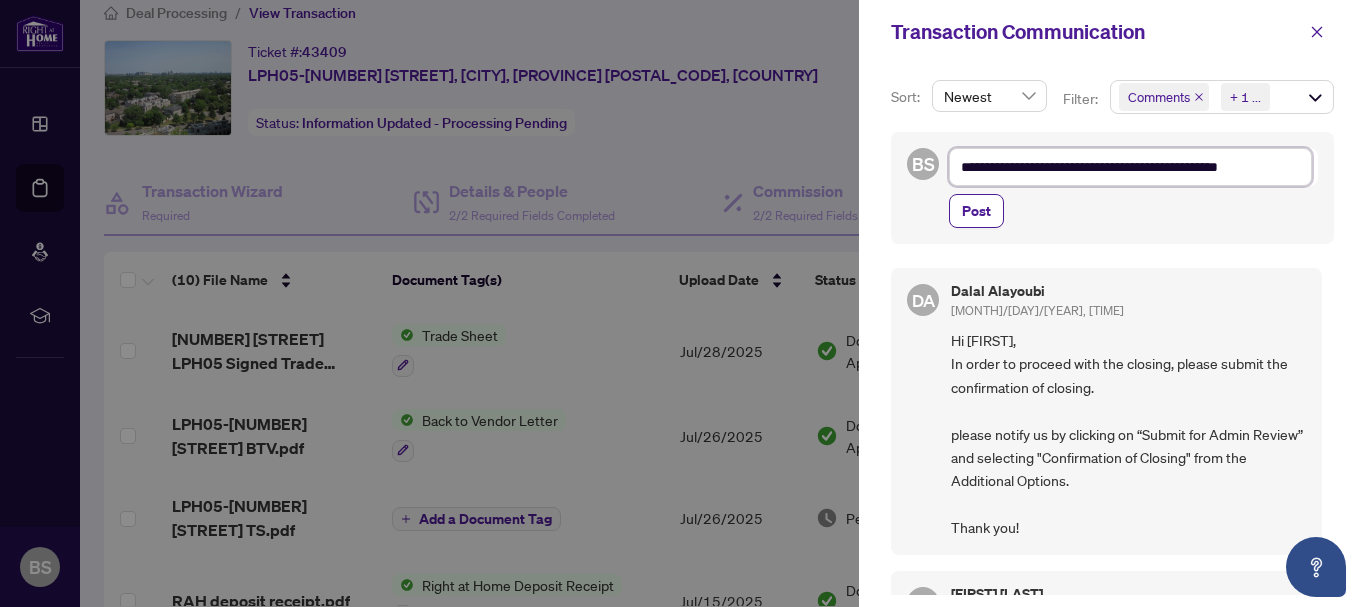 type on "**********" 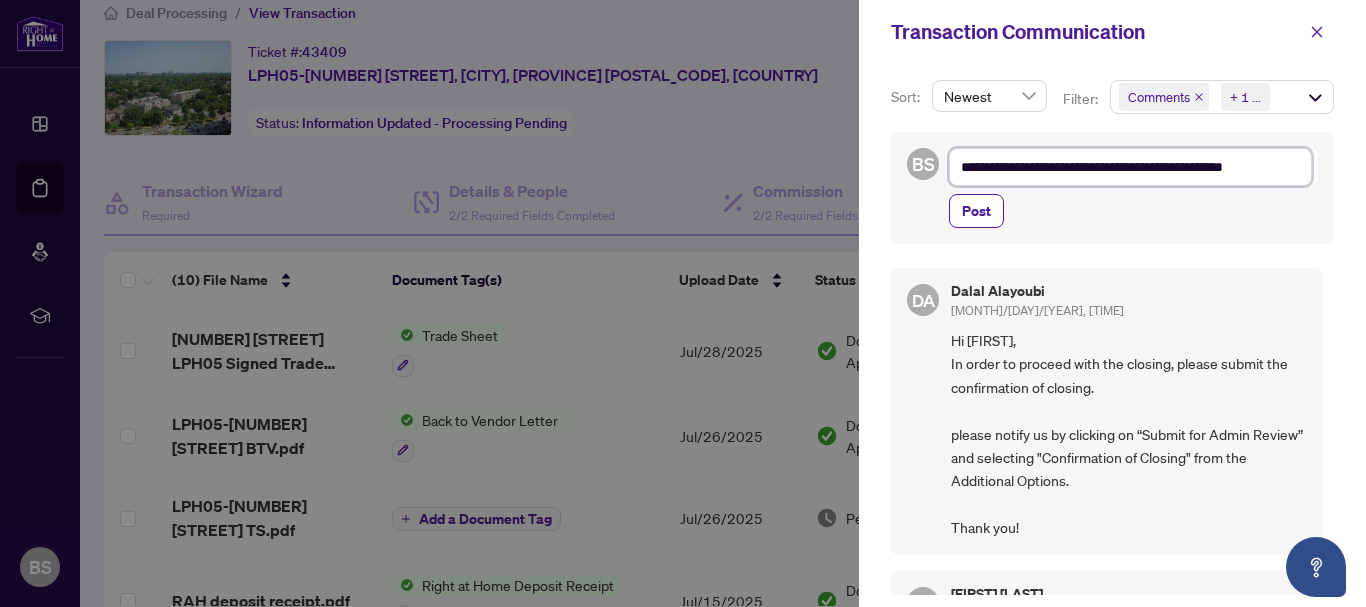 type on "**********" 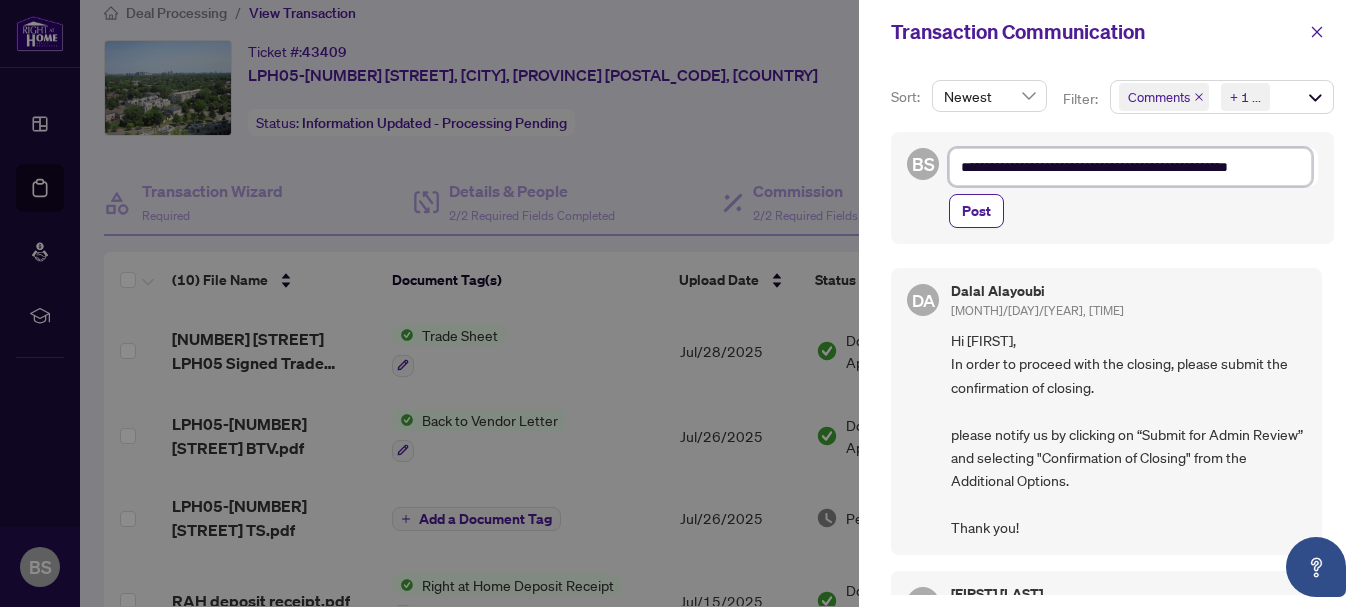 type on "**********" 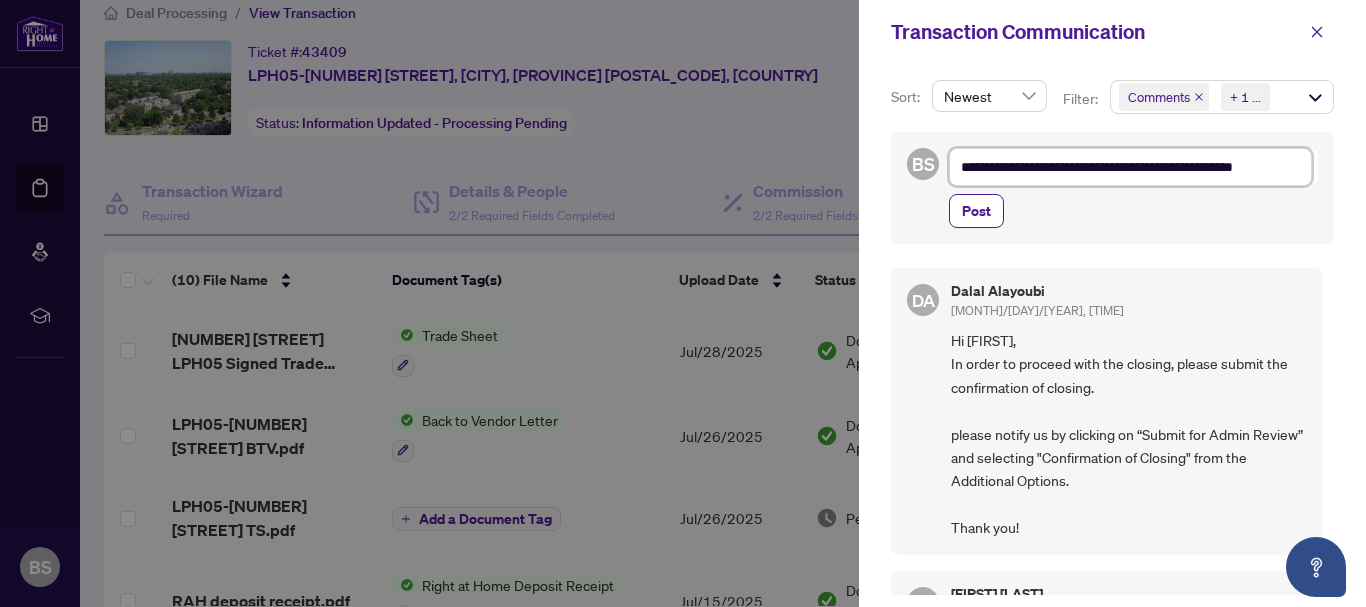 type on "**********" 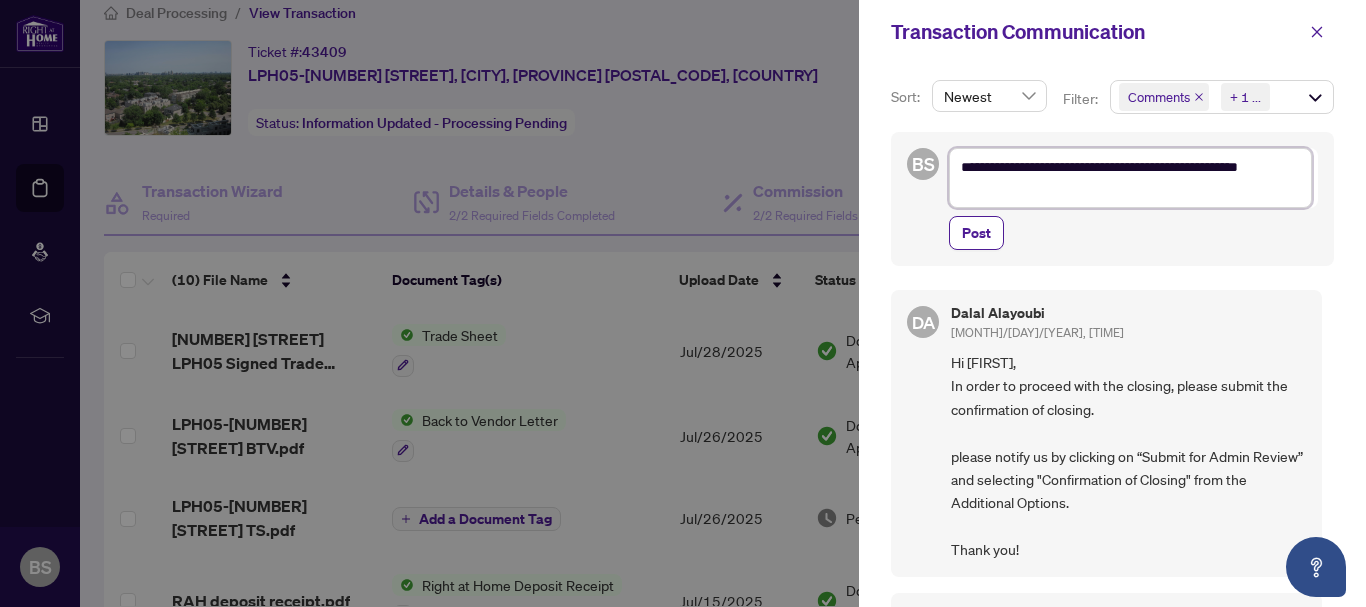 type on "**********" 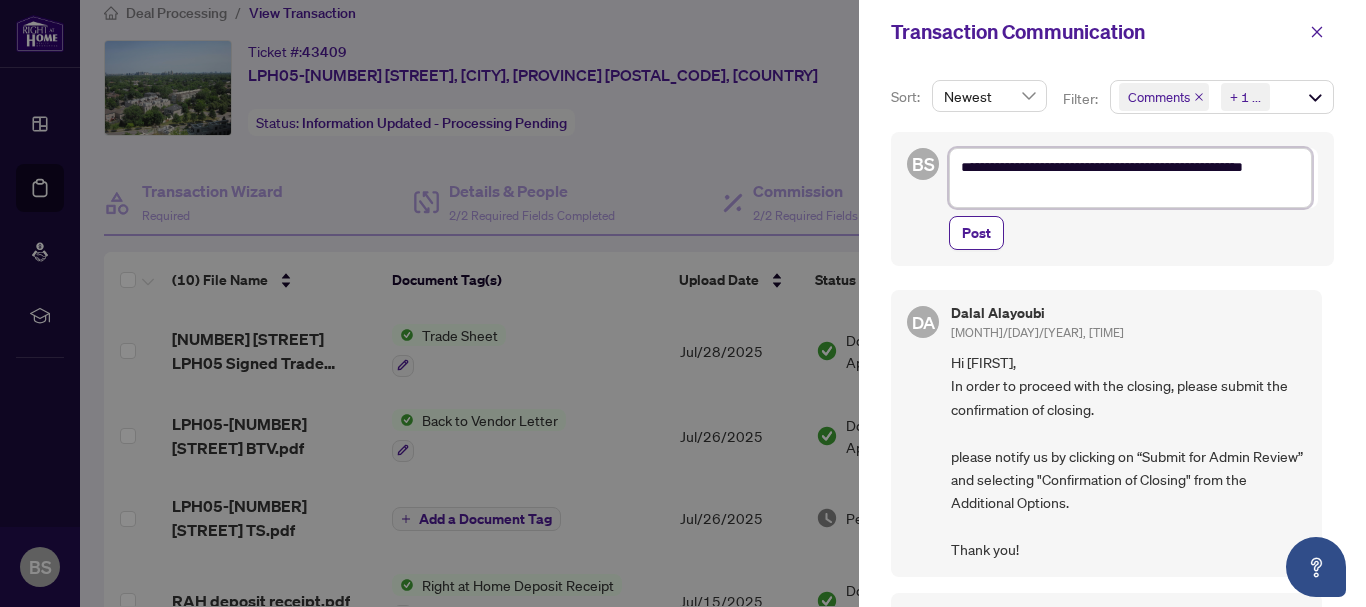type on "**********" 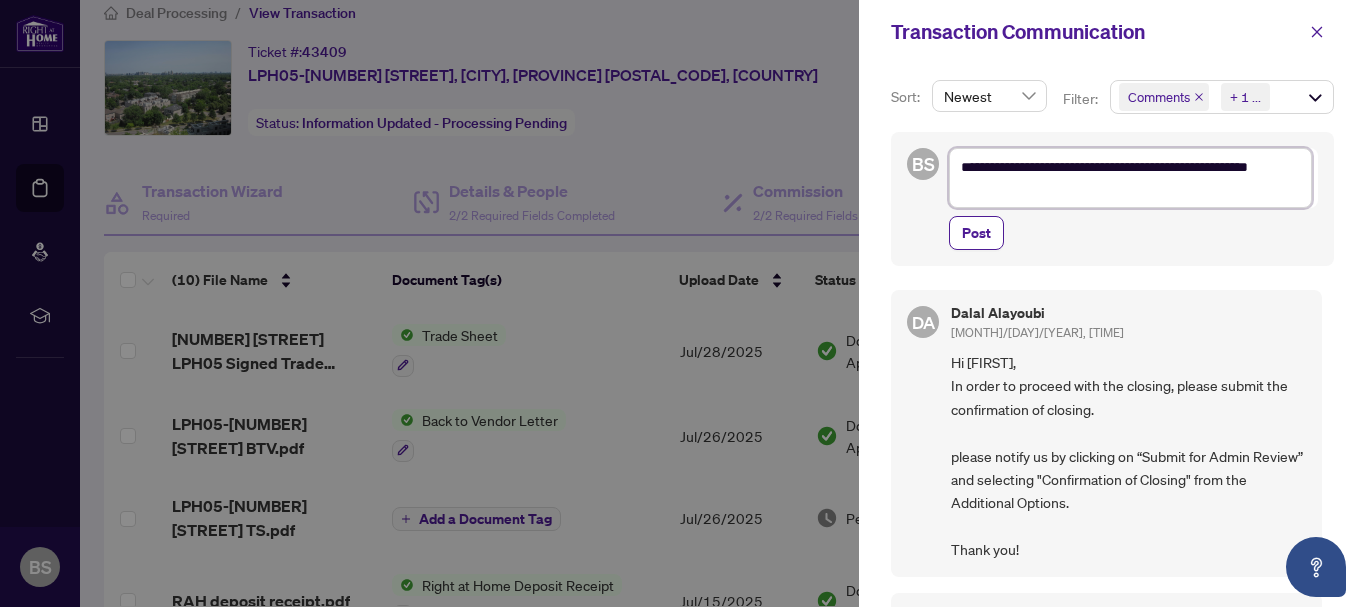 type on "**********" 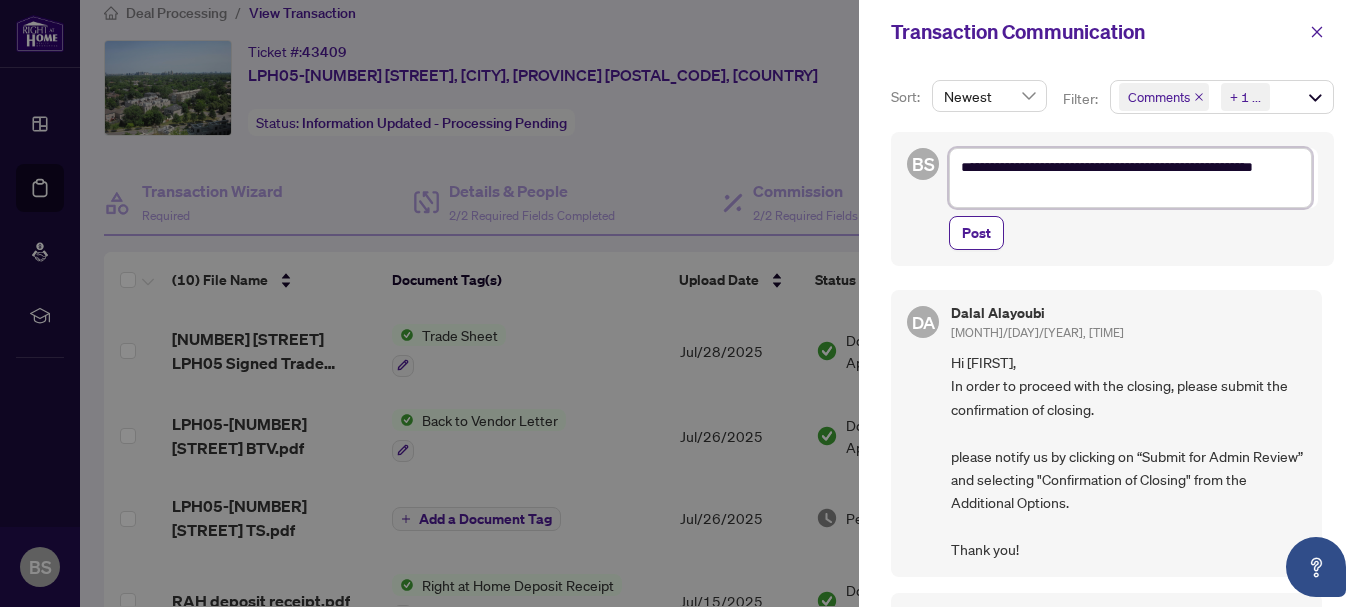 type on "**********" 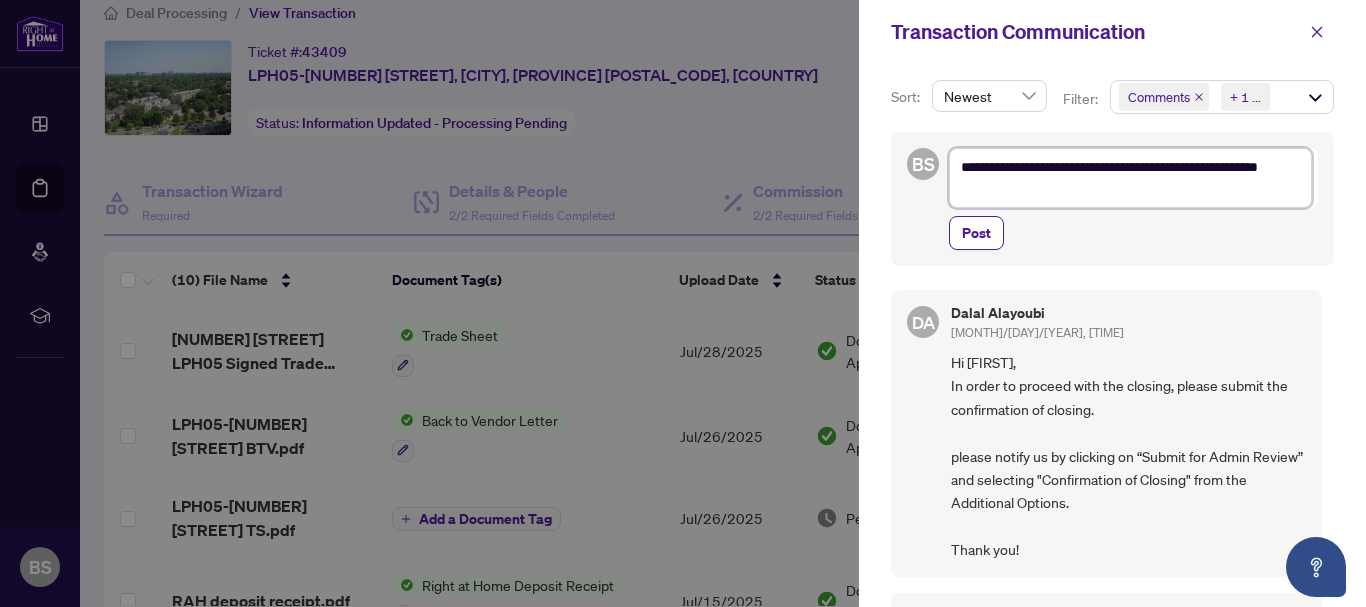 type on "**********" 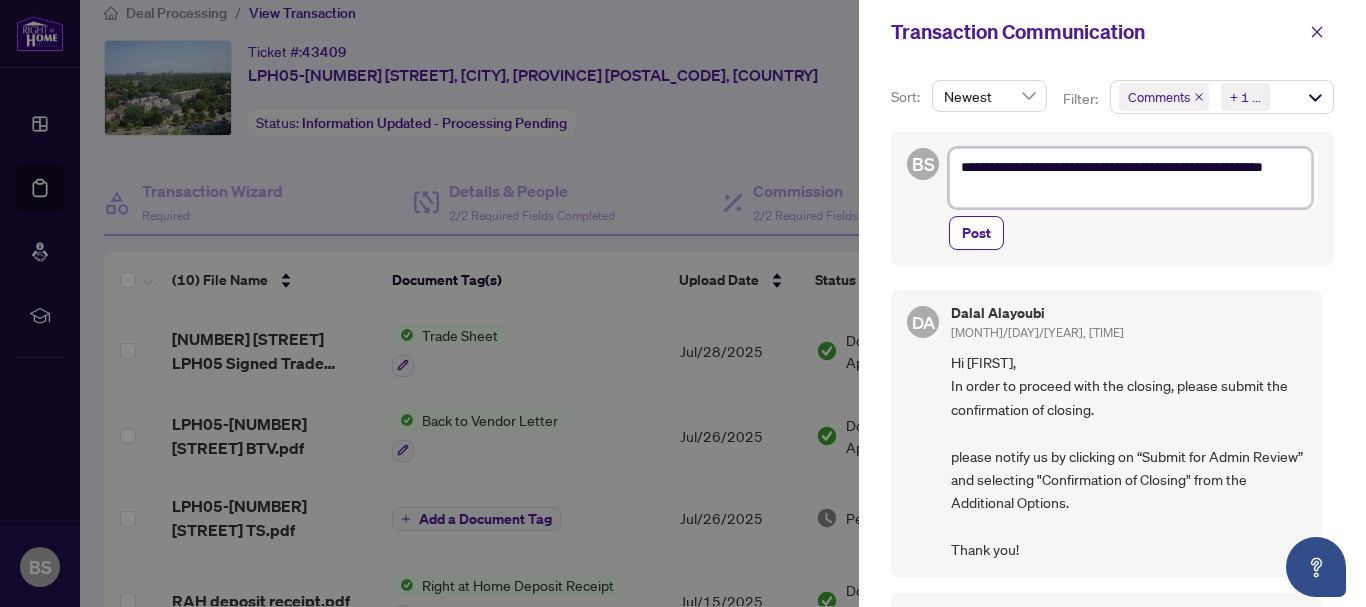 type on "**********" 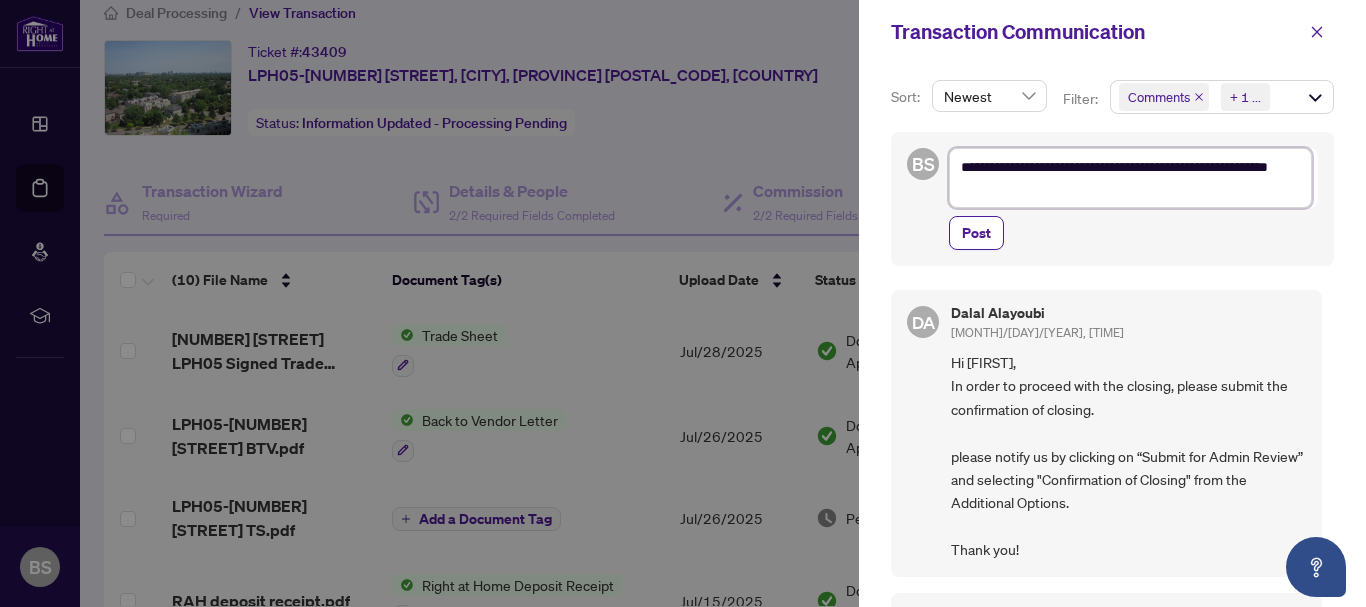type on "**********" 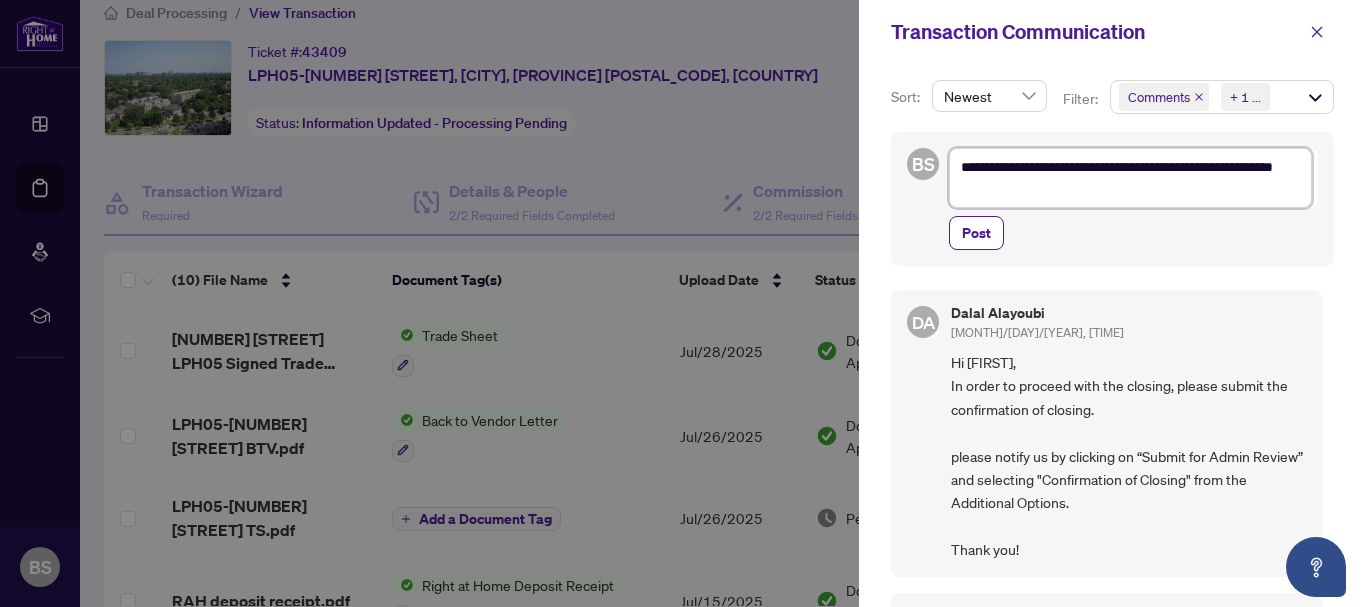 type on "**********" 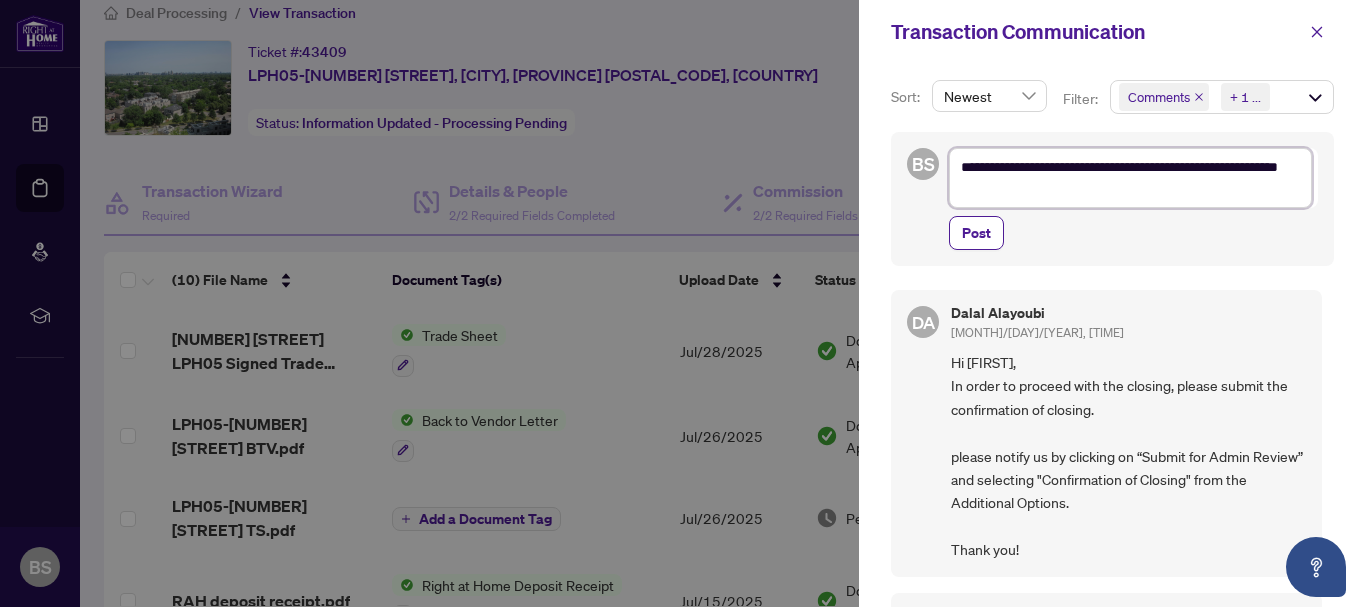 type on "**********" 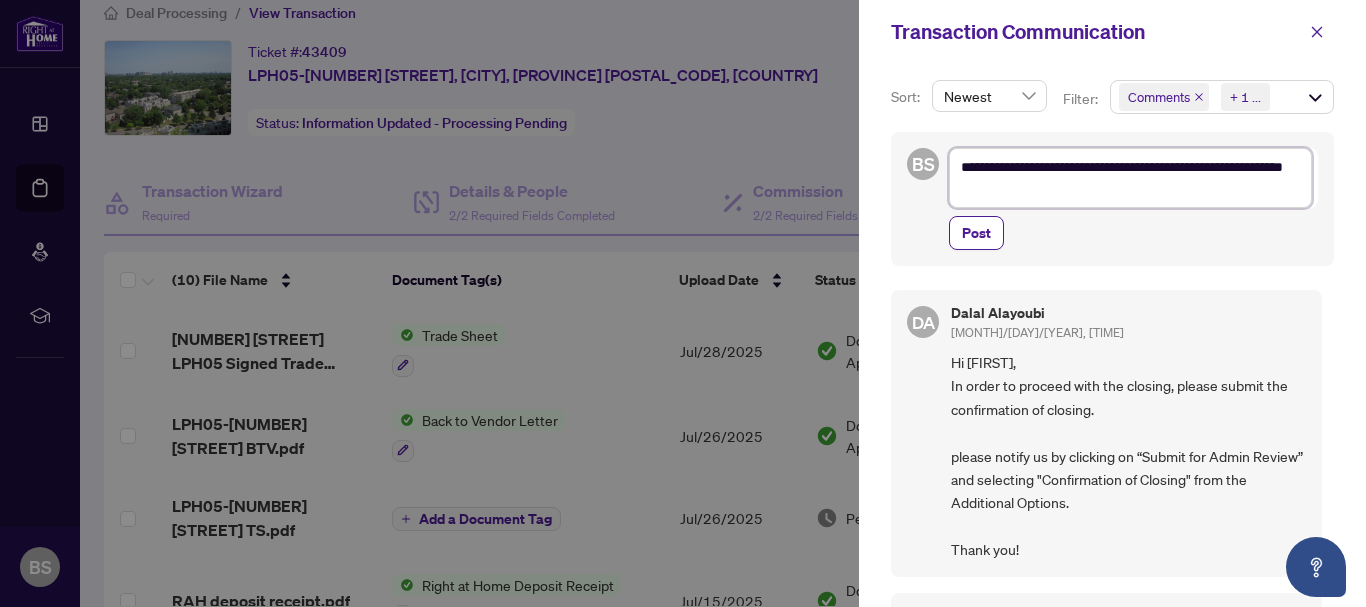 type on "**********" 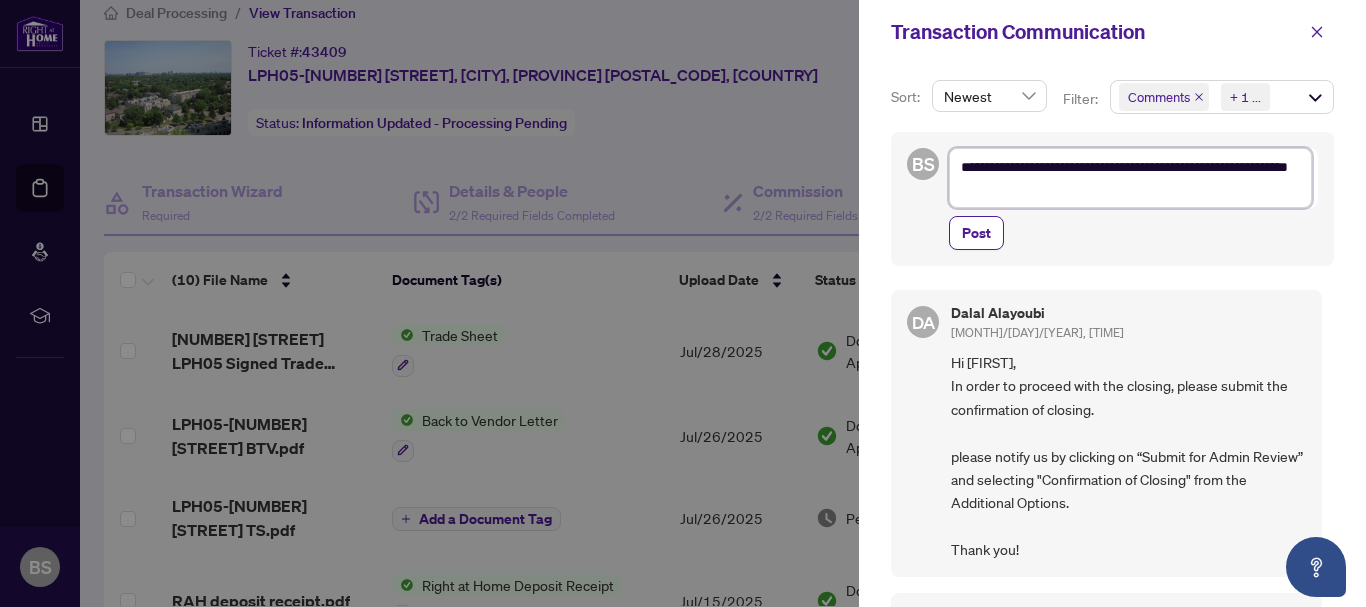 type on "**********" 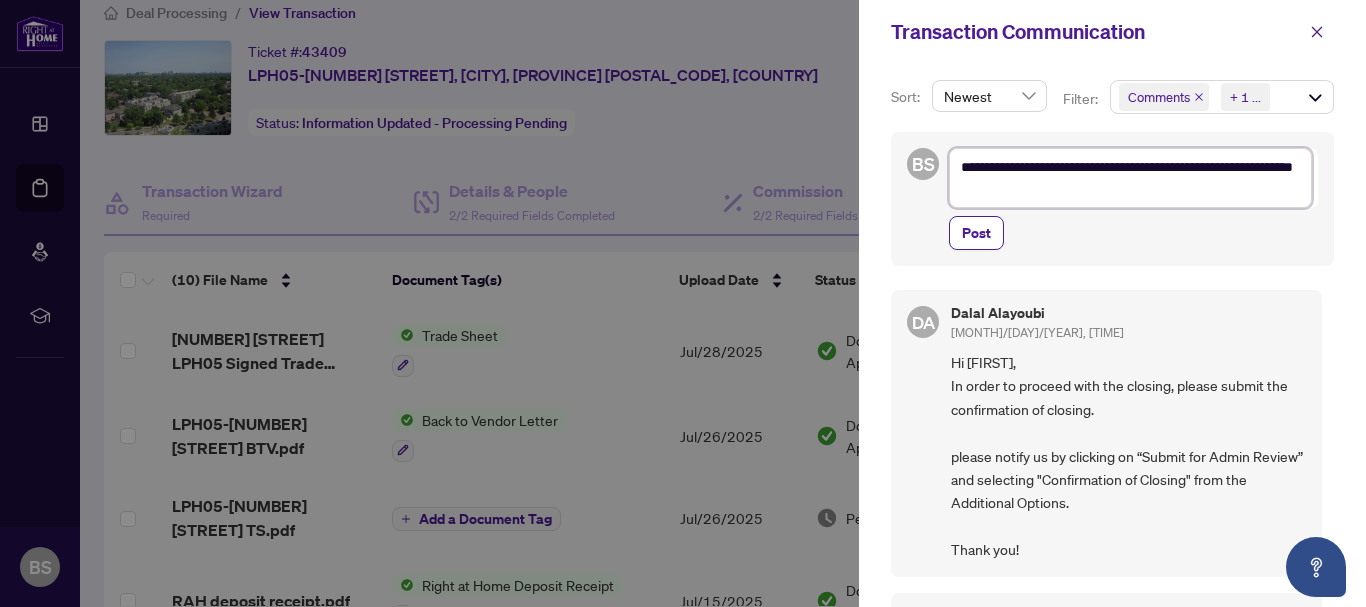 type on "**********" 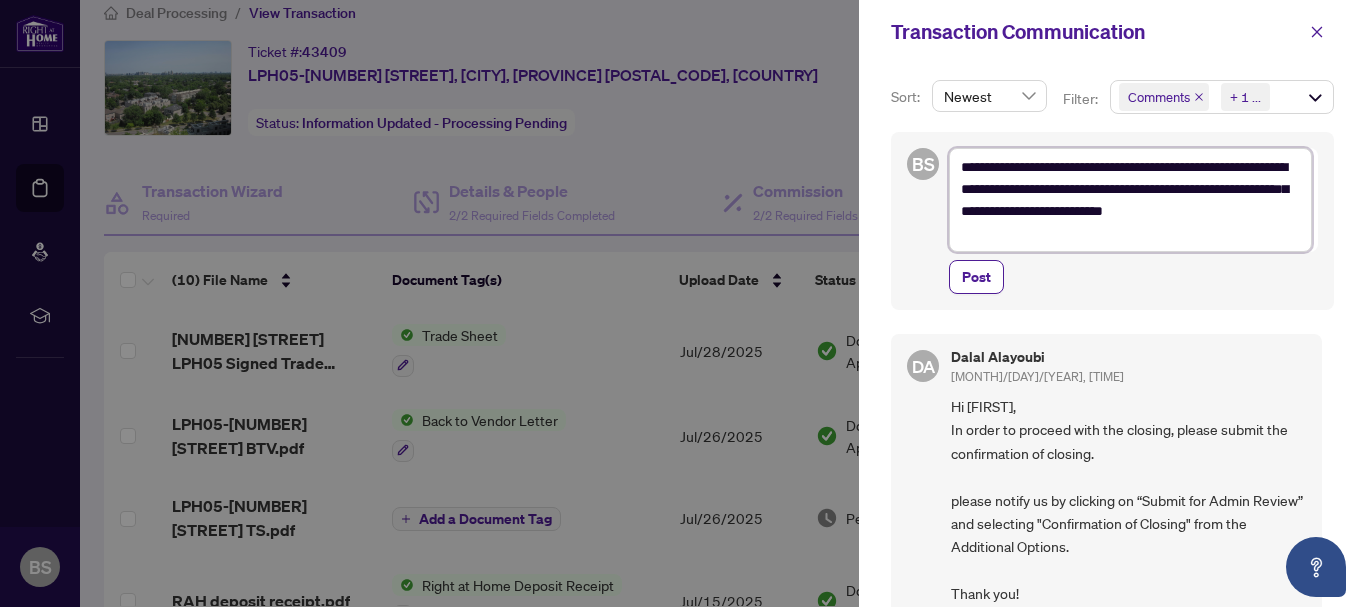 click on "**********" at bounding box center [1130, 200] 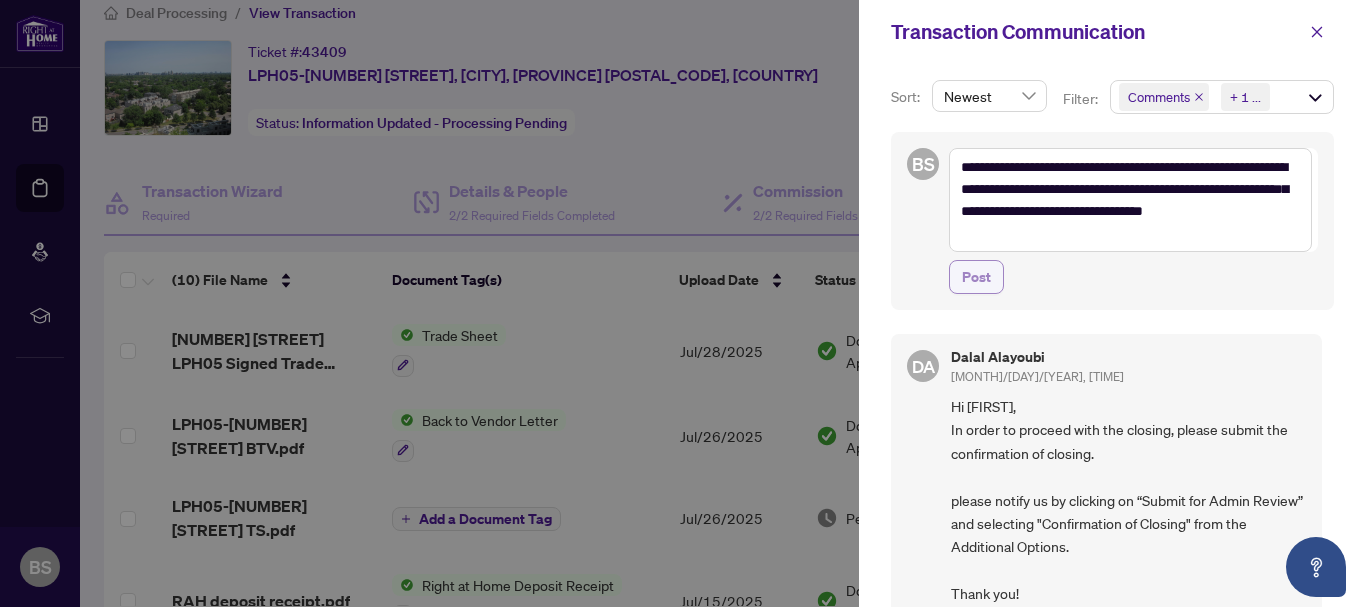 click on "Post" at bounding box center [976, 277] 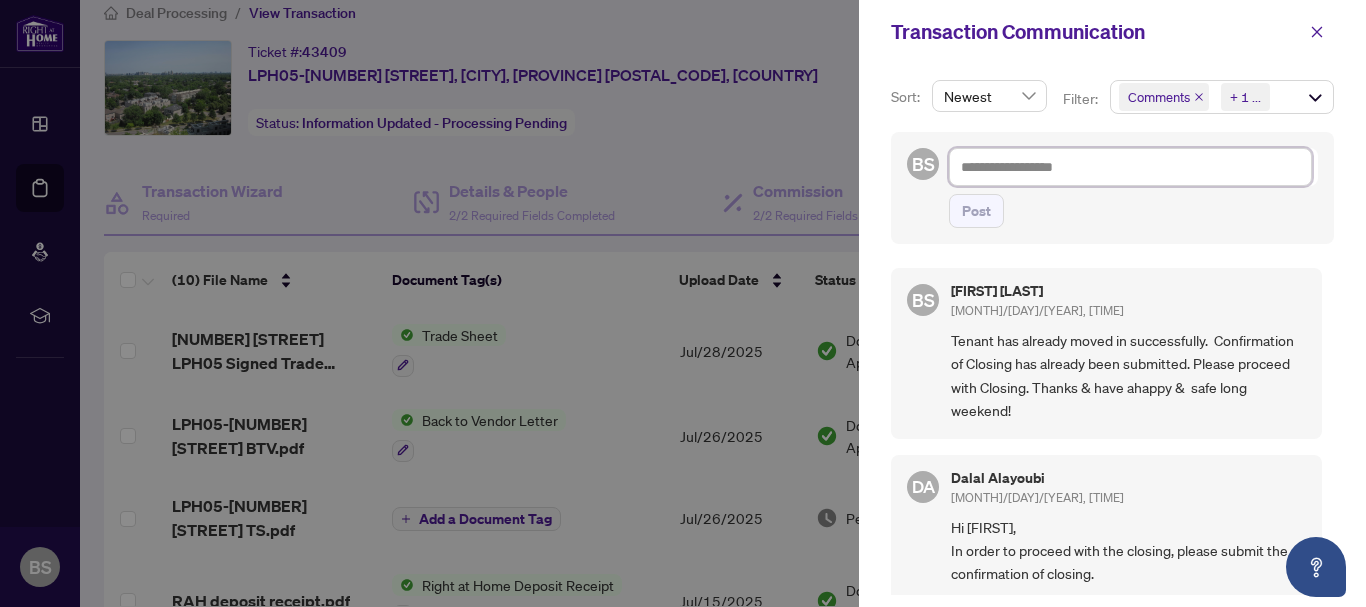 click at bounding box center [1130, 167] 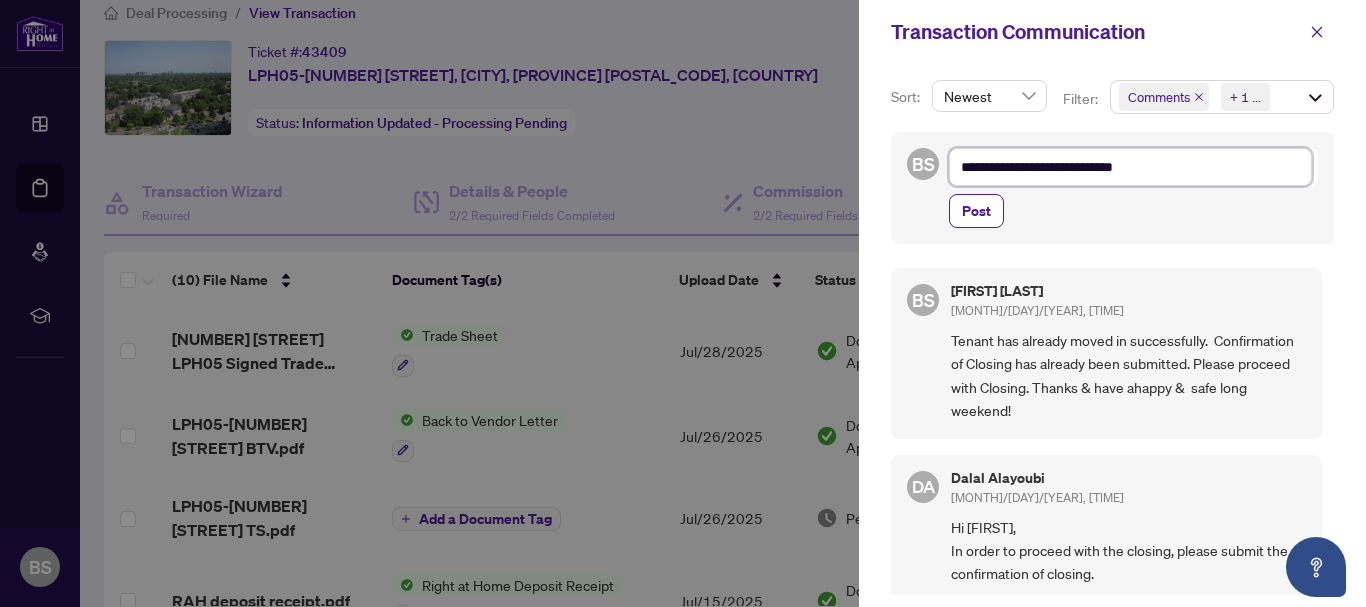 click on "**********" at bounding box center [1130, 167] 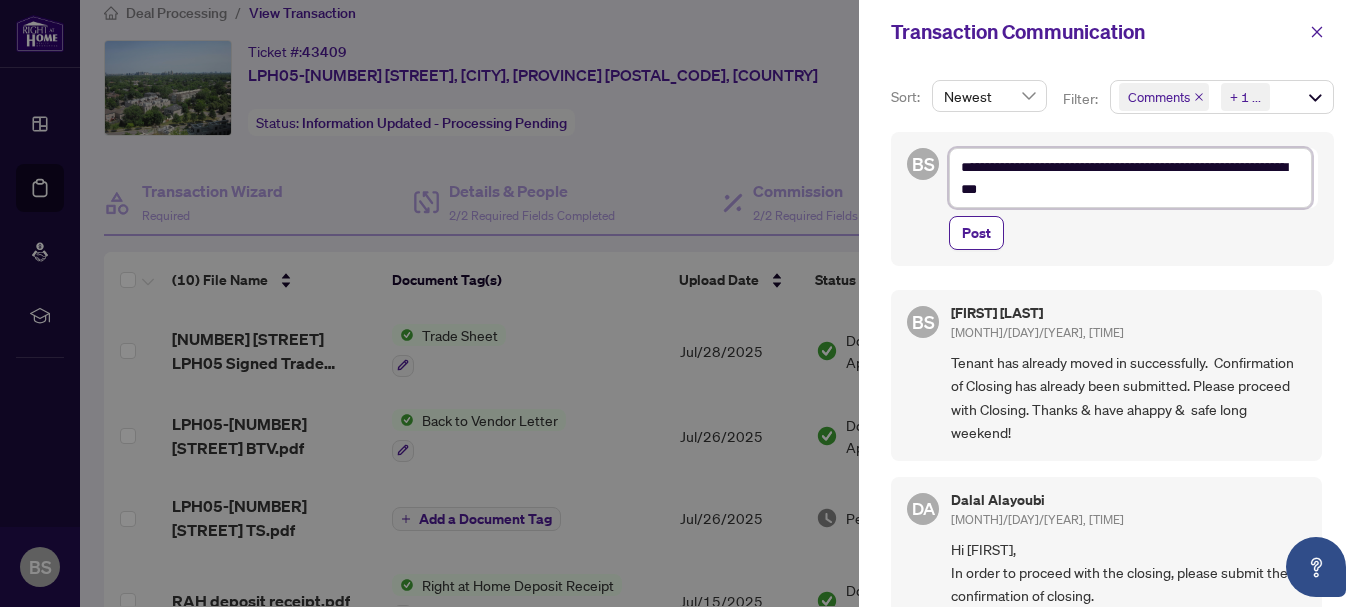 click on "**********" at bounding box center [1130, 178] 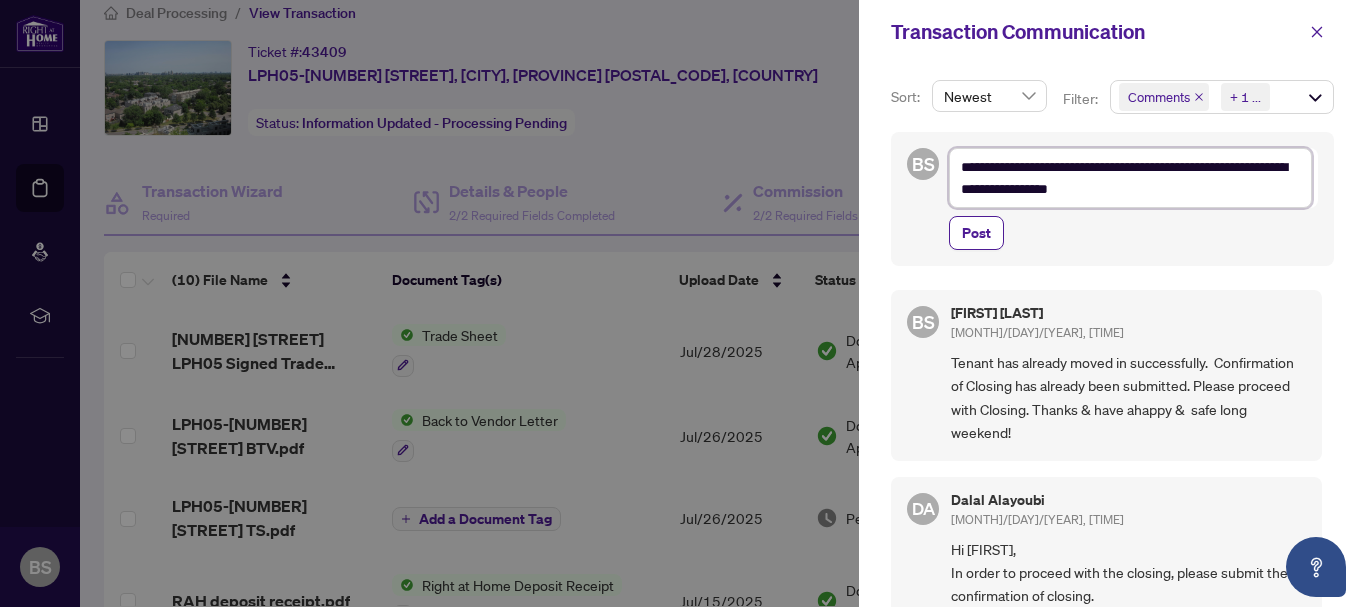 click on "**********" at bounding box center [1130, 178] 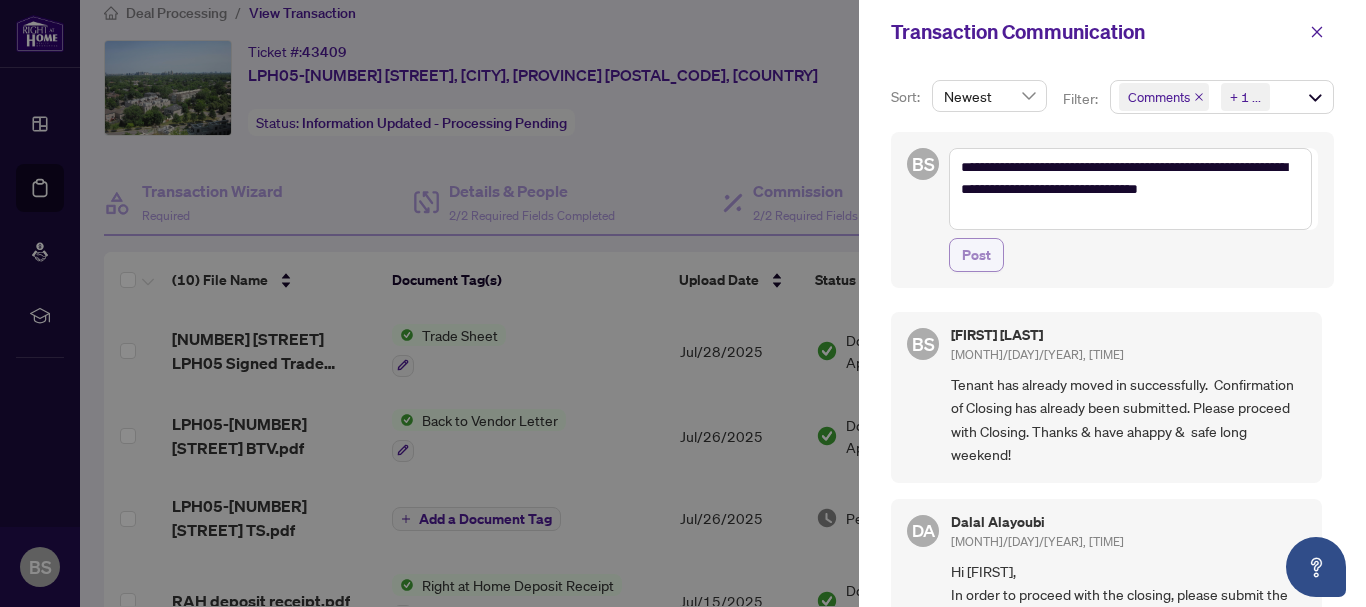 click on "Post" at bounding box center [976, 255] 